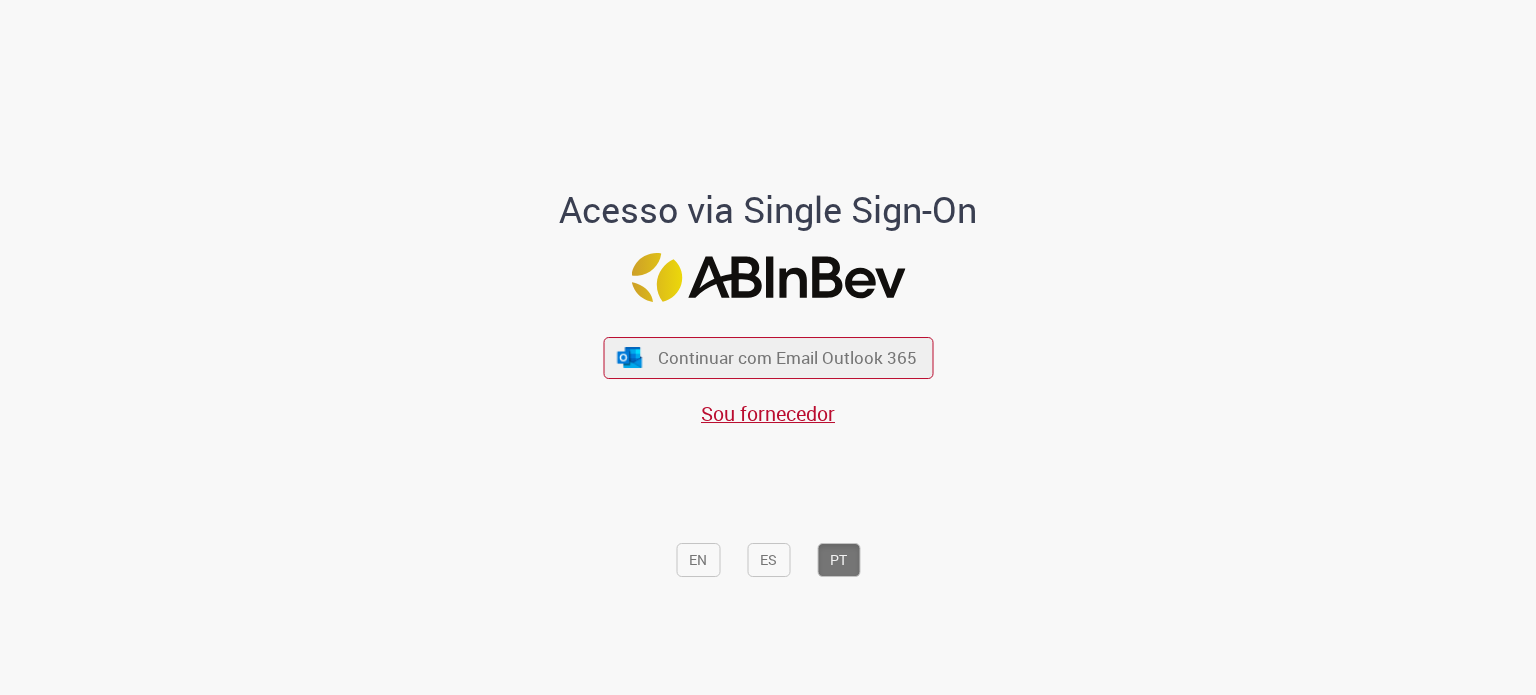 scroll, scrollTop: 0, scrollLeft: 0, axis: both 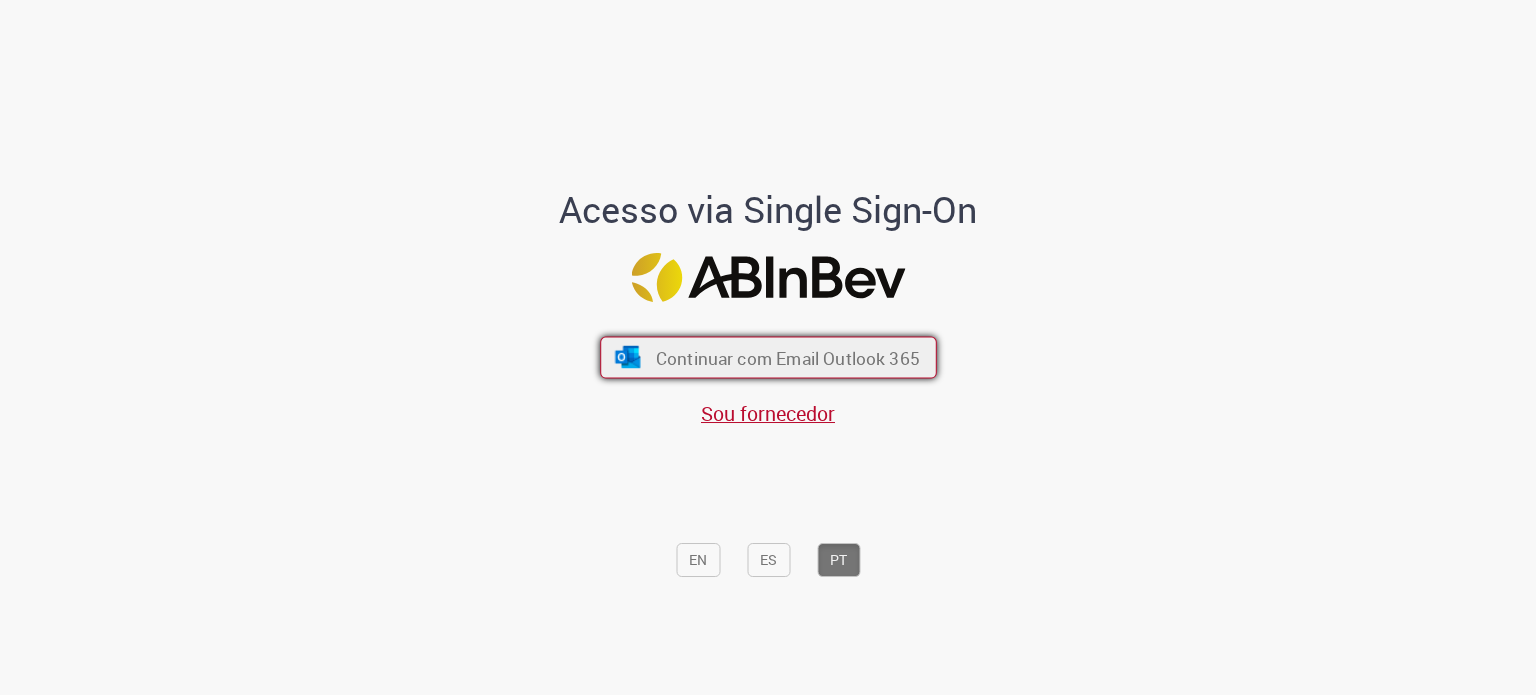 click on "Continuar com Email Outlook 365" at bounding box center (787, 357) 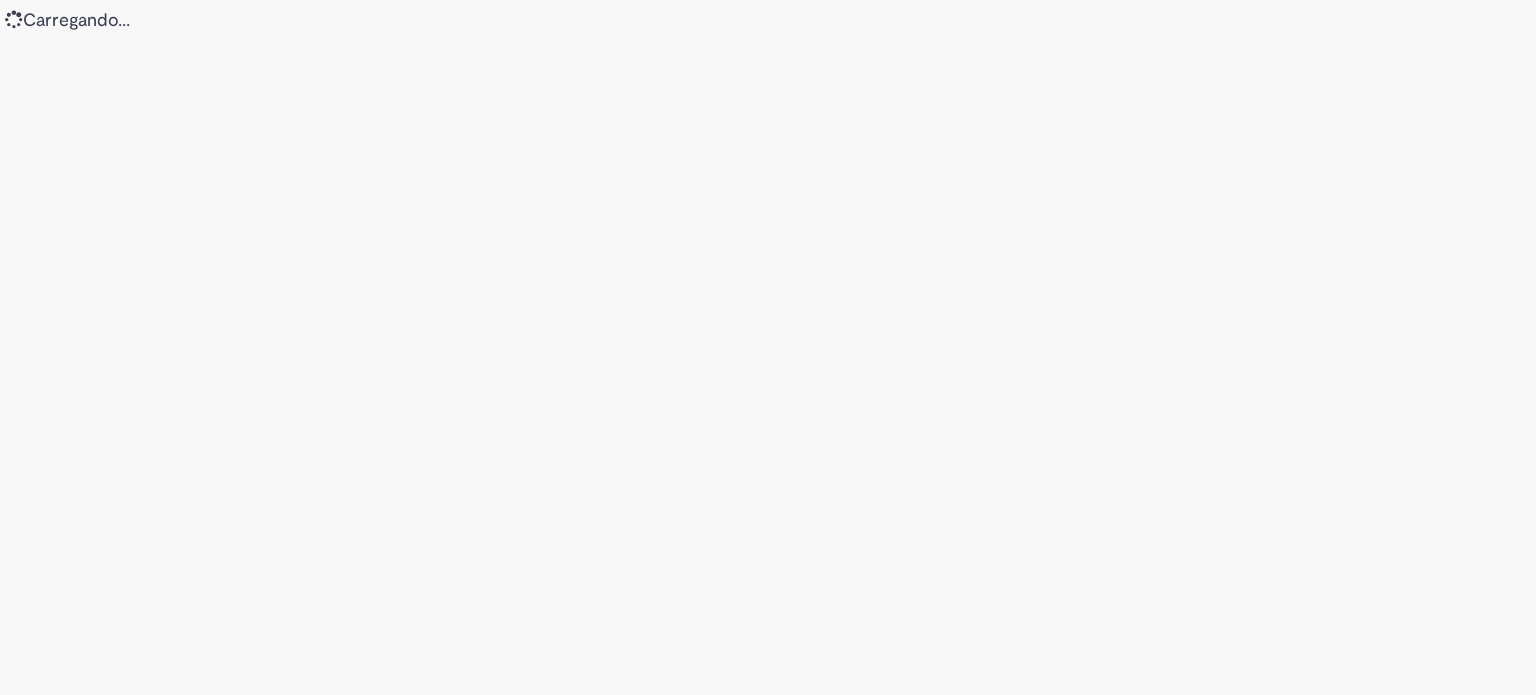 scroll, scrollTop: 0, scrollLeft: 0, axis: both 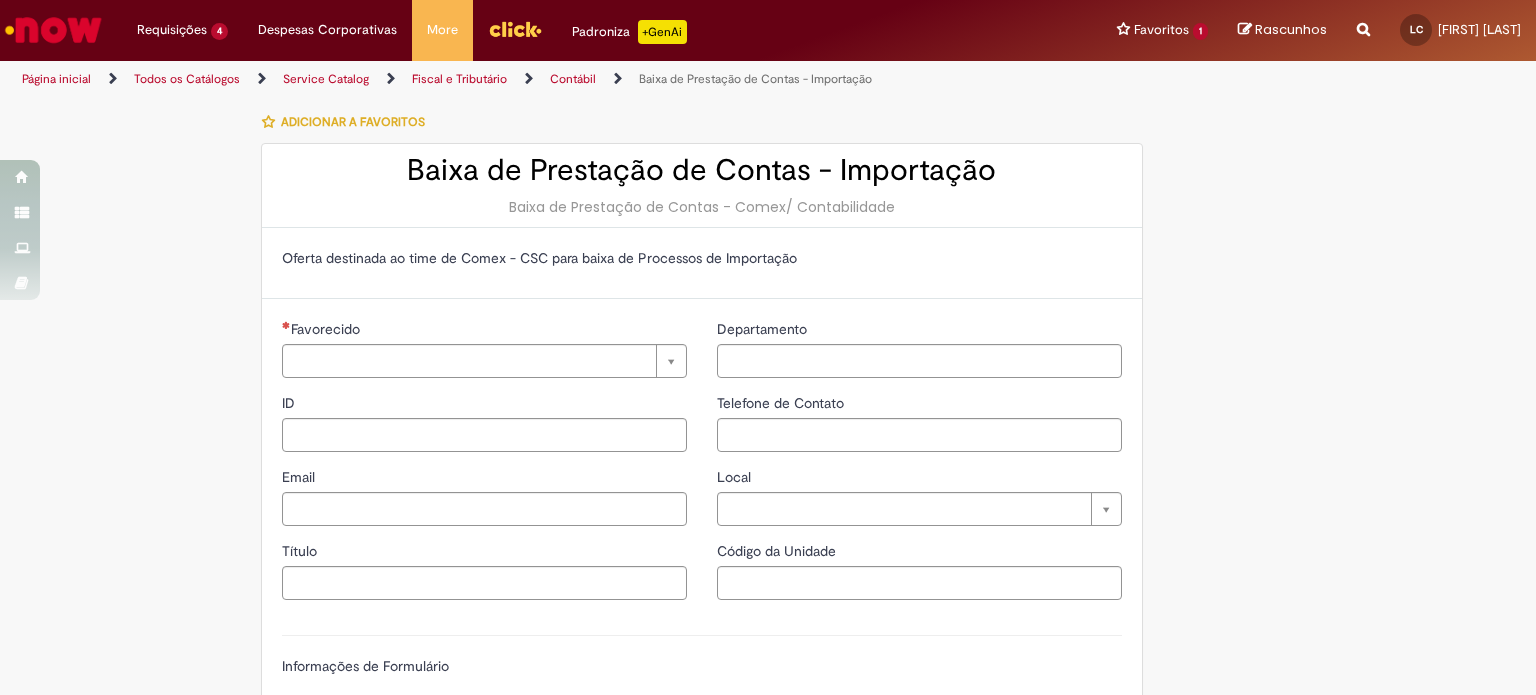 type on "********" 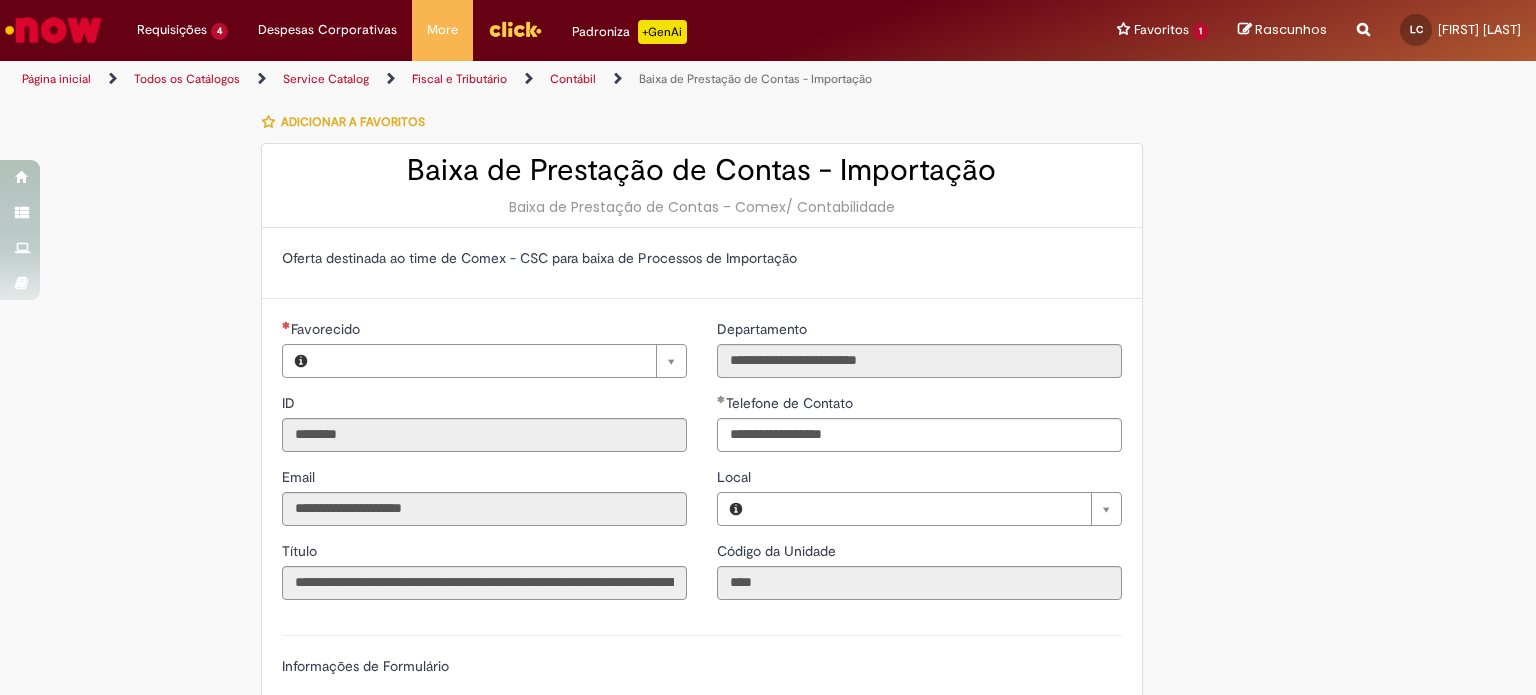 type on "**********" 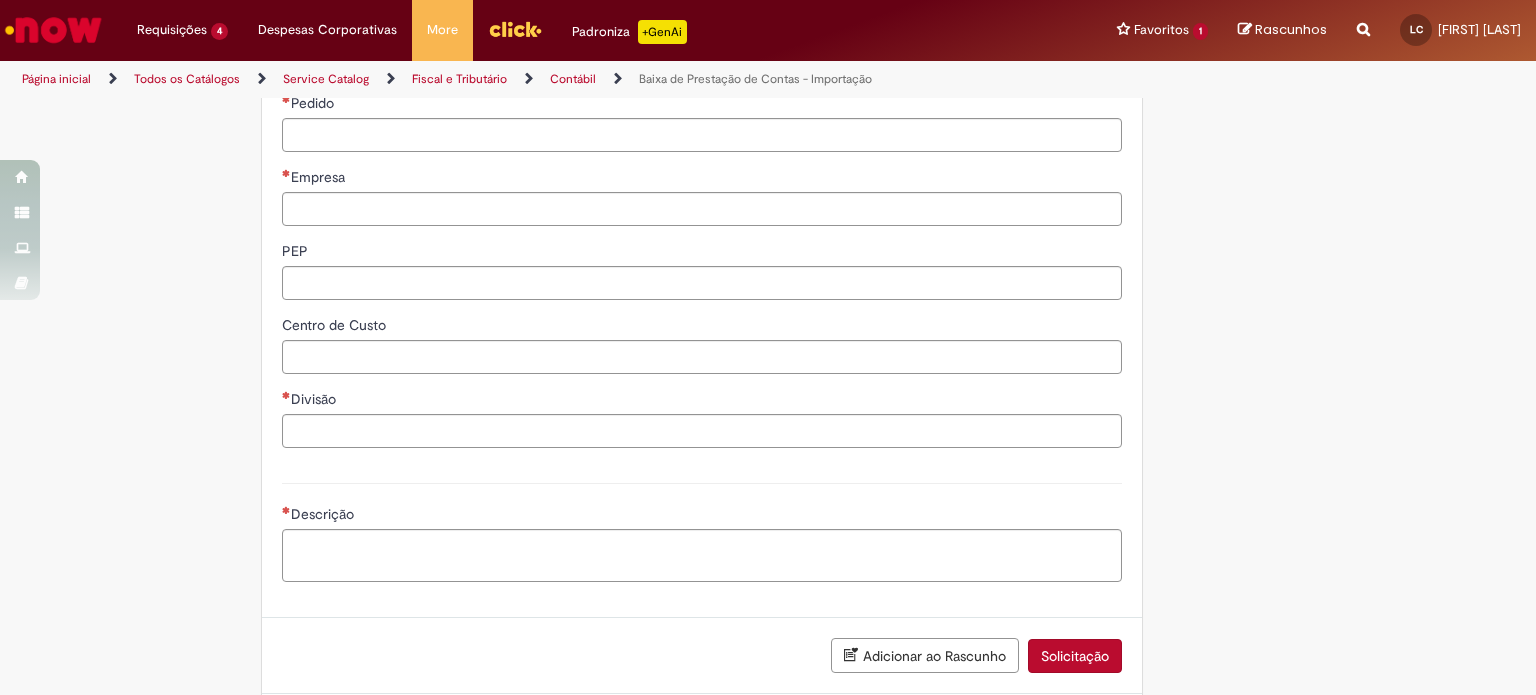 scroll, scrollTop: 624, scrollLeft: 0, axis: vertical 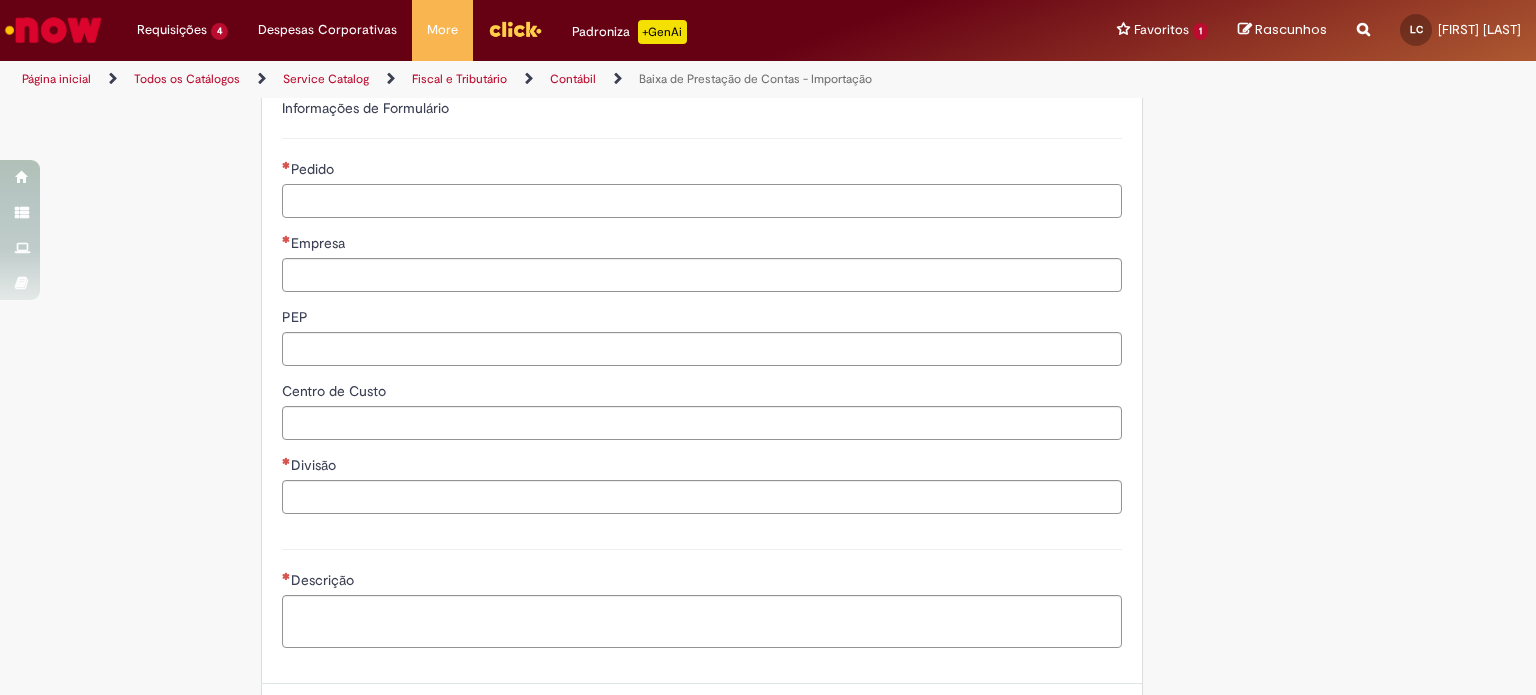 click on "Pedido" at bounding box center [702, 201] 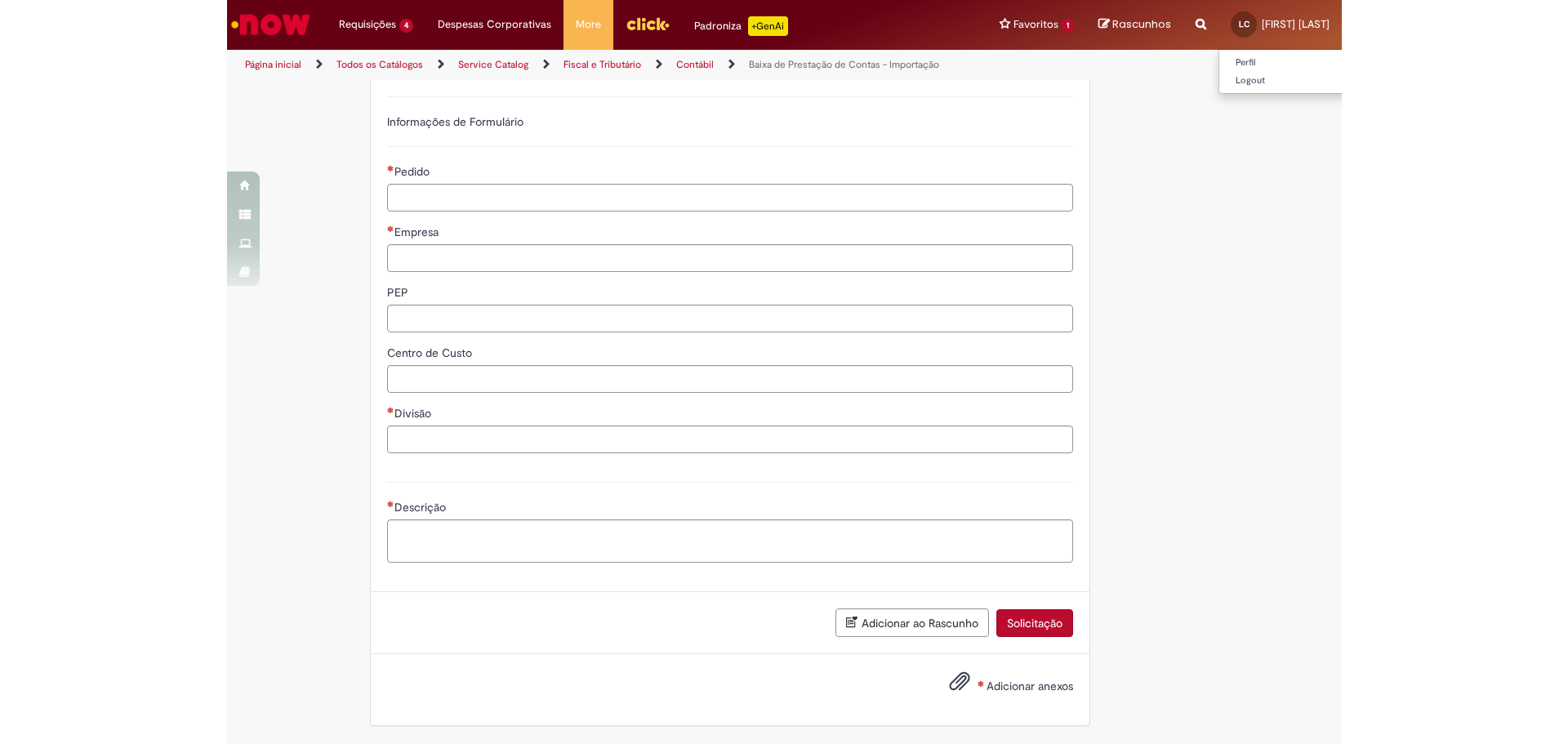 scroll, scrollTop: 422, scrollLeft: 0, axis: vertical 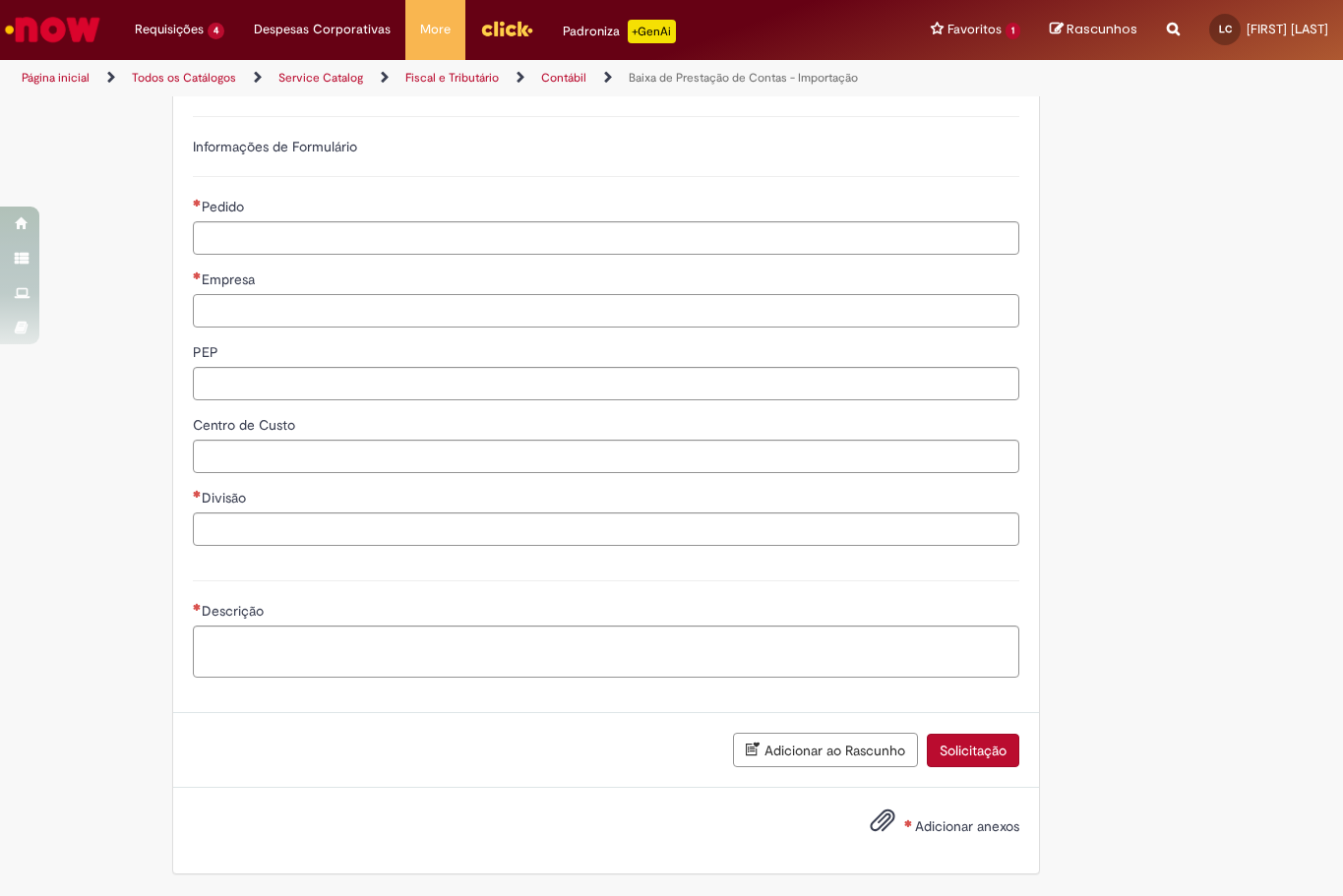 click on "Empresa" at bounding box center [606, 311] 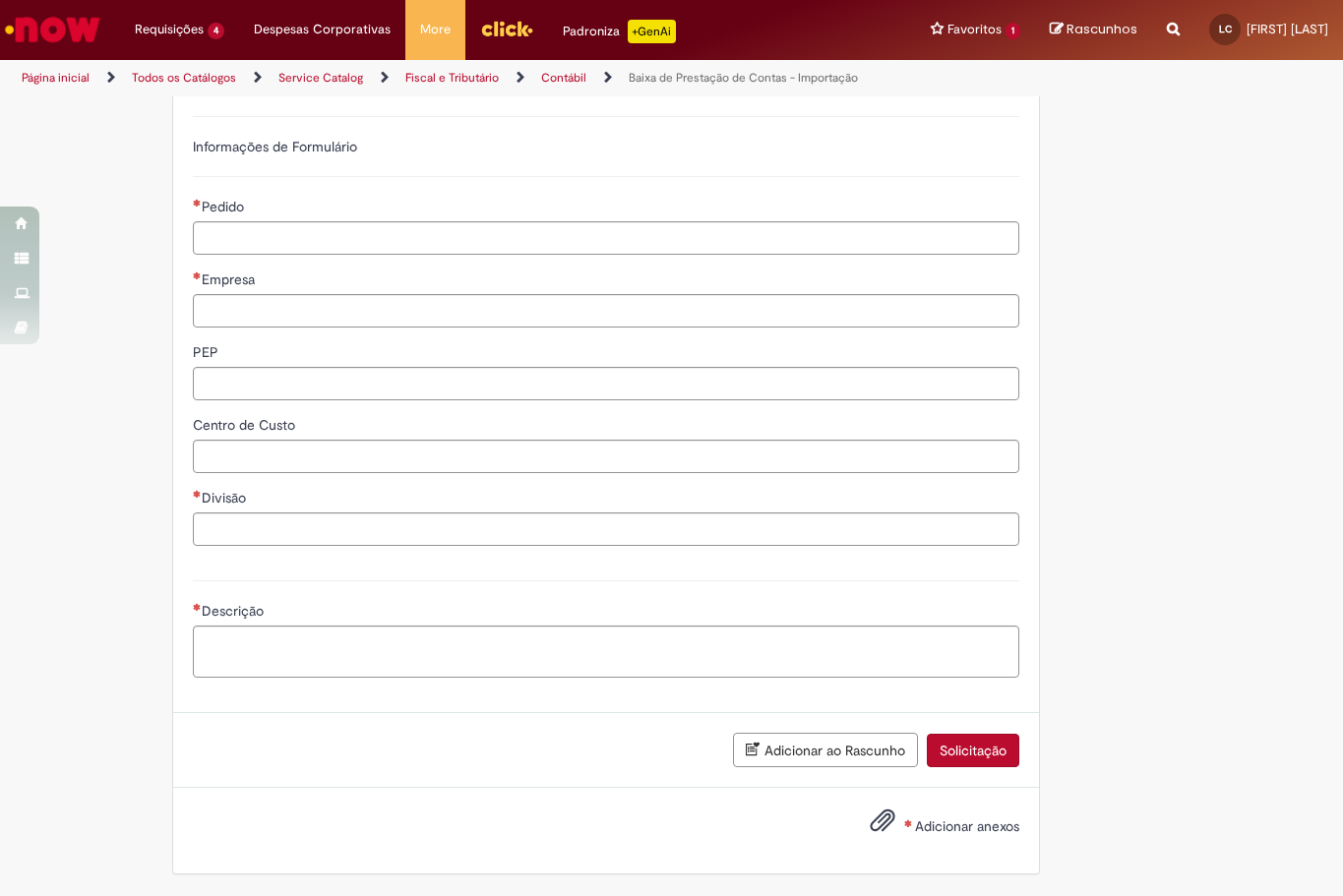 drag, startPoint x: 407, startPoint y: 510, endPoint x: 398, endPoint y: 525, distance: 17.492856 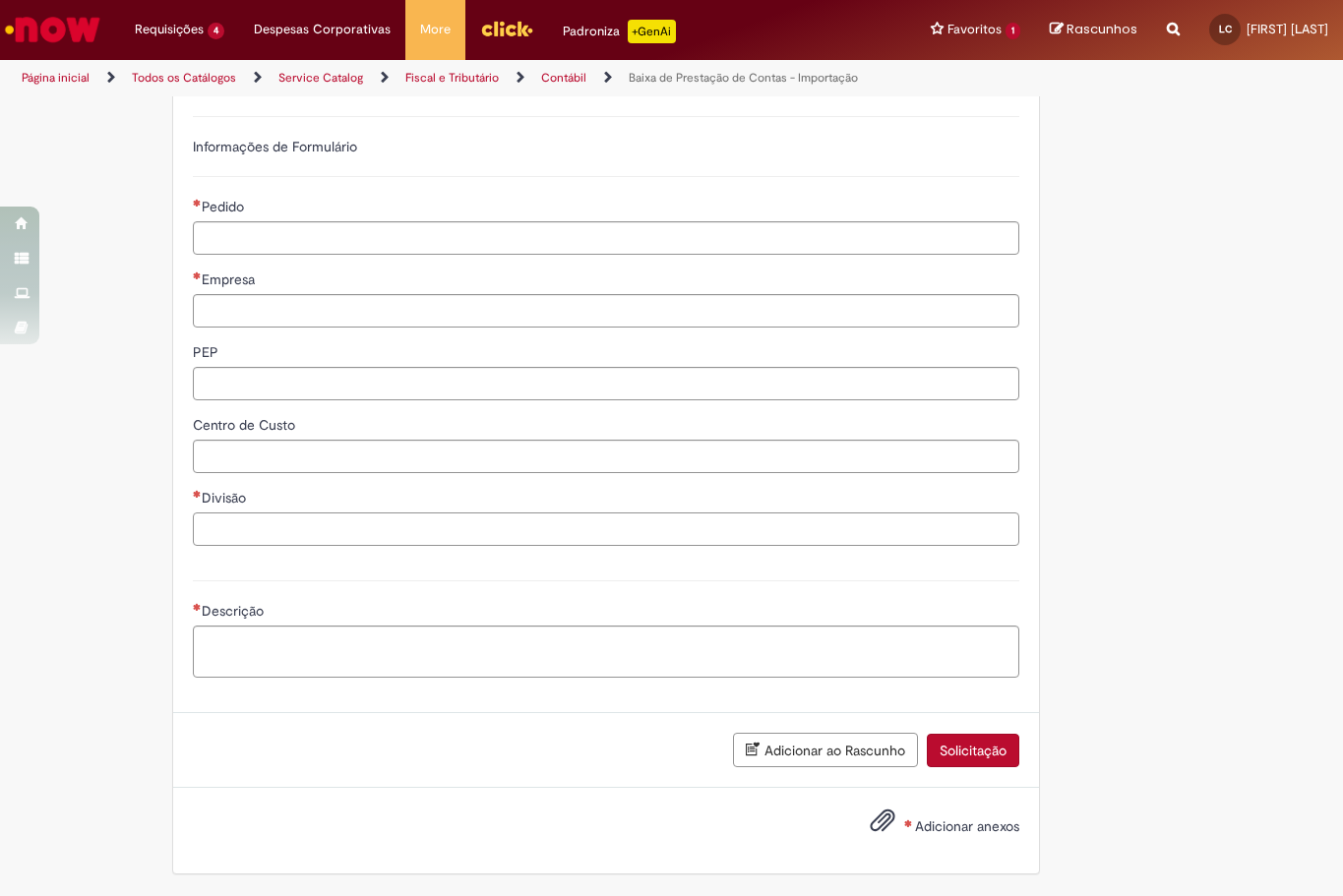 click on "Divisão" at bounding box center (606, 529) 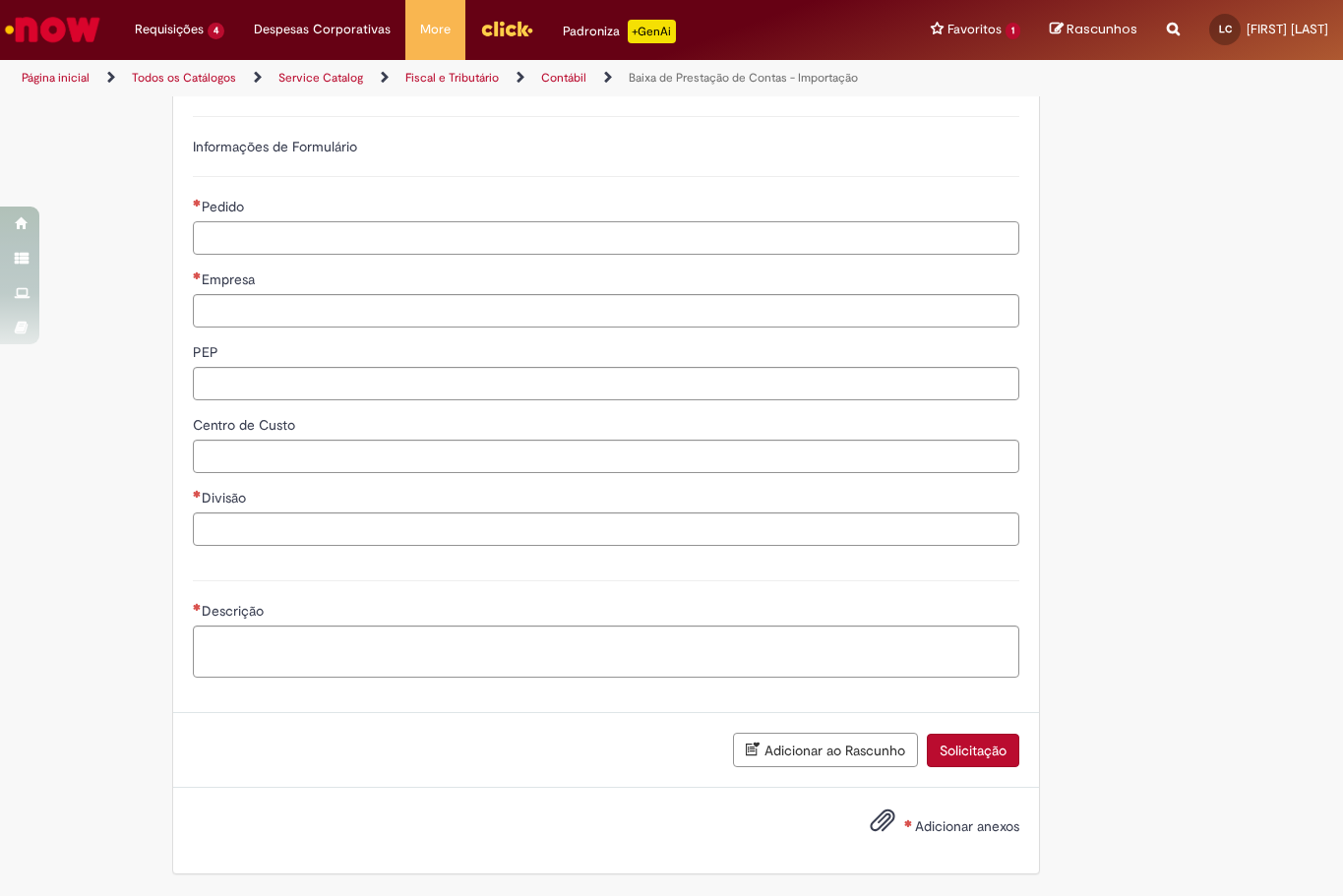 click on "Pedido" at bounding box center [606, 238] 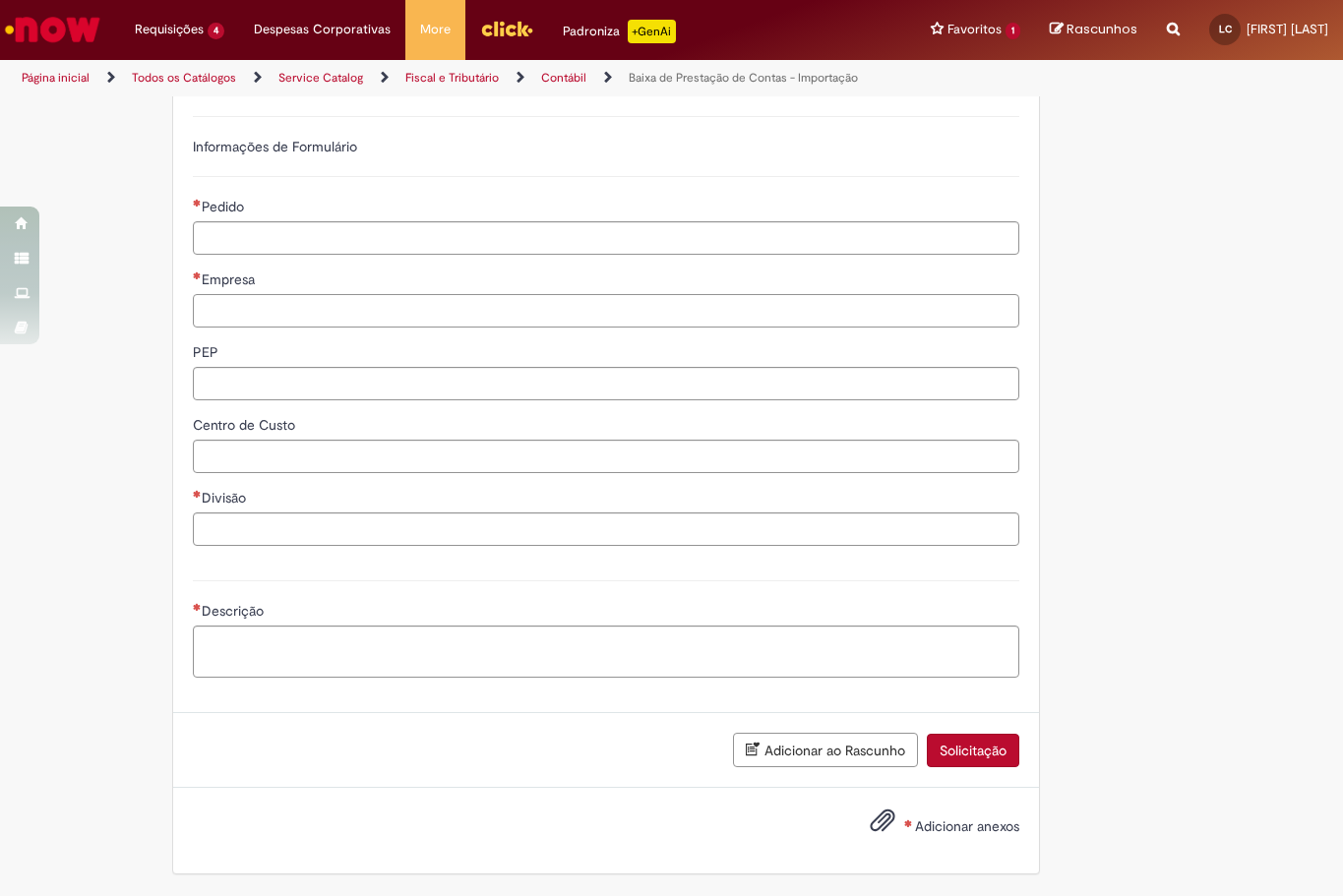 click on "Empresa" at bounding box center [606, 311] 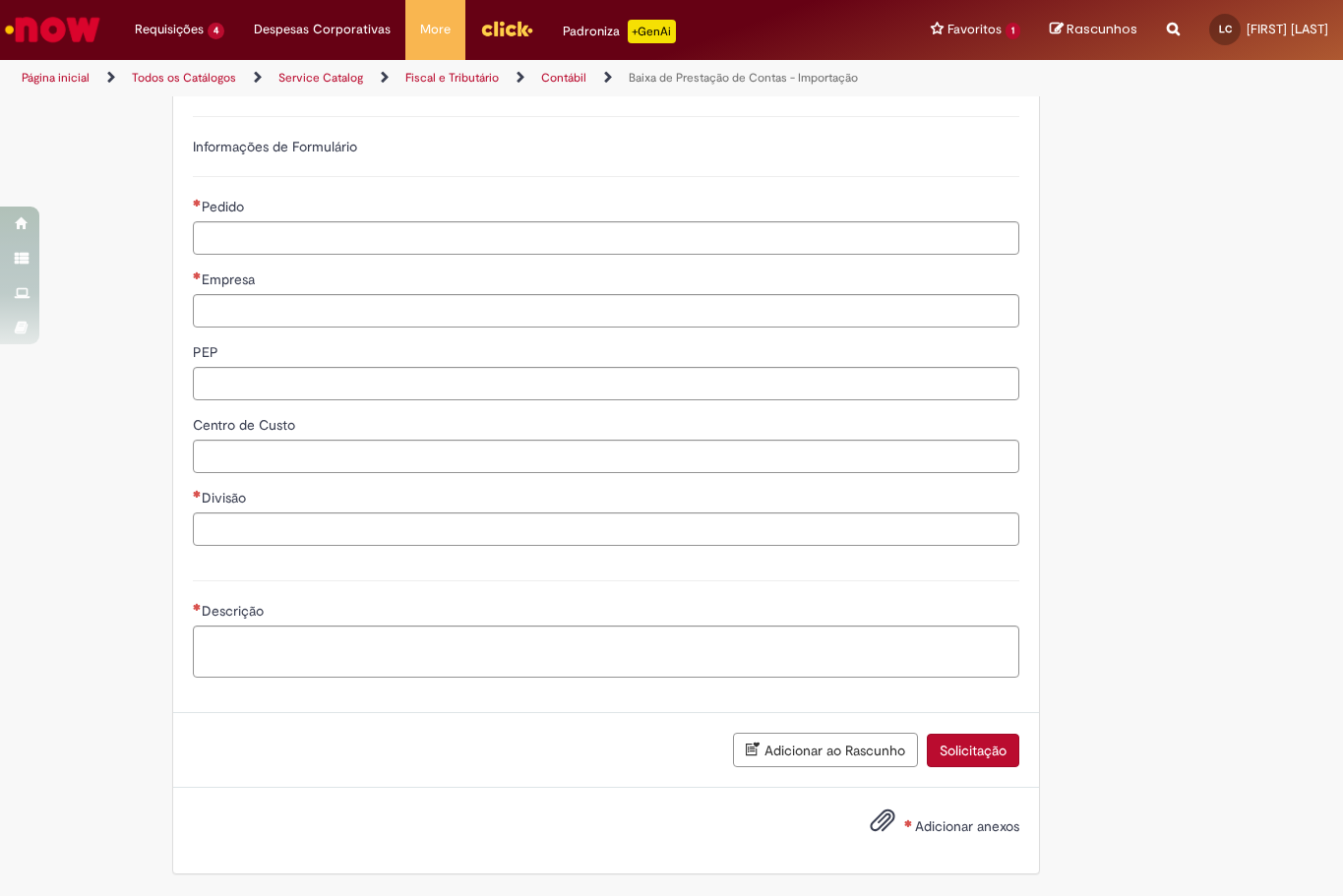 click on "Divisão" at bounding box center [606, 516] 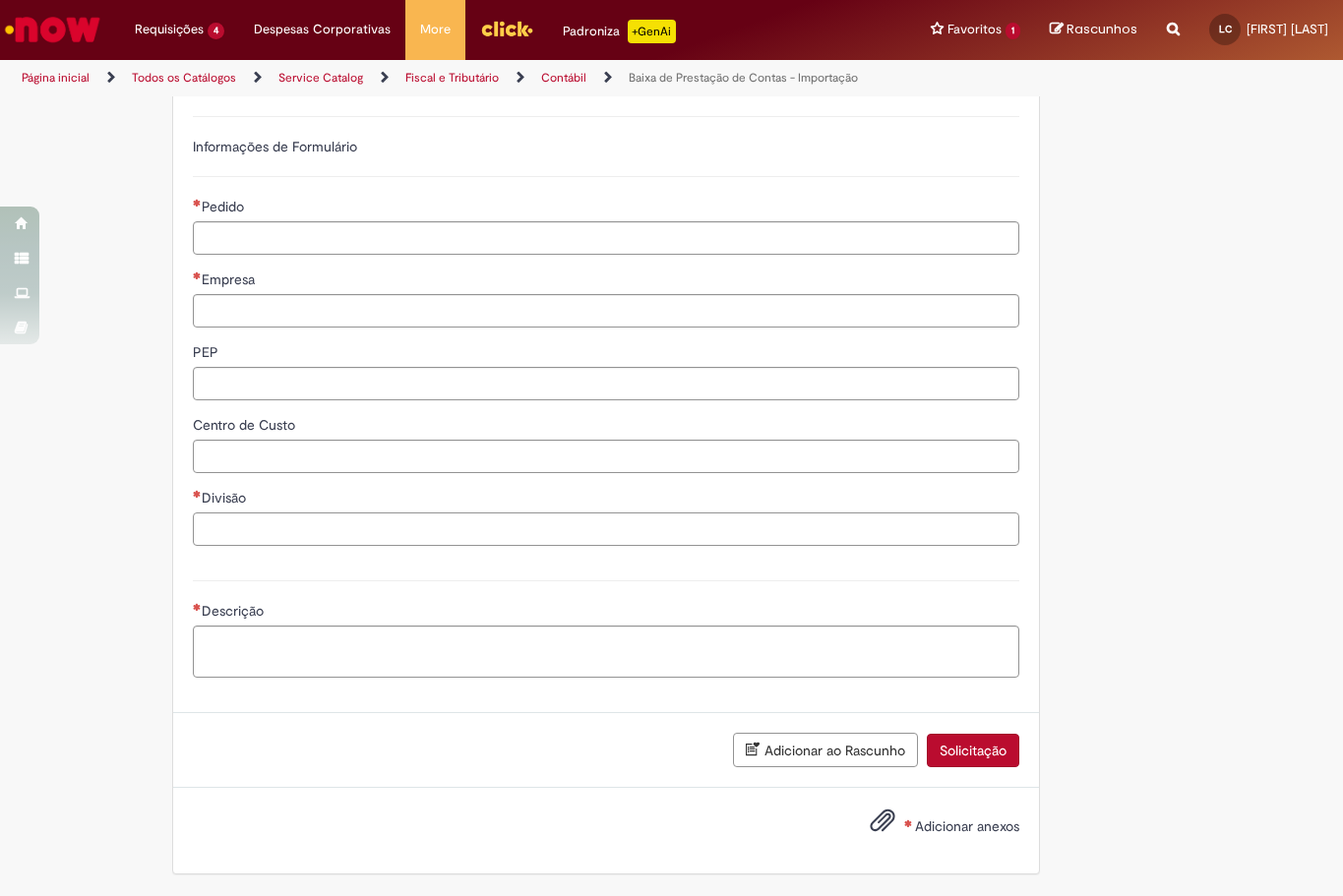 click on "Divisão" at bounding box center [606, 529] 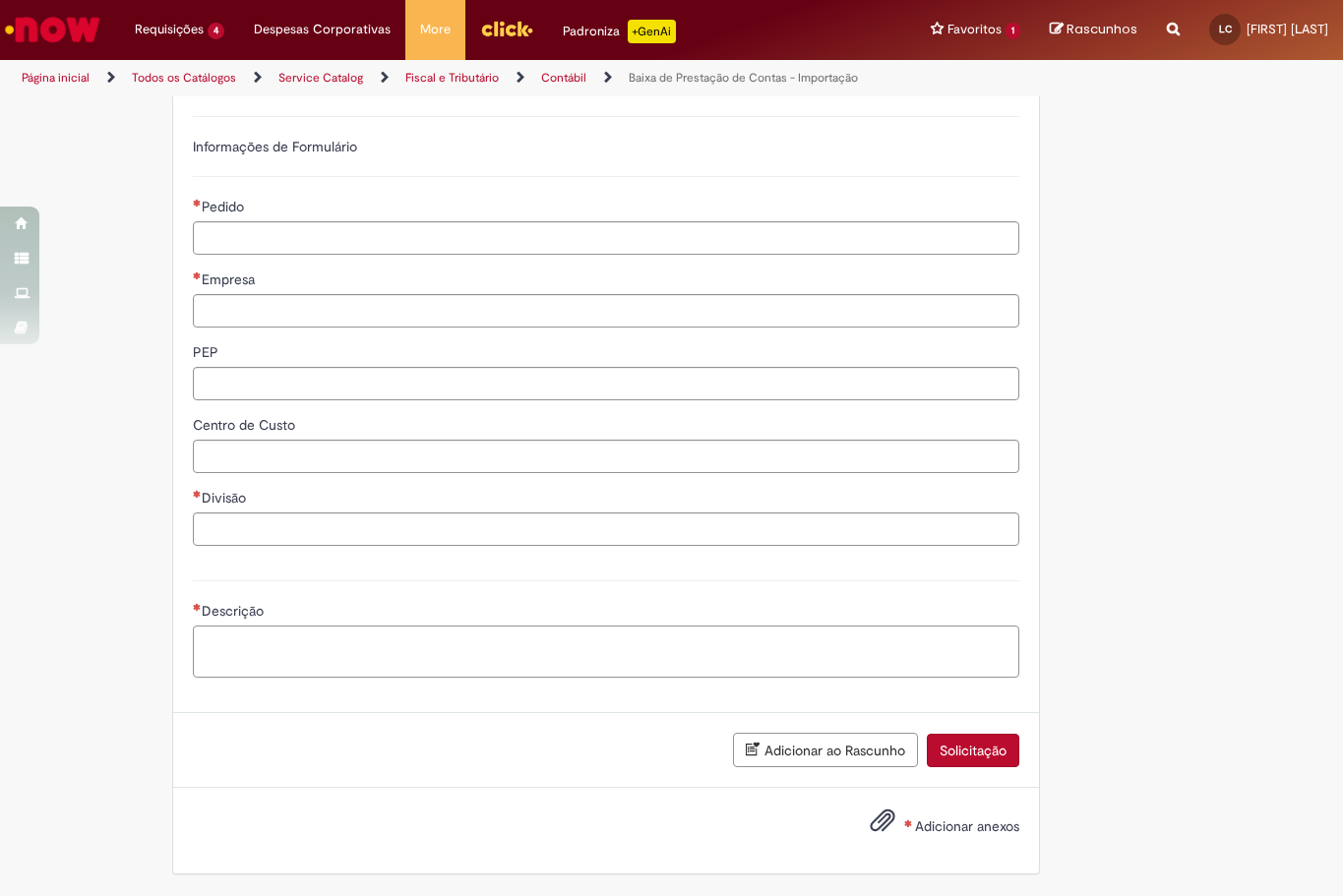 click on "Descrição" at bounding box center (606, 652) 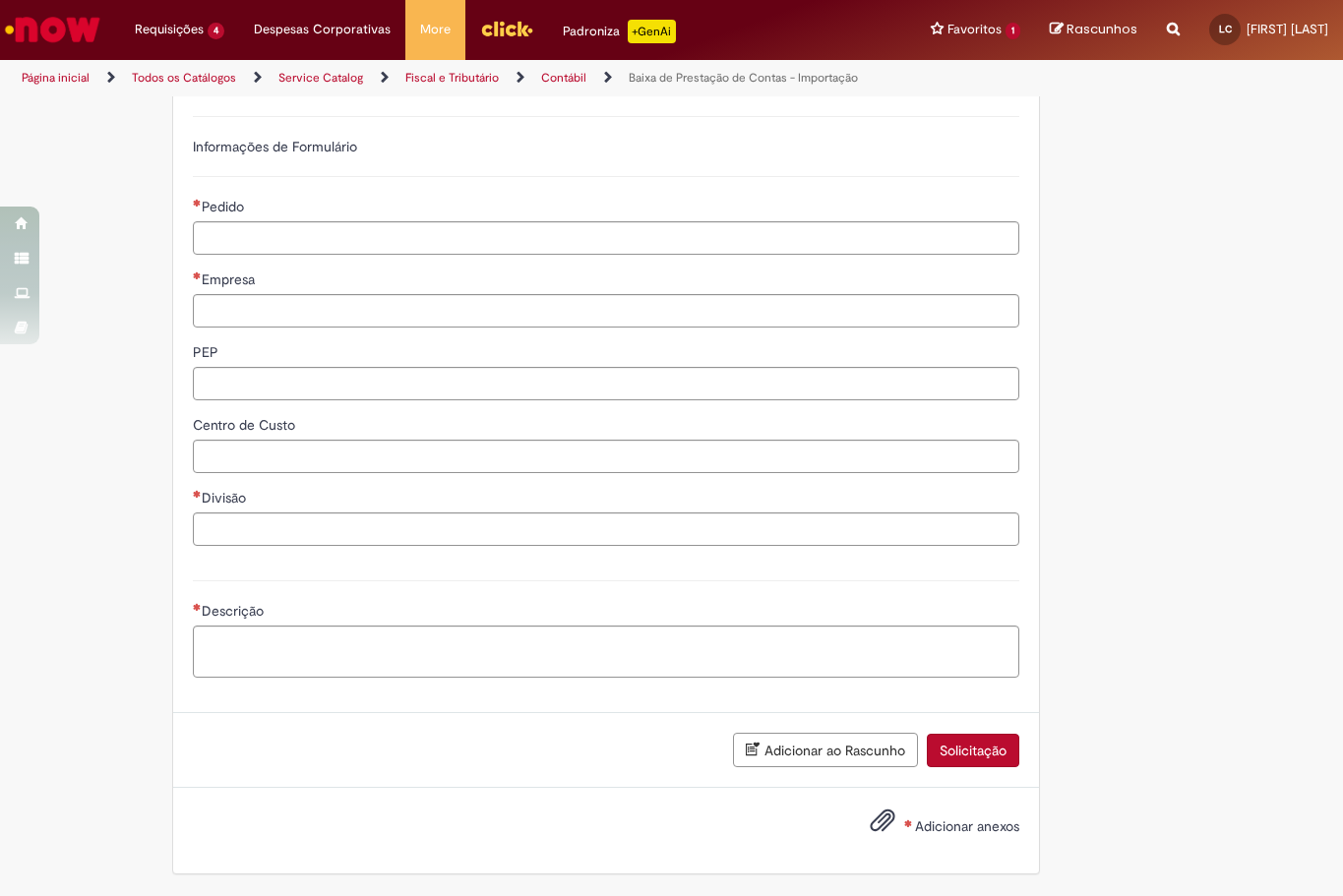 click on "**********" at bounding box center [672, 242] 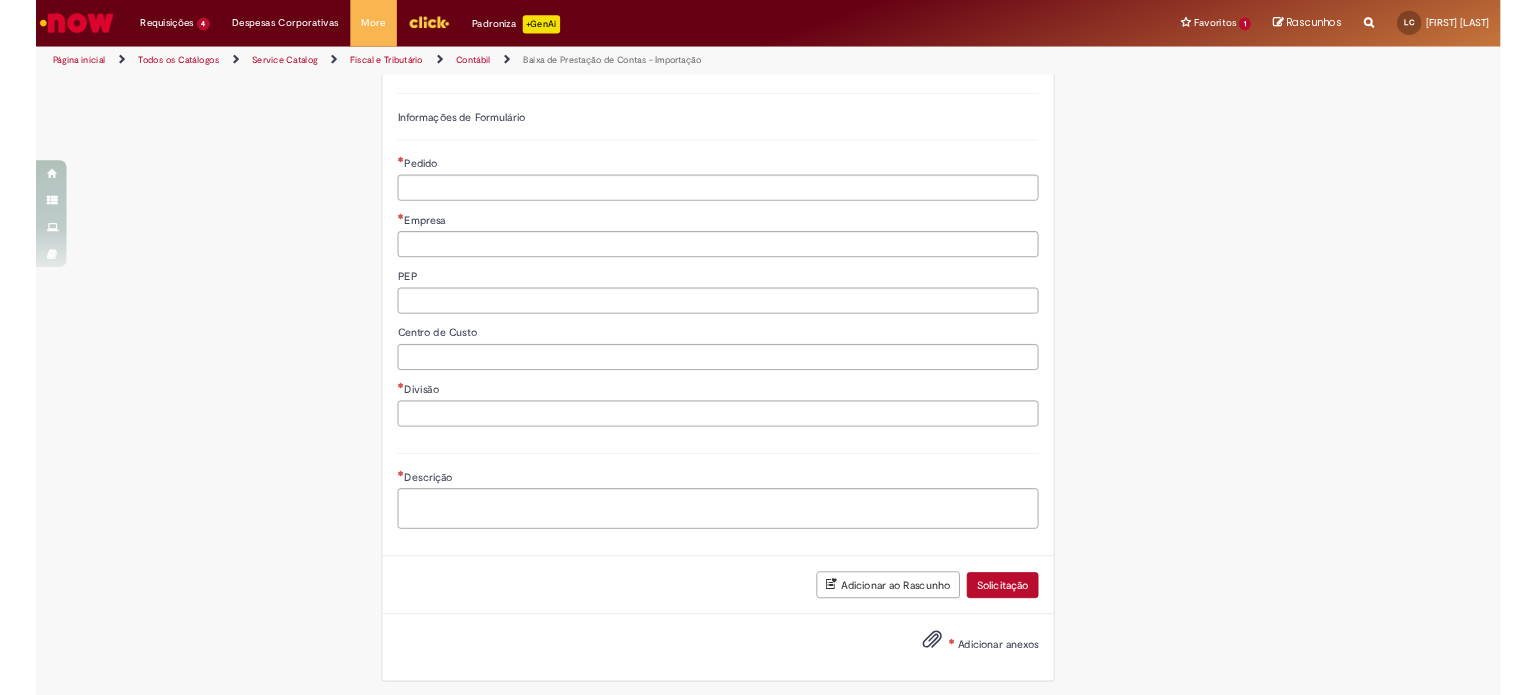 scroll, scrollTop: 512, scrollLeft: 0, axis: vertical 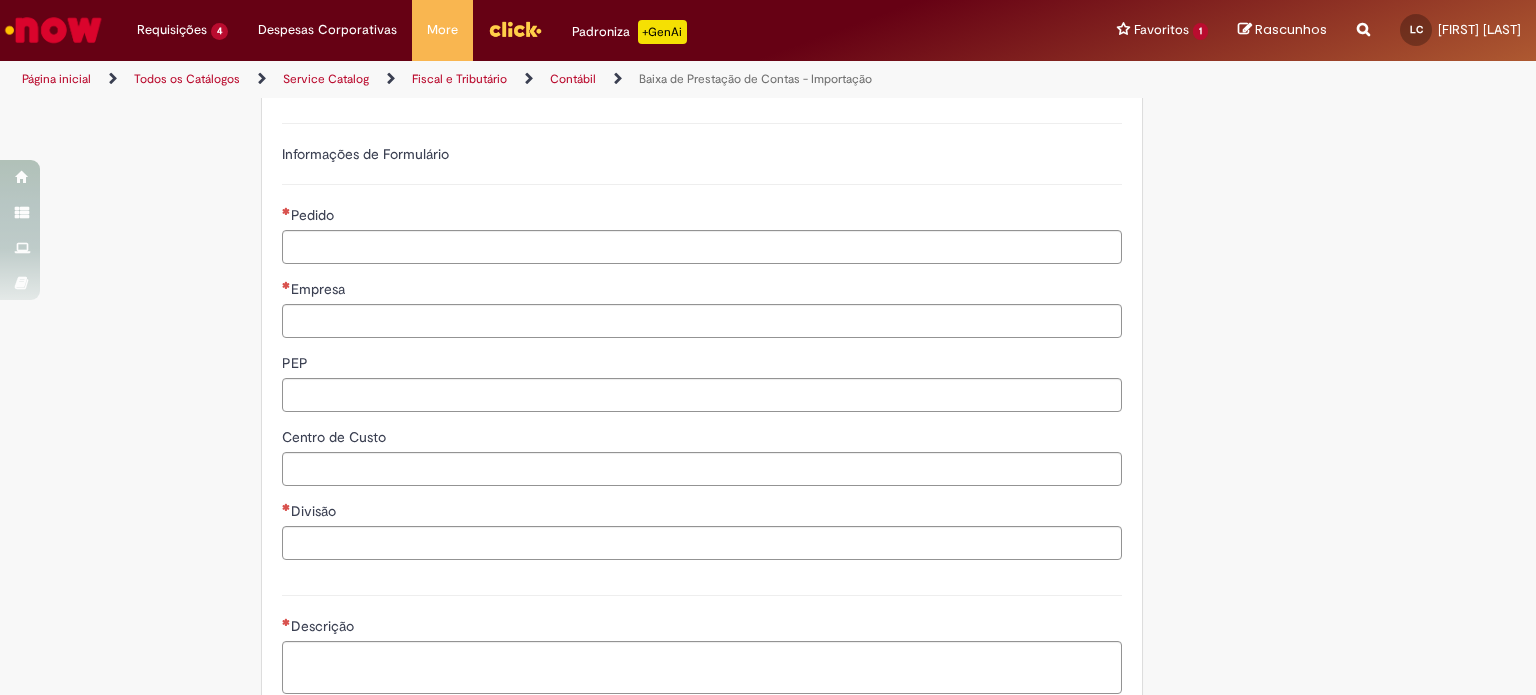 click on "**********" at bounding box center (768, 251) 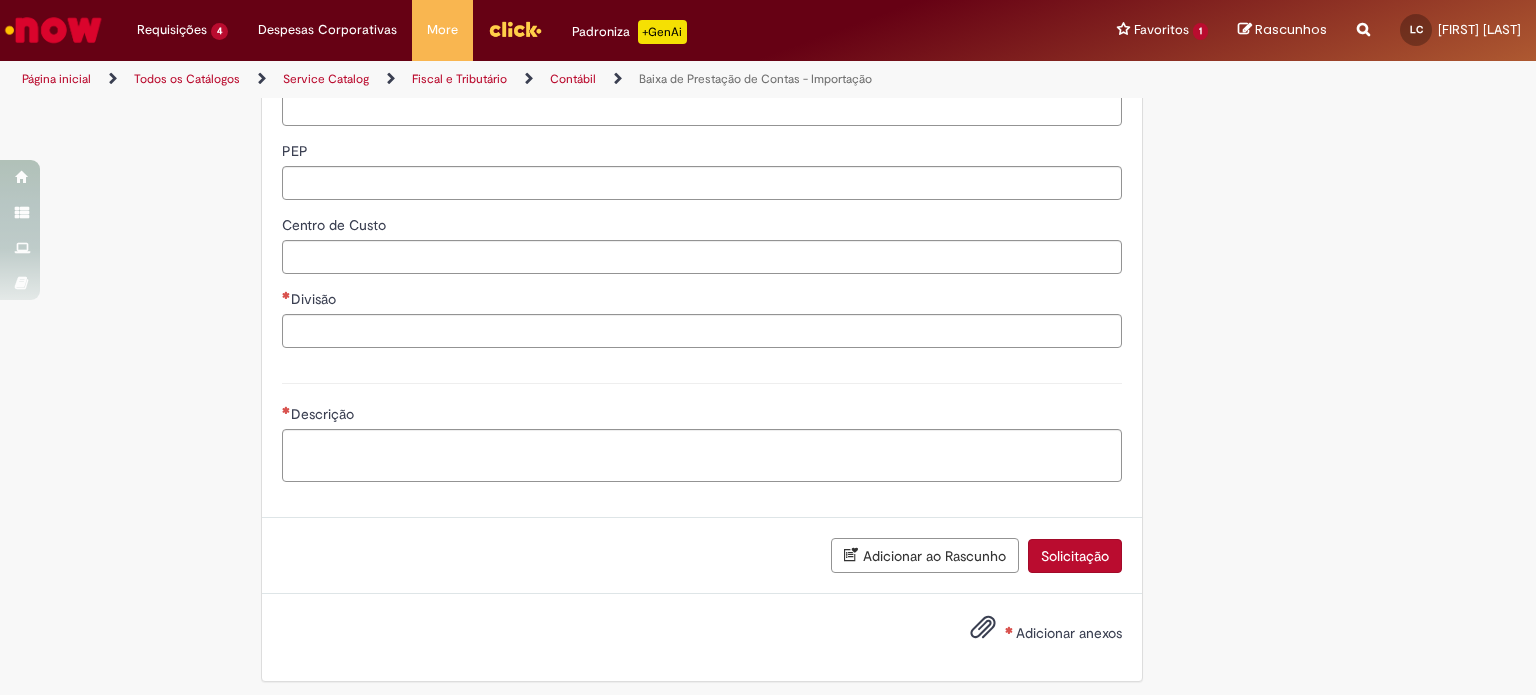scroll, scrollTop: 728, scrollLeft: 0, axis: vertical 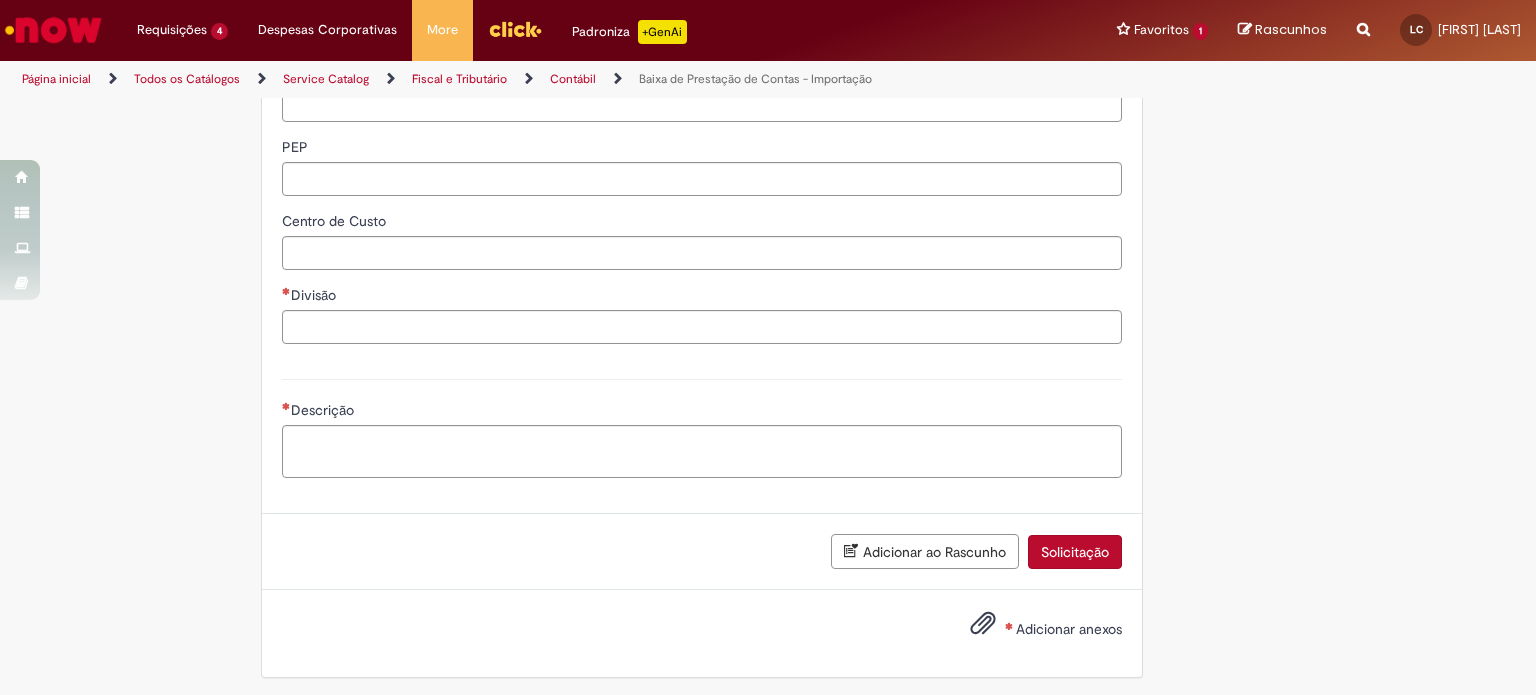 click on "**********" at bounding box center (768, 35) 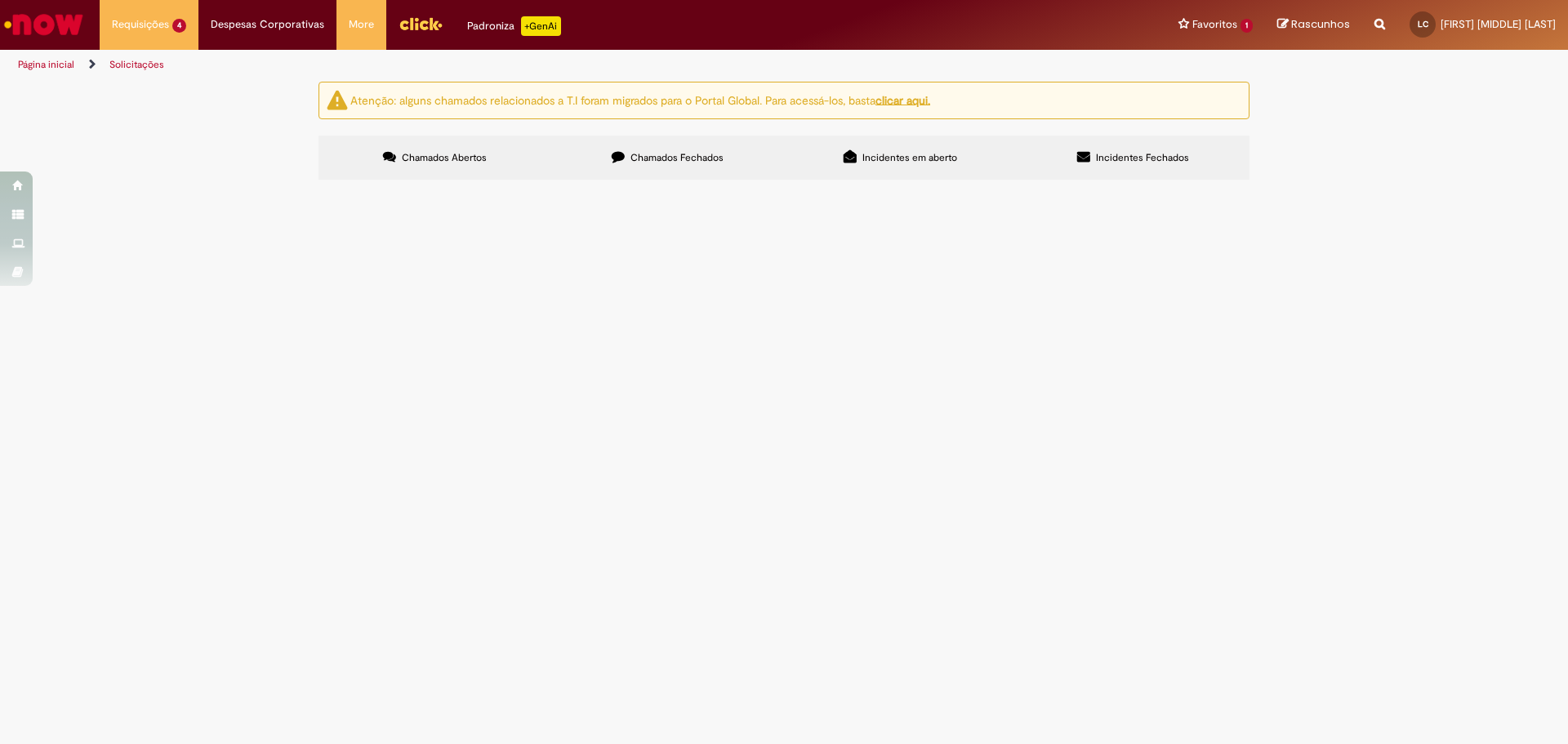 scroll, scrollTop: 0, scrollLeft: 0, axis: both 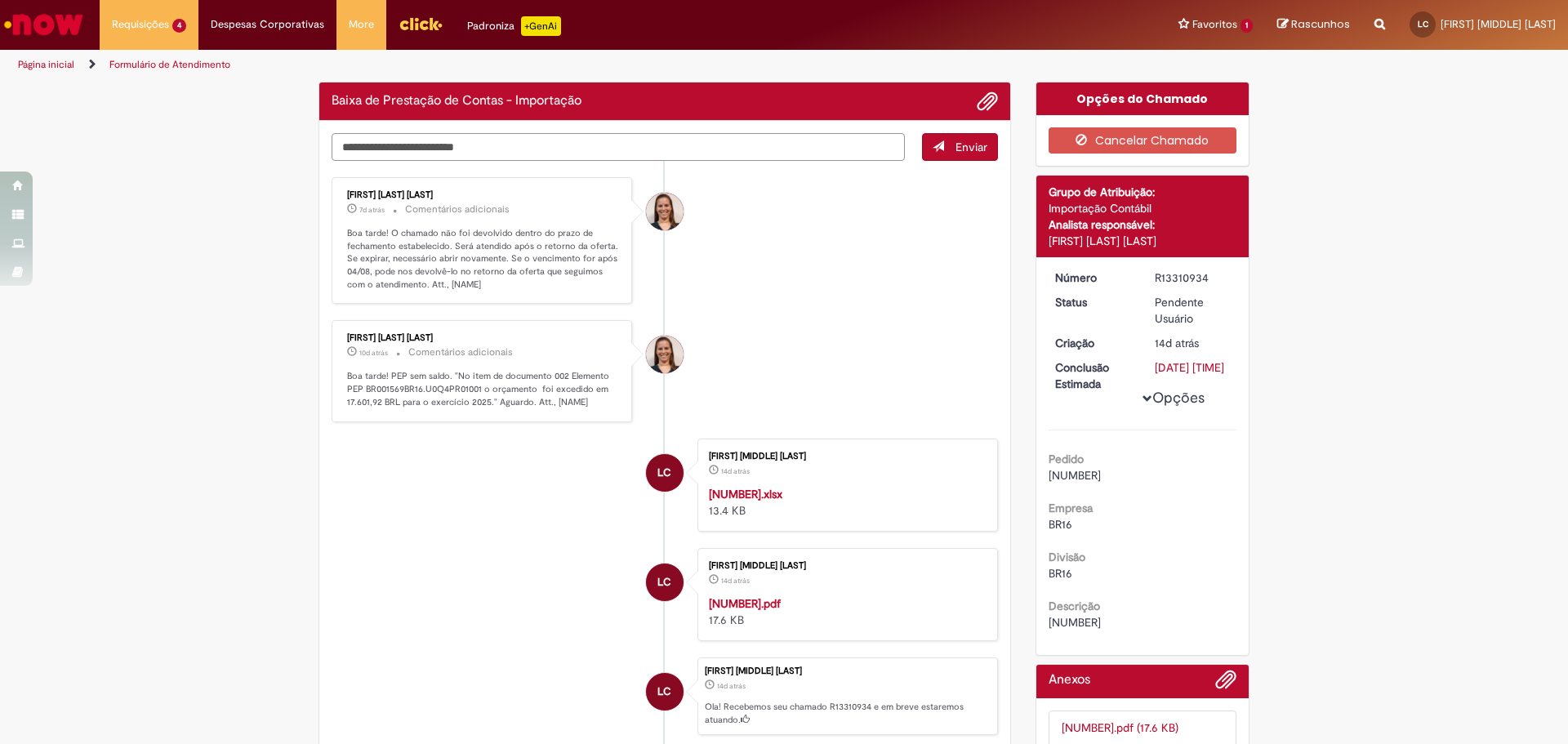 click at bounding box center (618, 147) 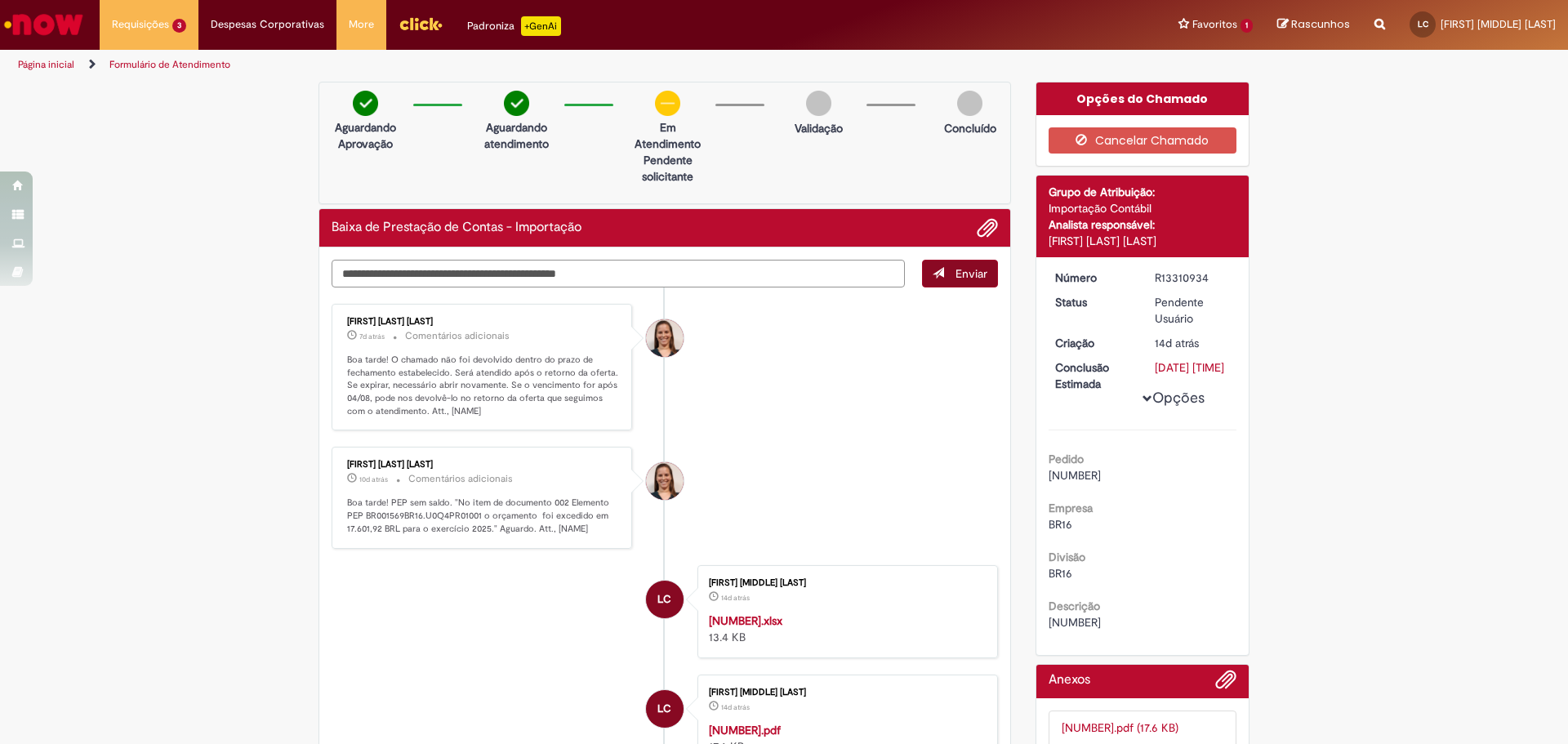 type on "**********" 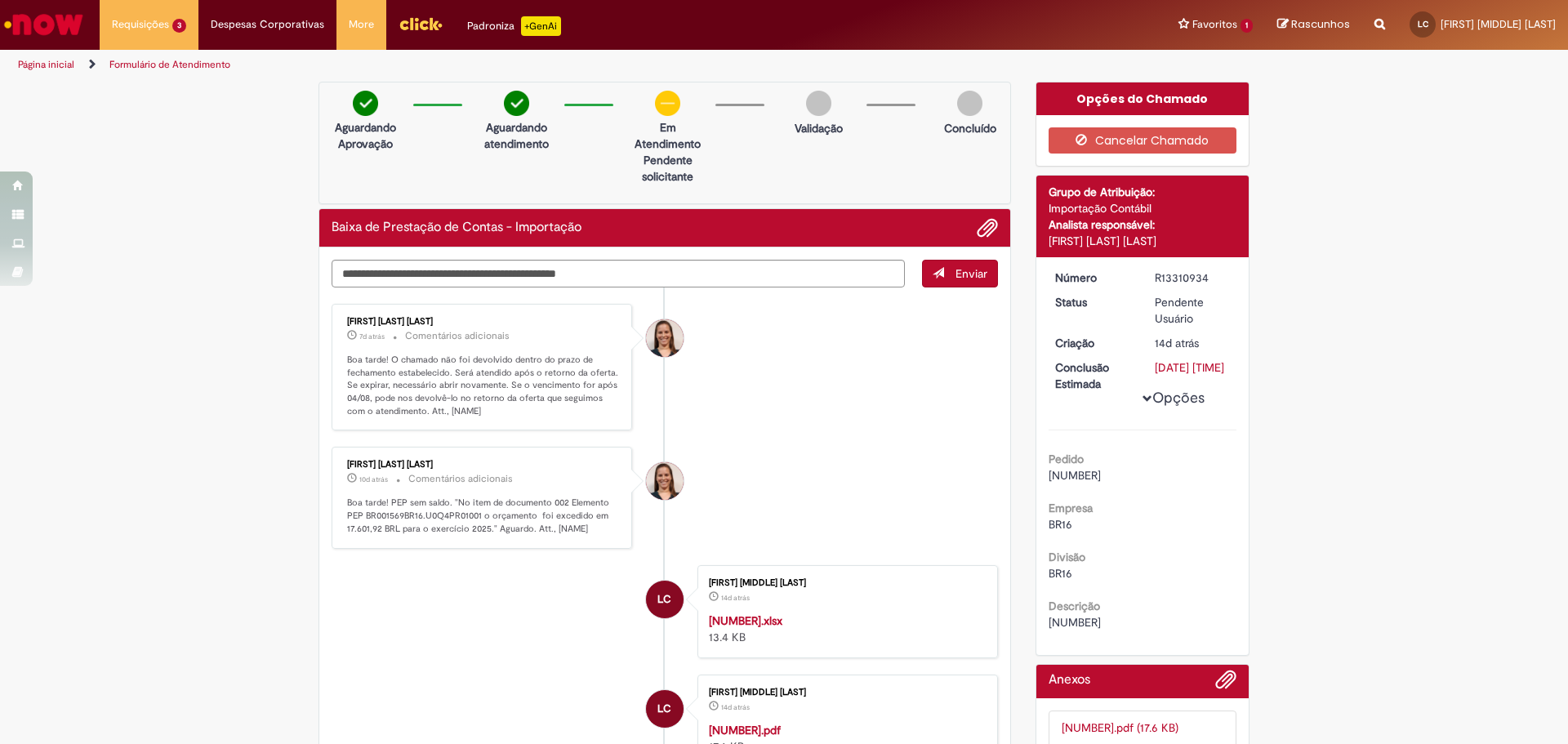click on "Enviar" at bounding box center [971, 274] 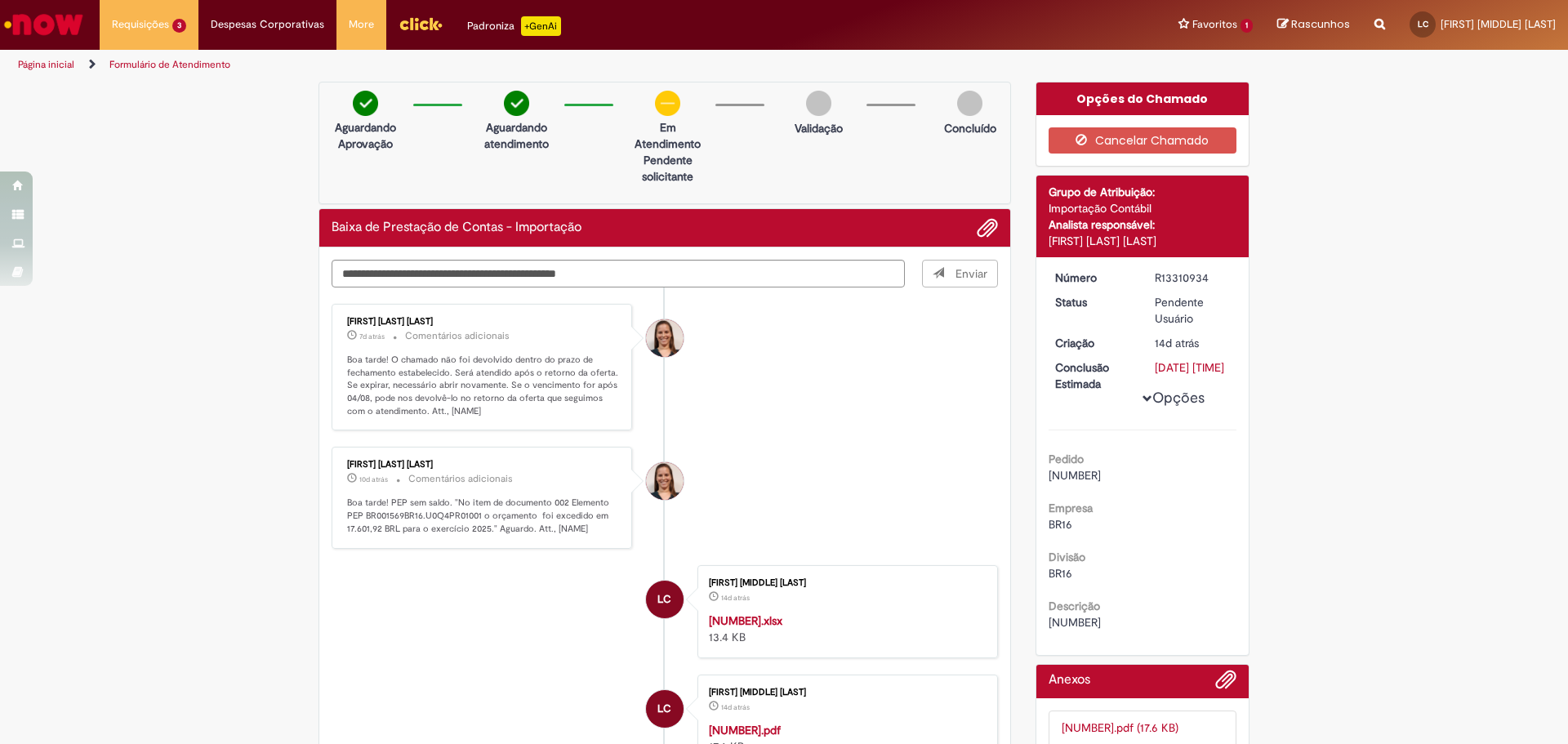 type 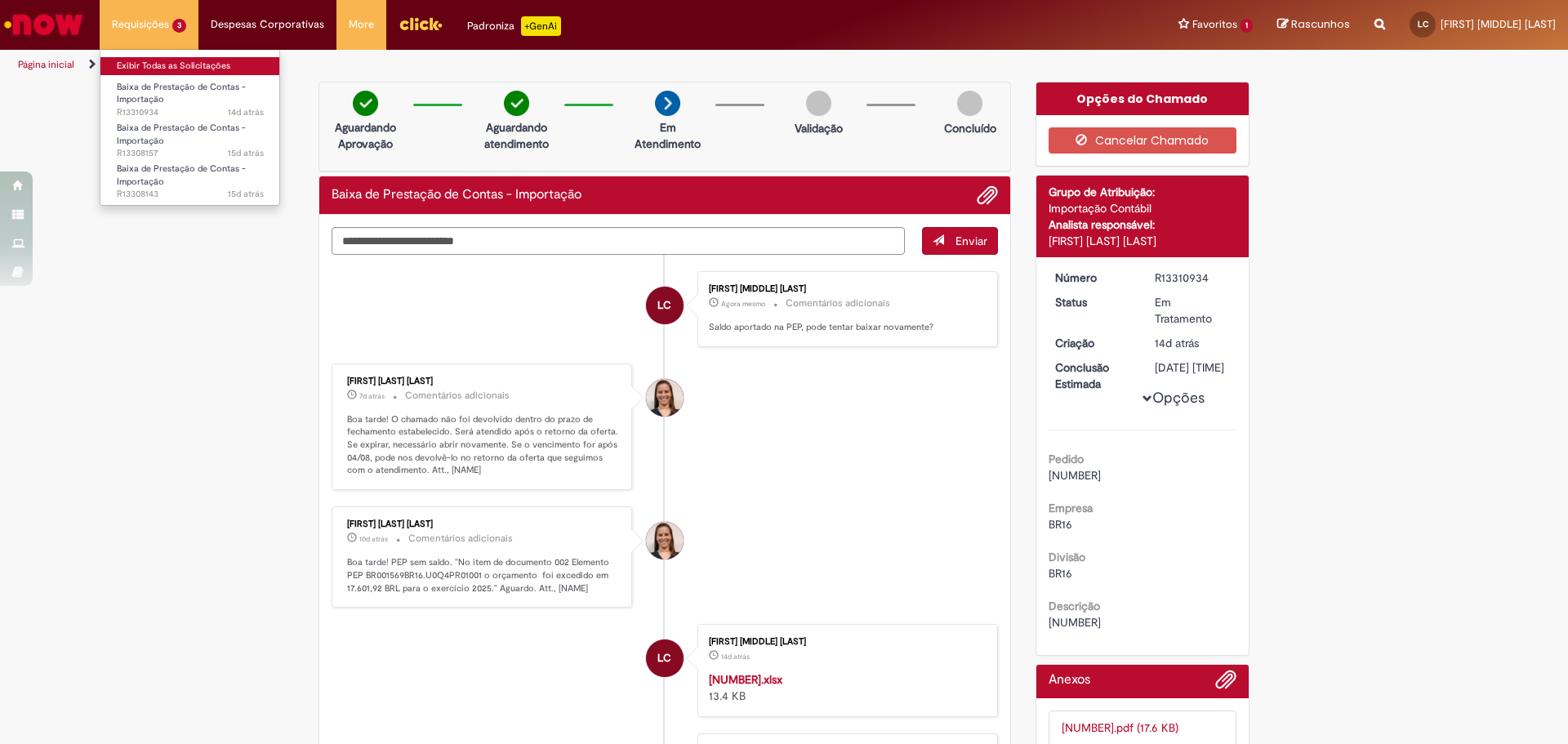click on "Exibir Todas as Solicitações" at bounding box center (190, 66) 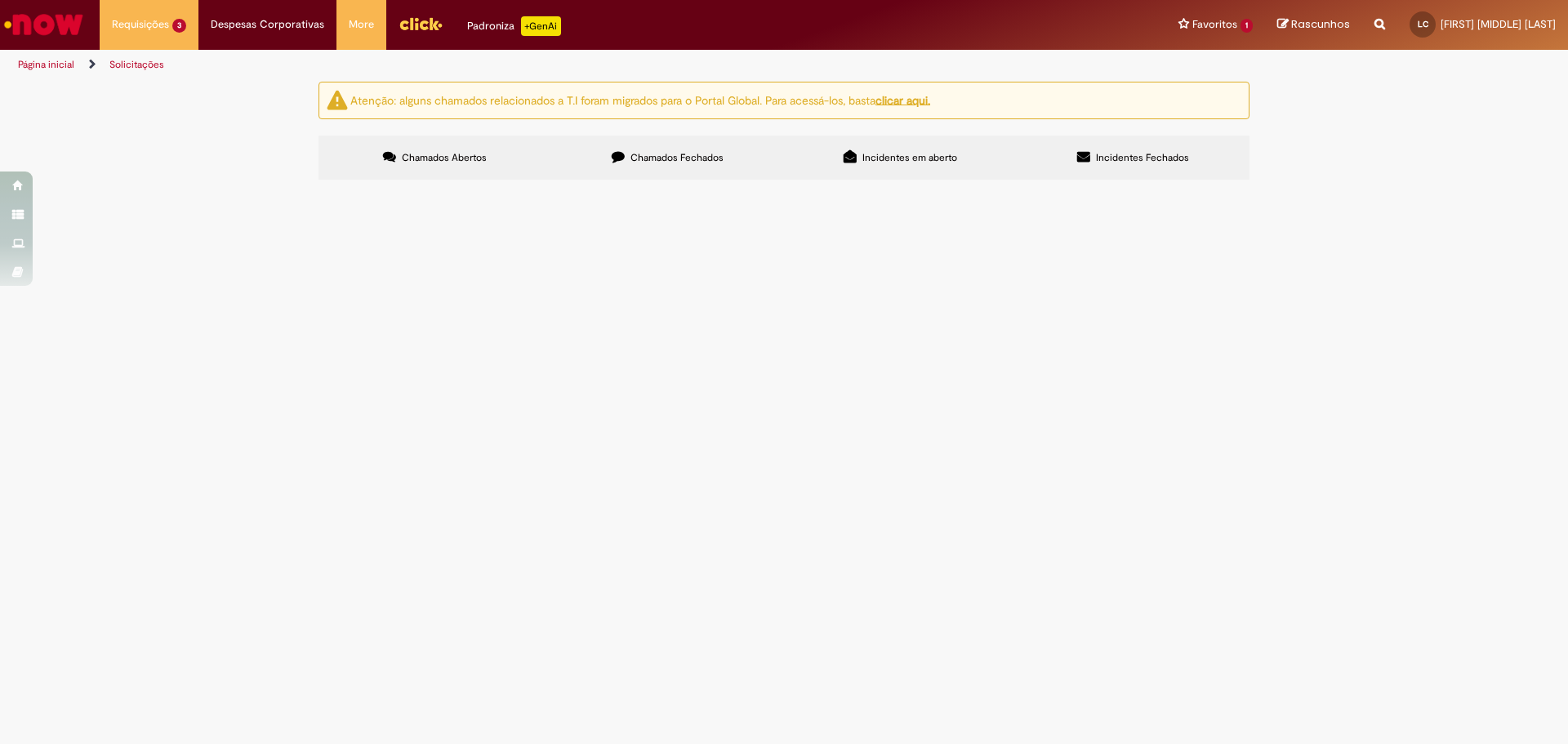 click on "Baixa de Prestação de Contas - Importação" at bounding box center (0, 0) 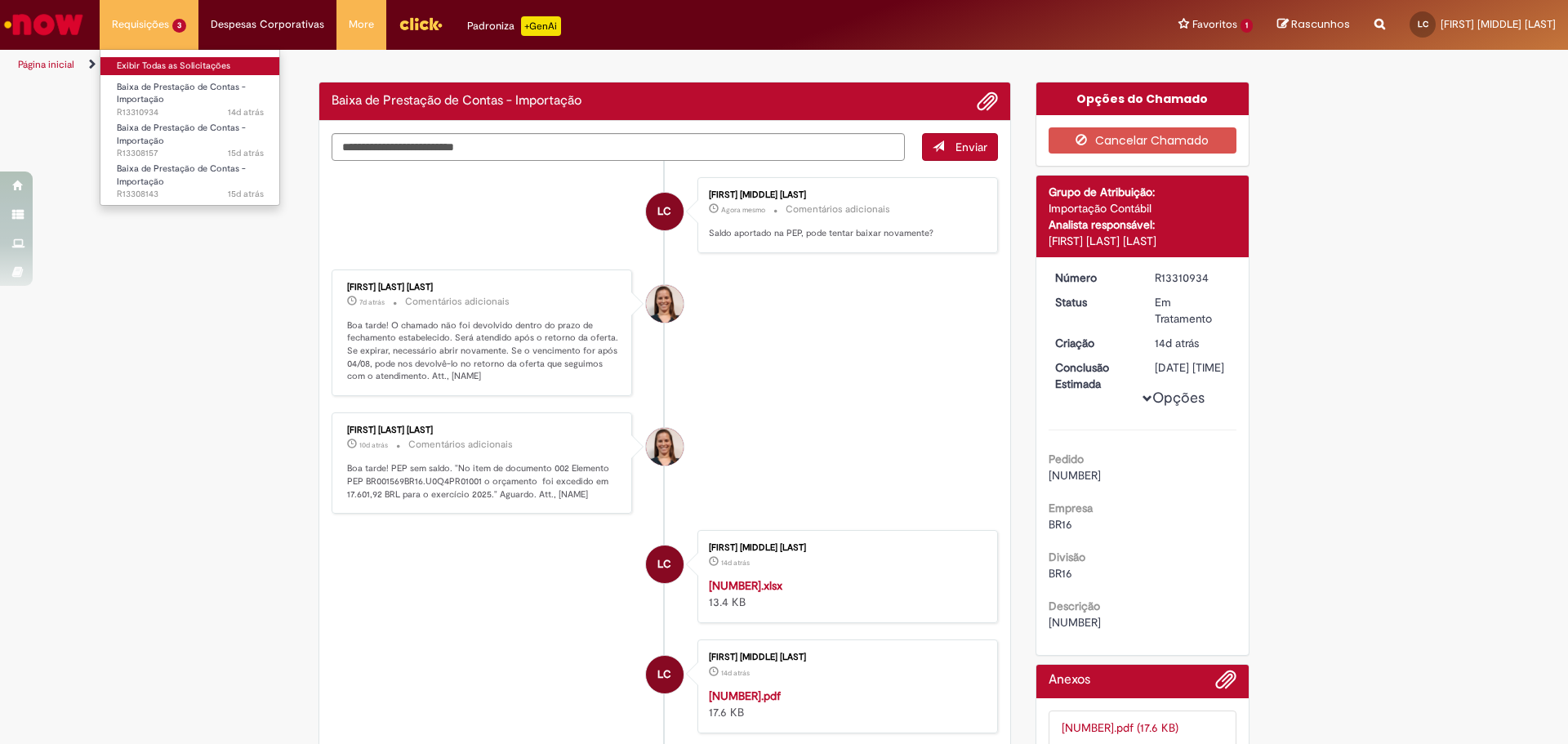 click on "Exibir Todas as Solicitações" at bounding box center (190, 66) 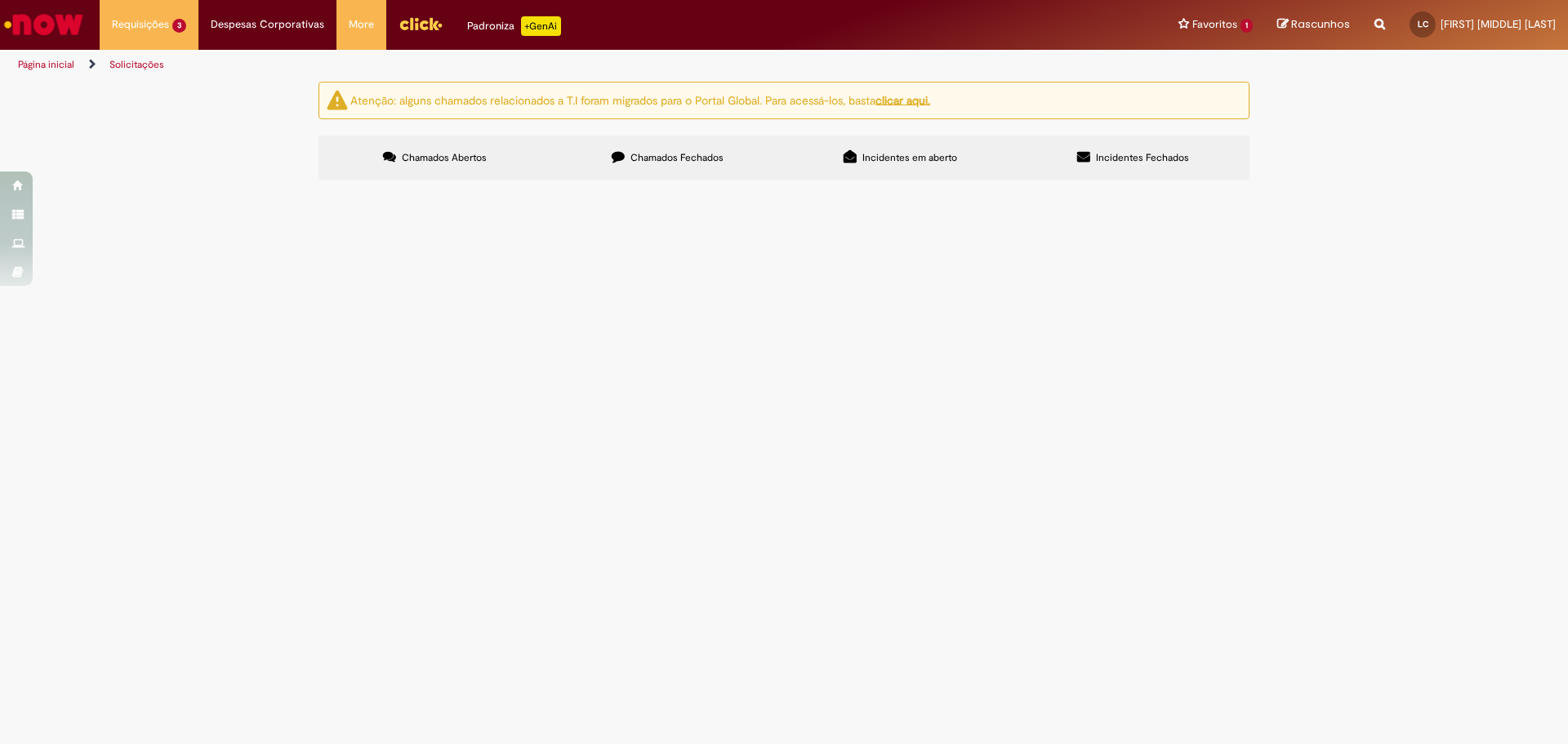 click on "Baixa de Prestação de Contas - Importação" at bounding box center (0, 0) 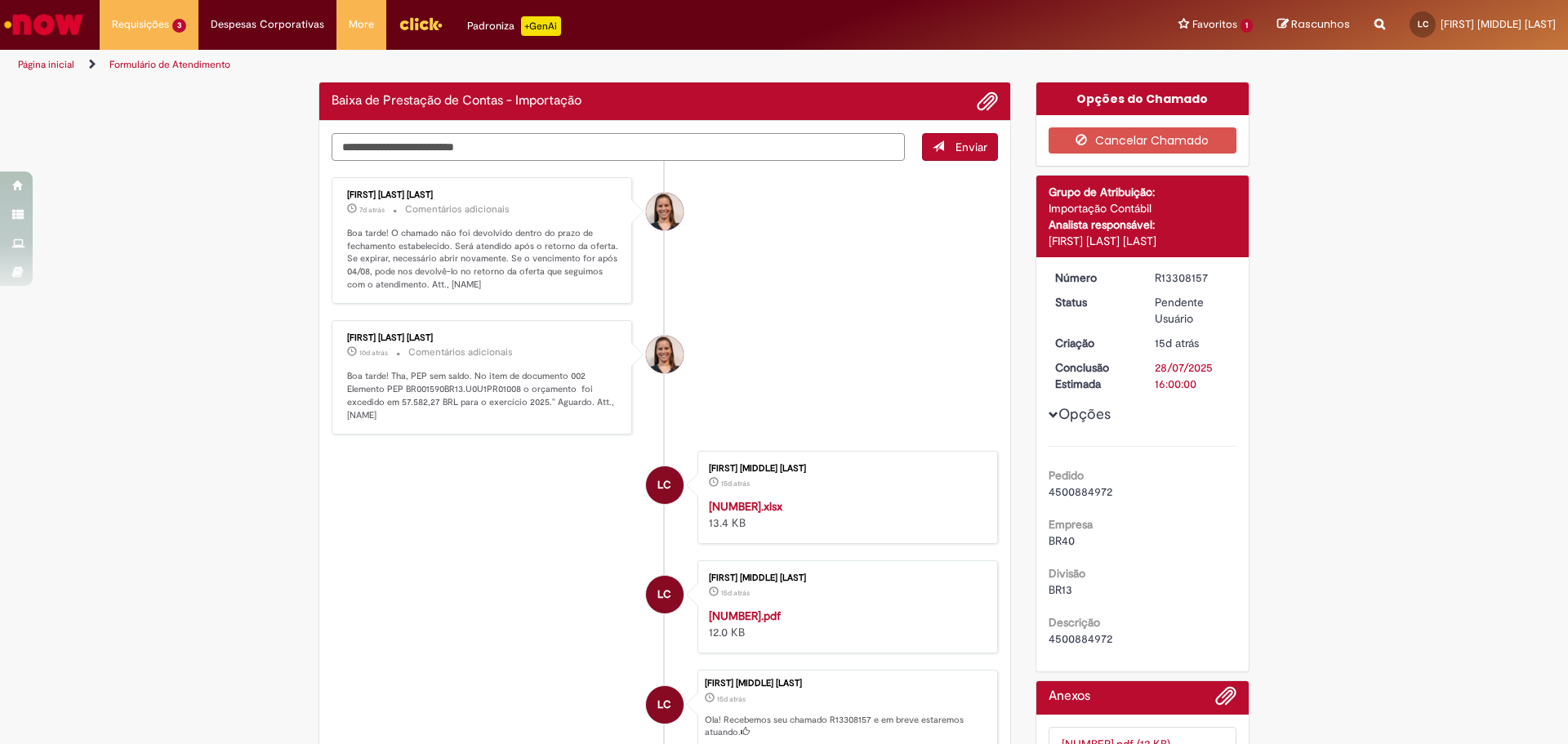 click at bounding box center (618, 147) 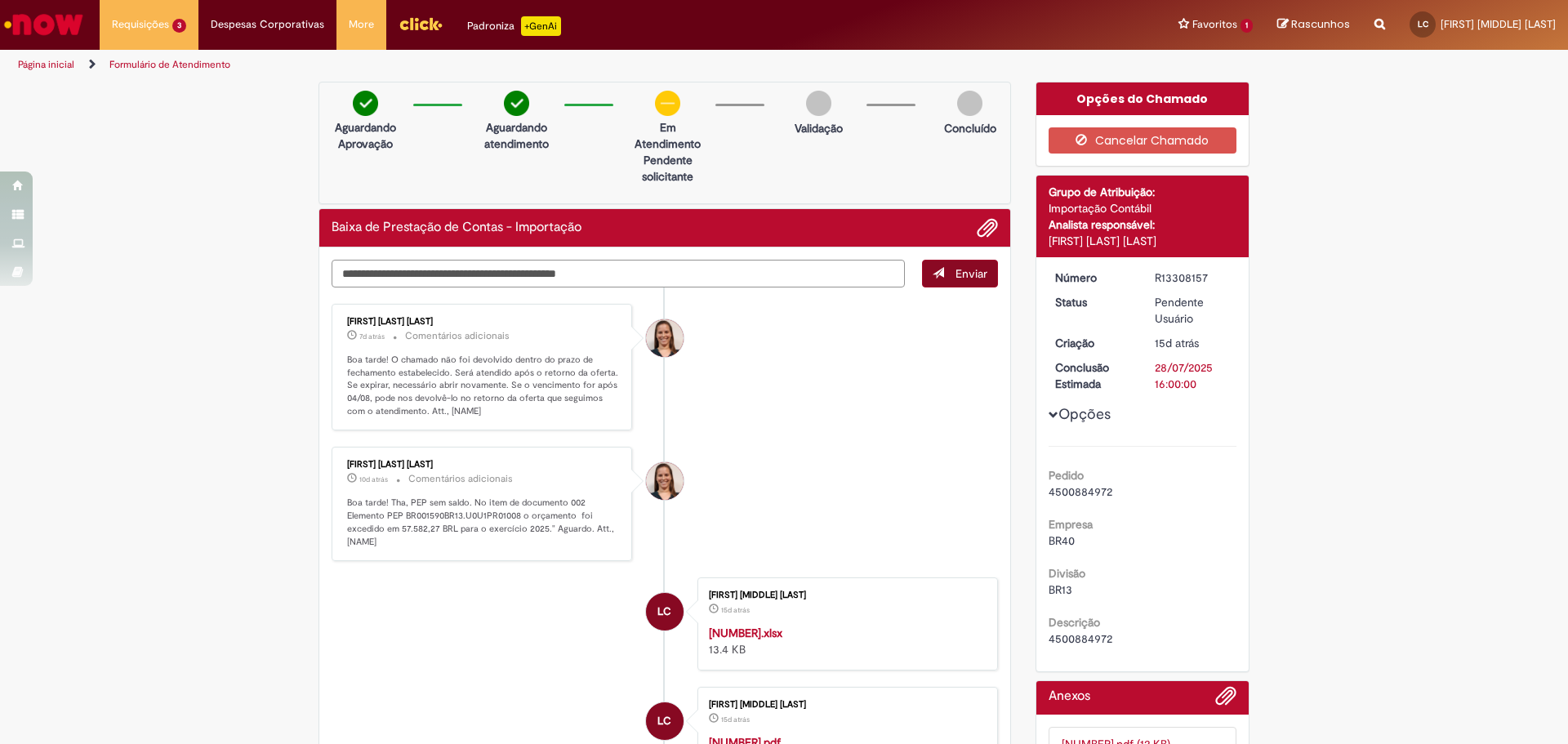 type on "**********" 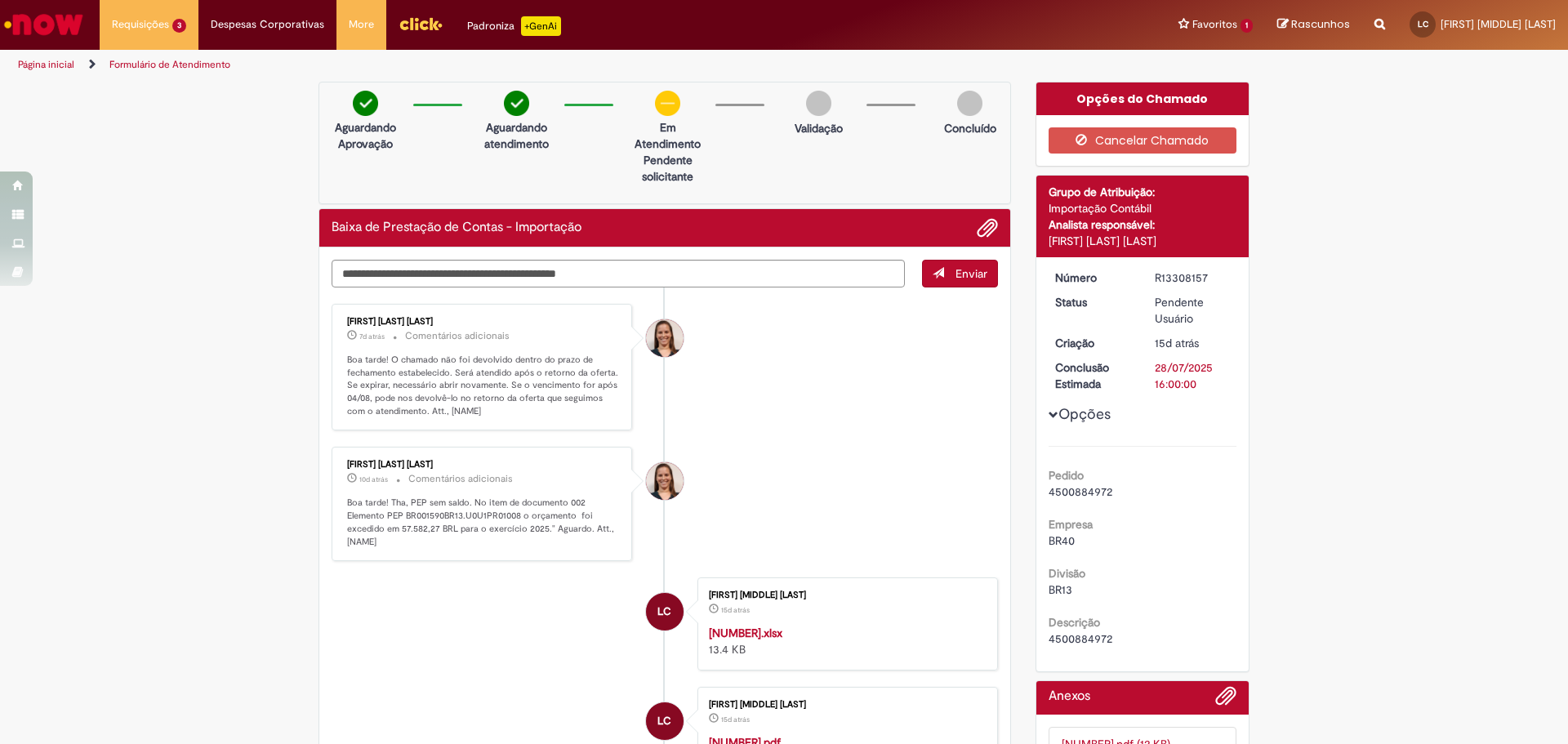 click on "Enviar" at bounding box center [960, 274] 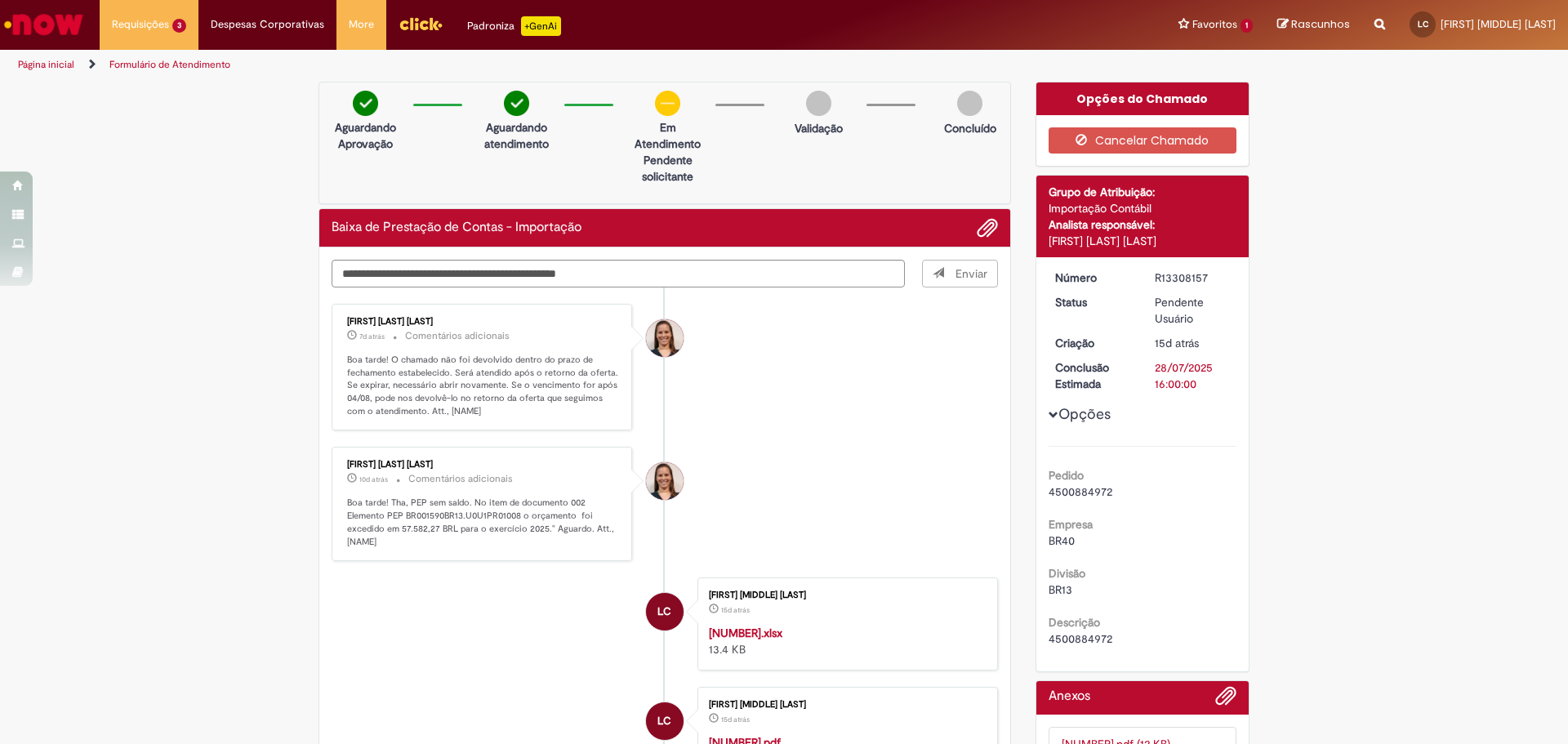 type 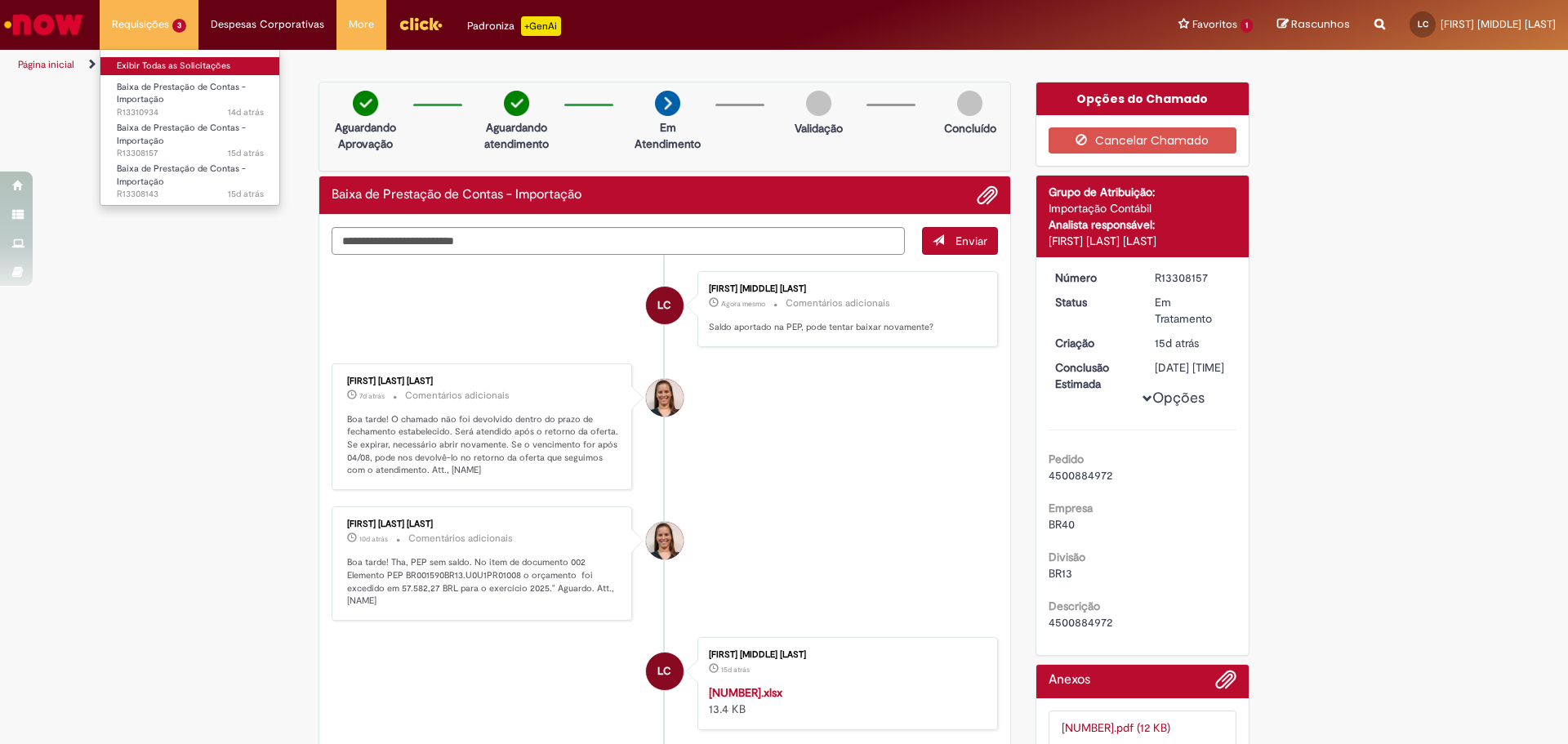 click on "Exibir Todas as Solicitações" at bounding box center [190, 66] 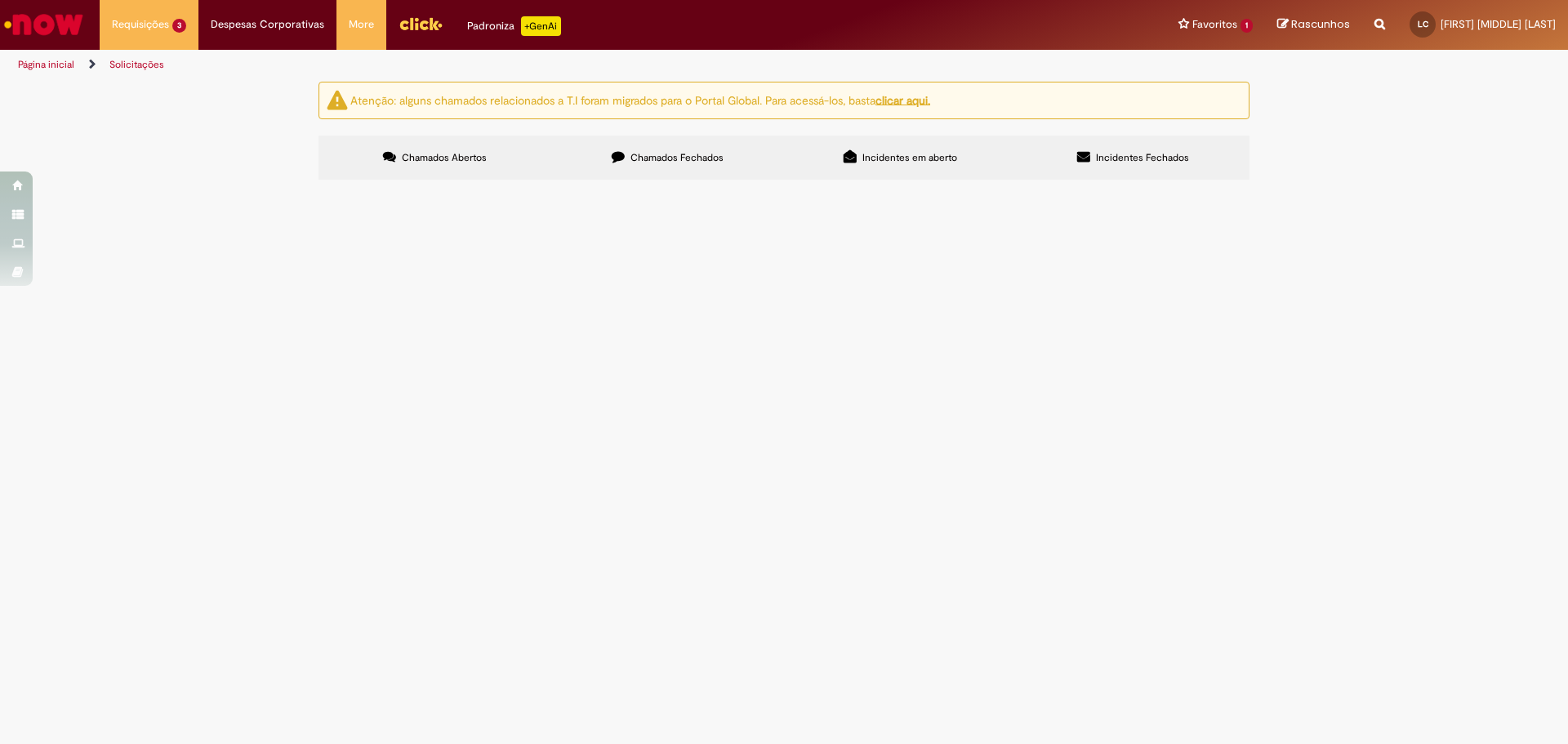 click on "Baixa de Prestação de Contas - Importação" at bounding box center [0, 0] 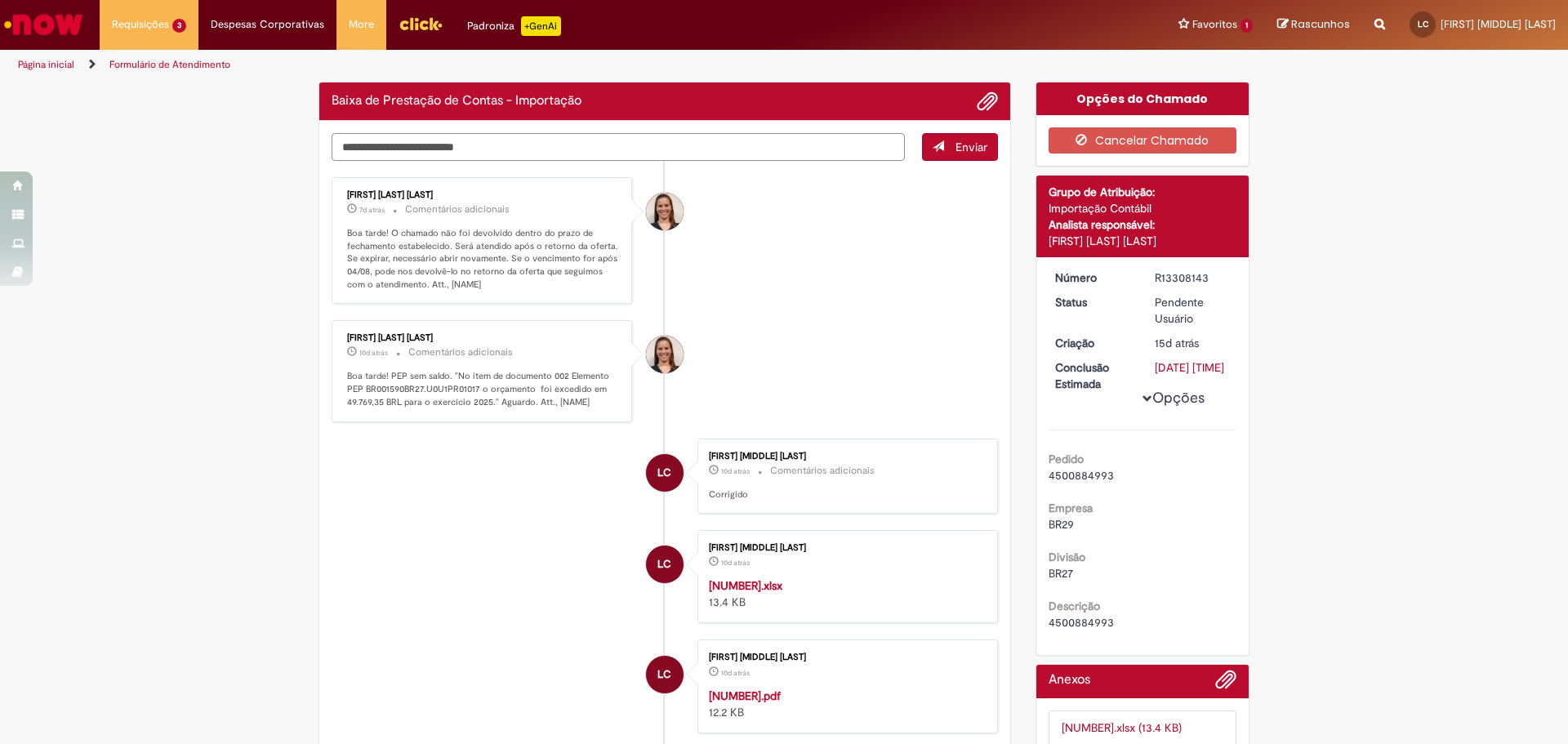 click at bounding box center [618, 147] 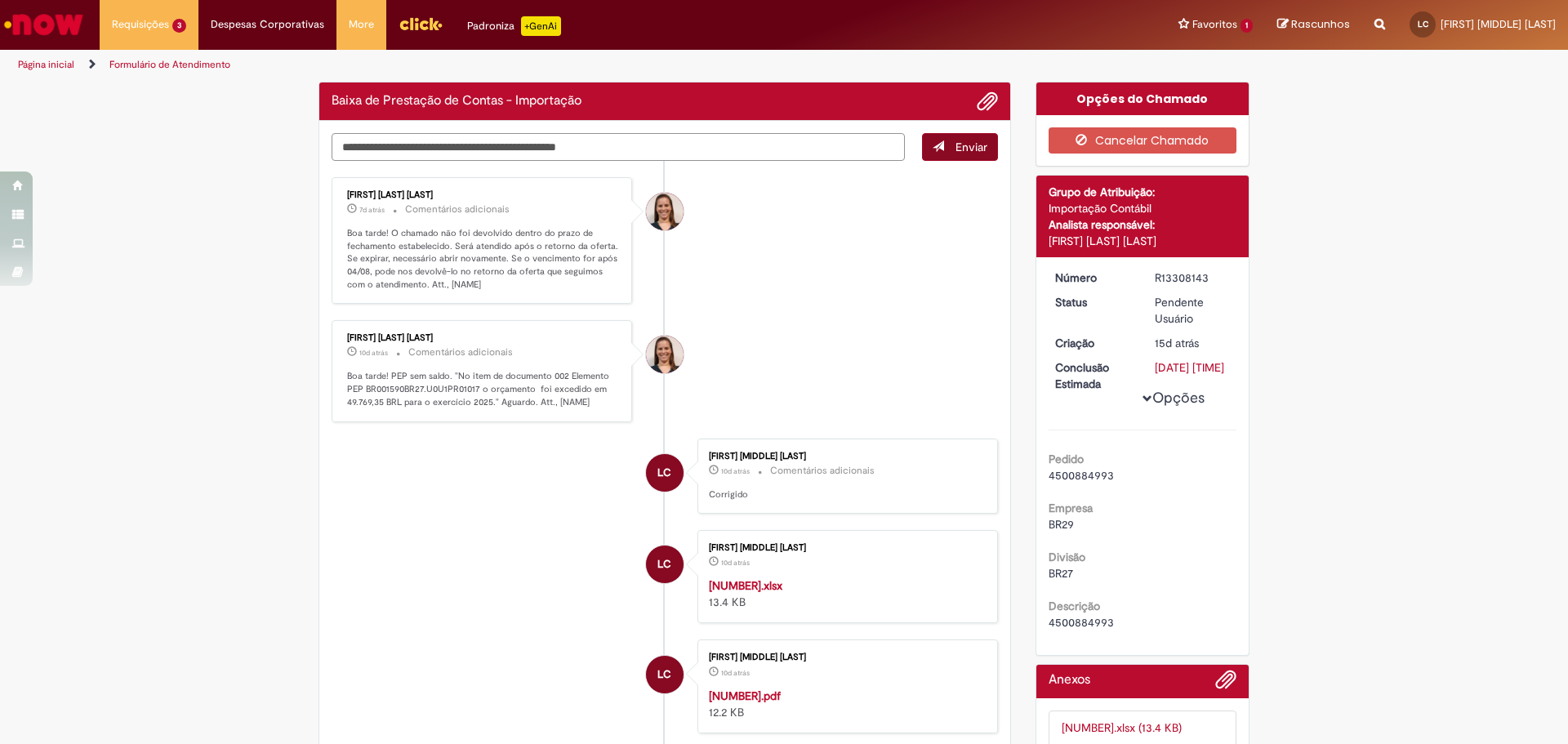 type on "**********" 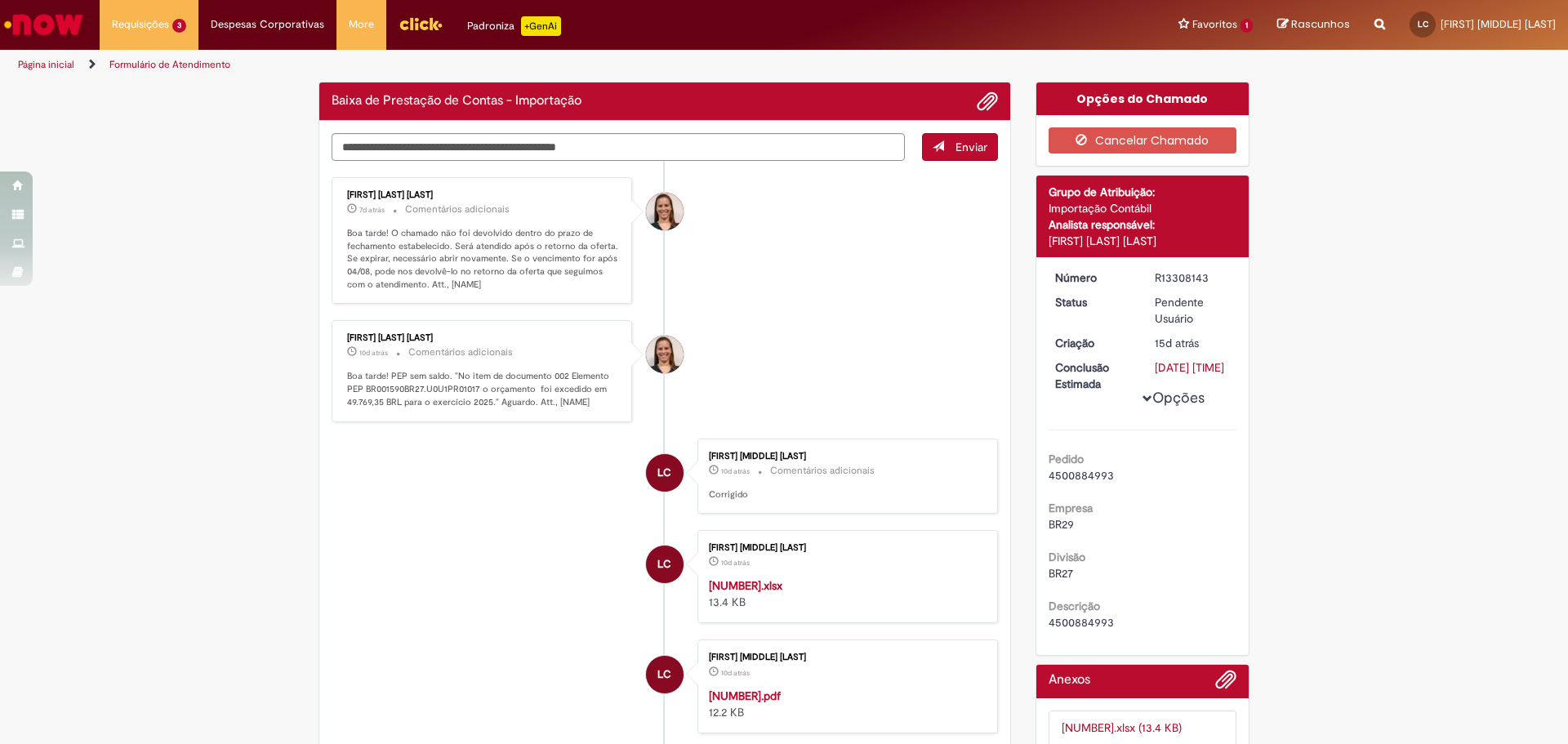click on "Enviar" at bounding box center [971, 147] 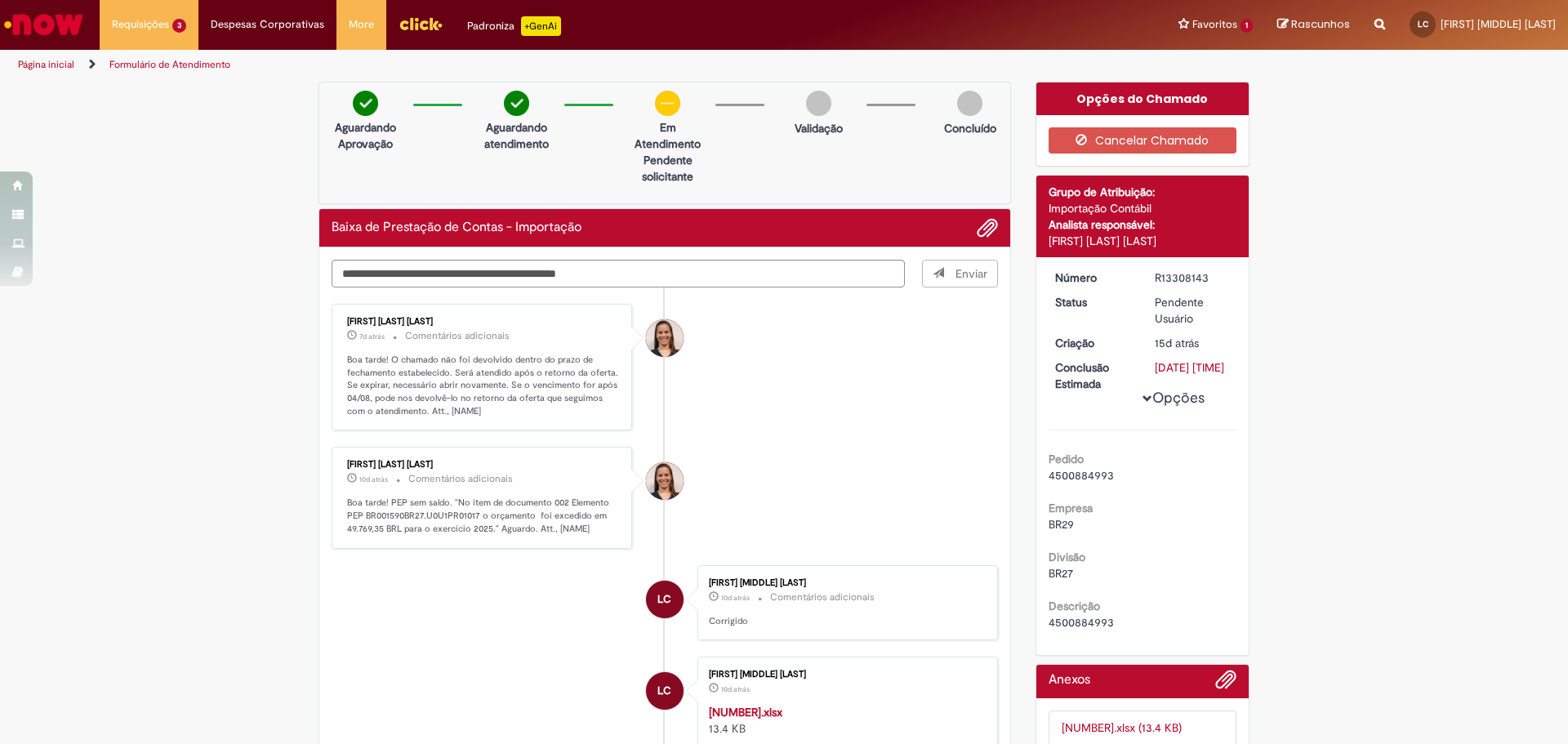 type 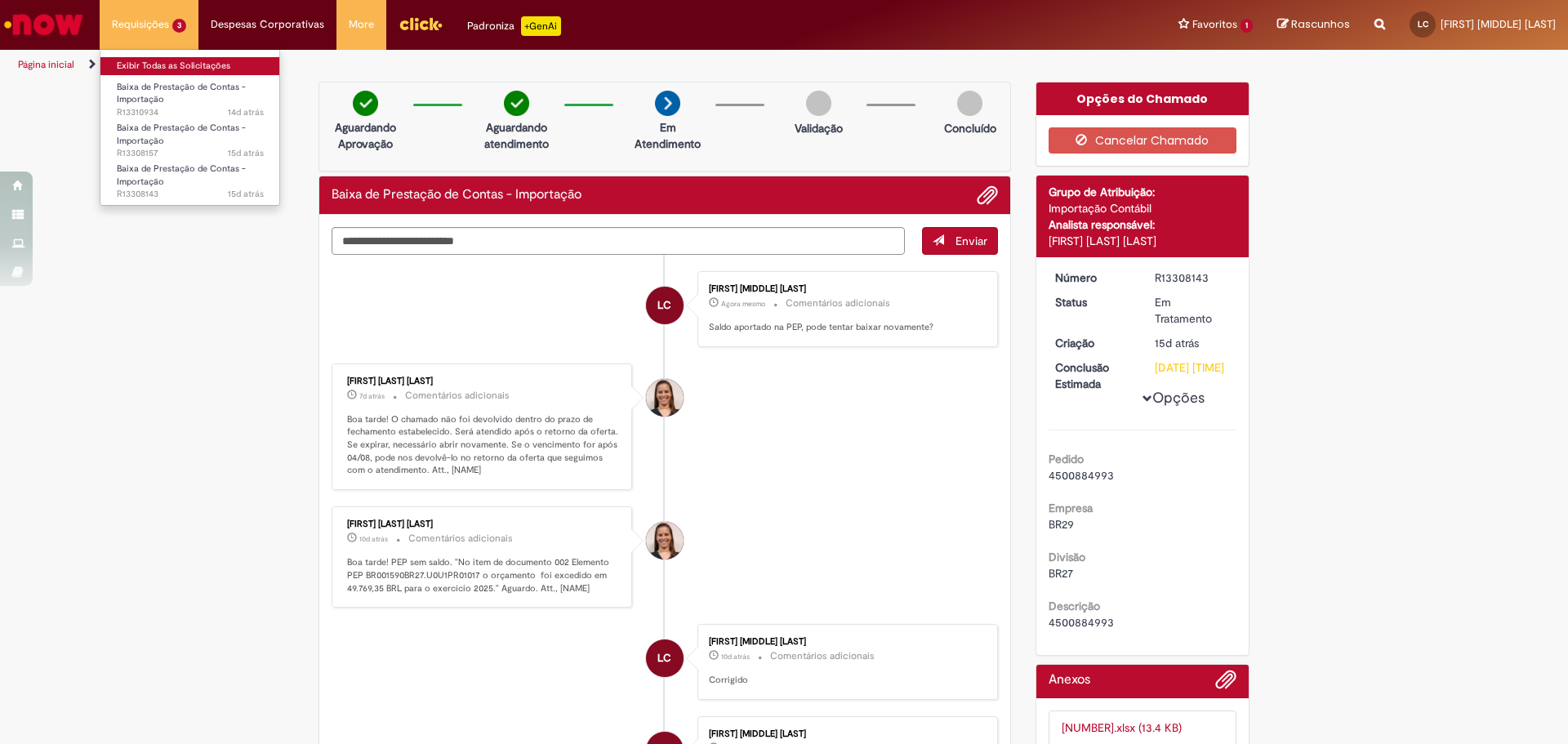 click on "Exibir Todas as Solicitações" at bounding box center (190, 66) 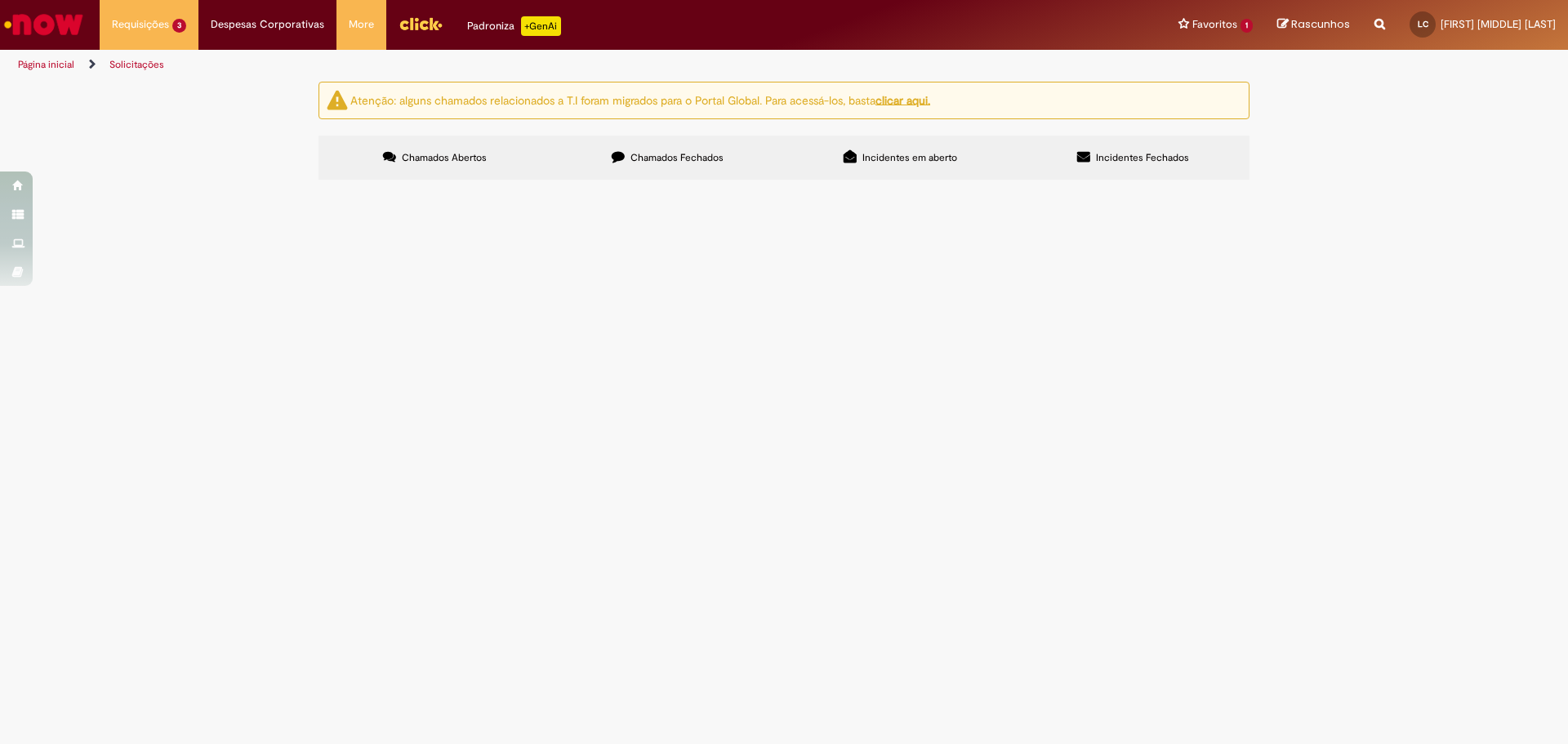 click on "Solicitações
Atenção: alguns chamados relacionados a T.I foram migrados para o Portal Global. Para acessá-los, basta  clicar aqui.
Chamados Abertos     Chamados Fechados     Incidentes em aberto     Incidentes Fechados
Itens solicitados
Exportar como PDF Exportar como Excel Exportar como CSV
Itens solicitados
Número
Oferta
Descrição
Fase
Status
R13310934       Baixa de Prestação de Contas - Importação       4500985518
Em Tratamento
R13308157       Baixa de Prestação de Contas - Importação       4500884972" at bounding box center [784, 412] 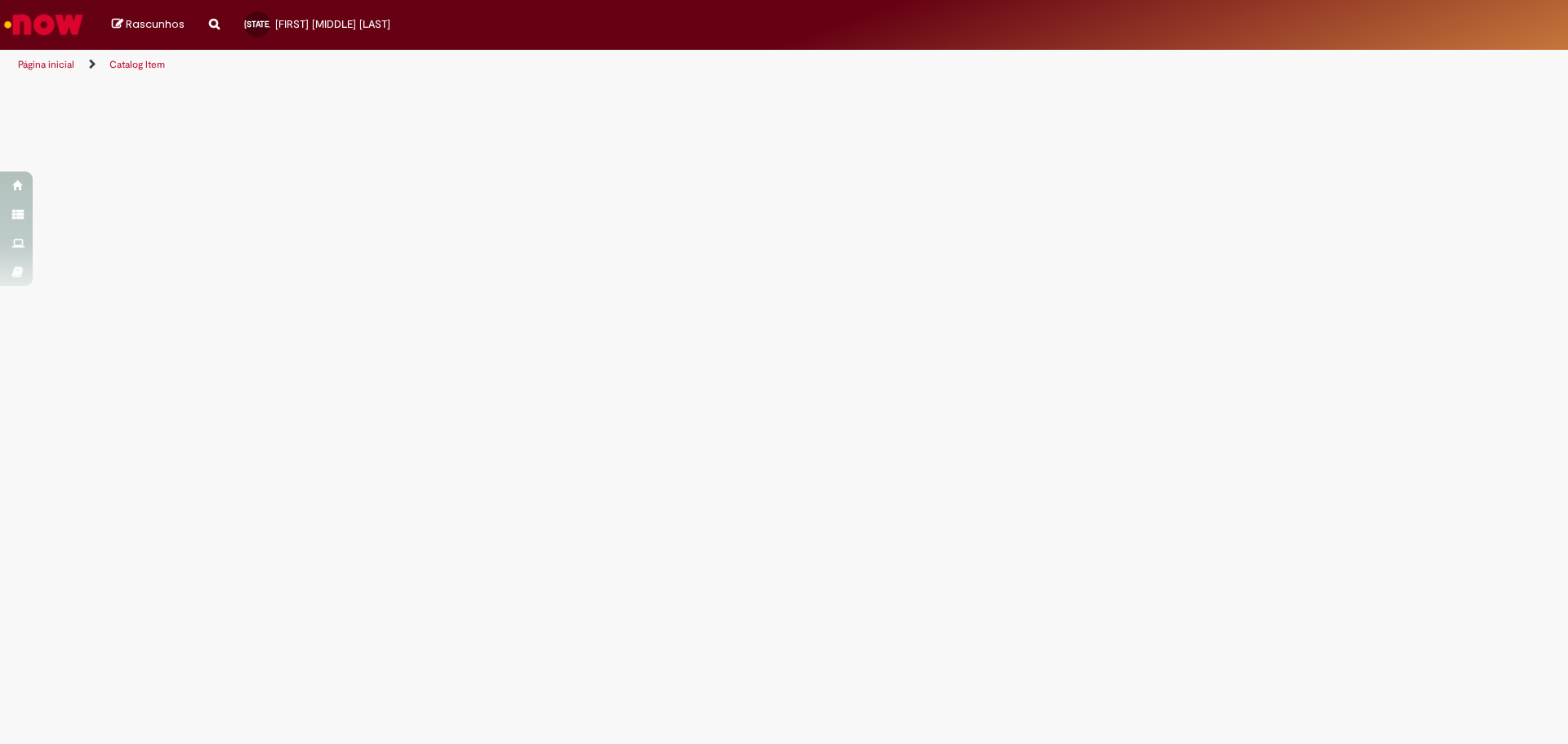 scroll, scrollTop: 0, scrollLeft: 0, axis: both 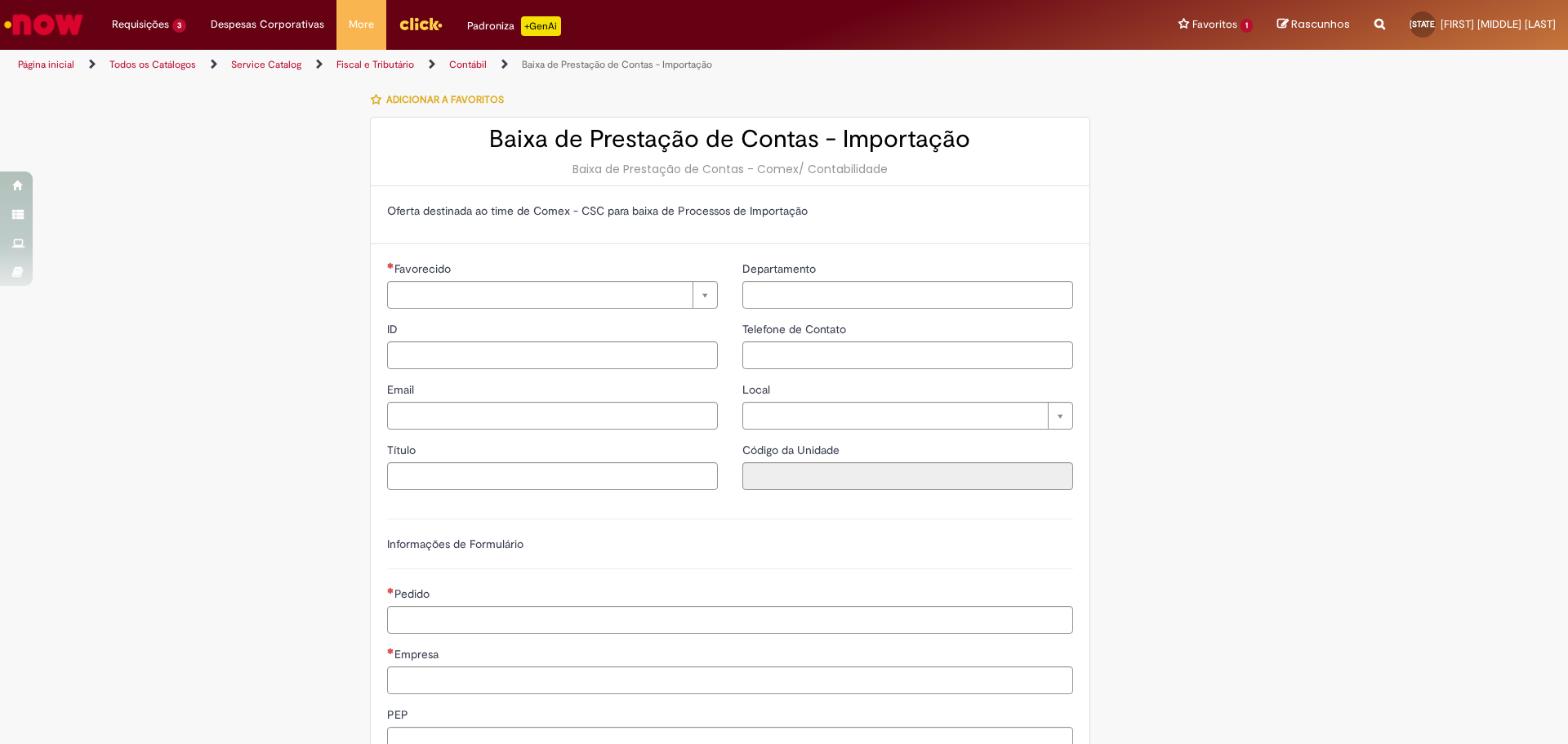 type on "********" 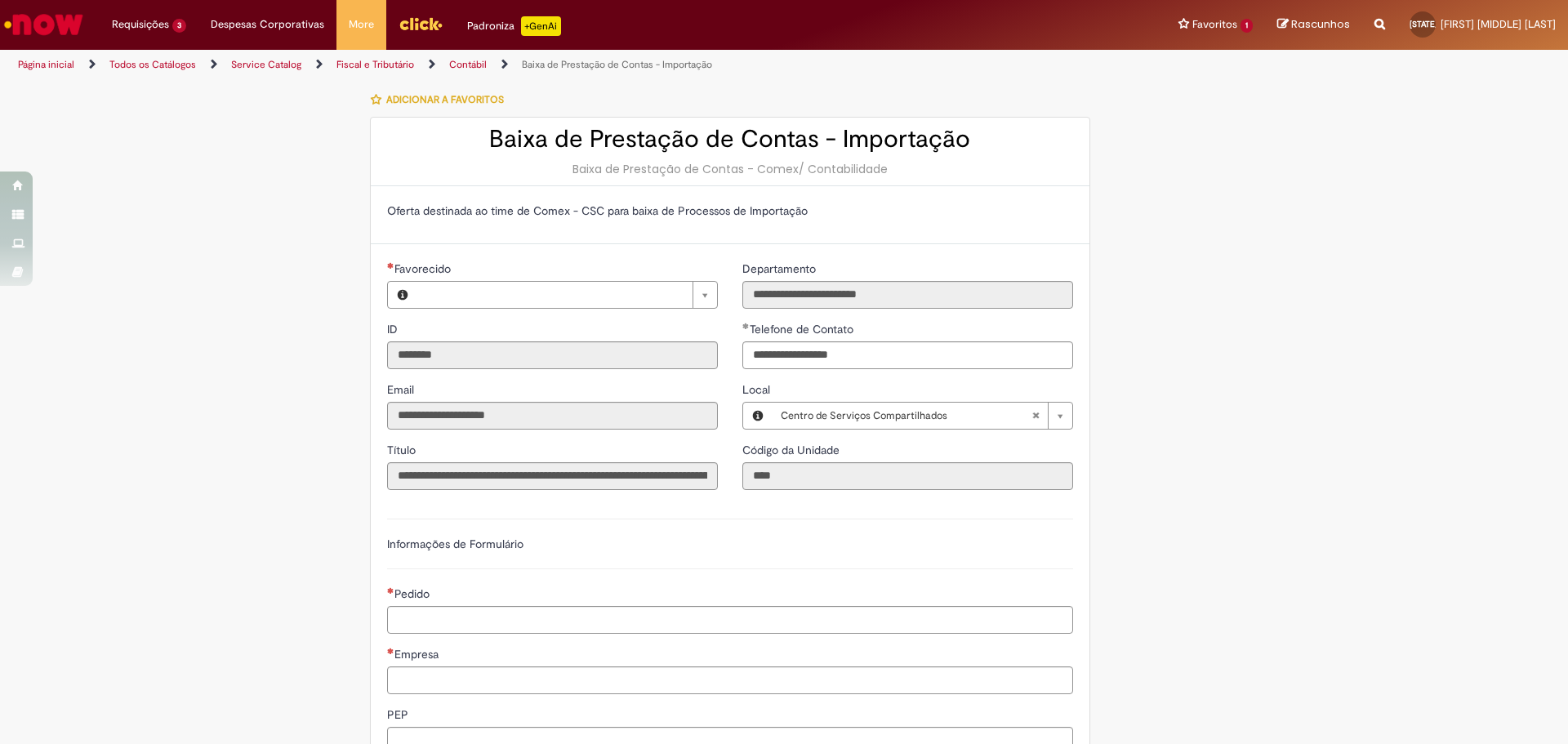 type on "**********" 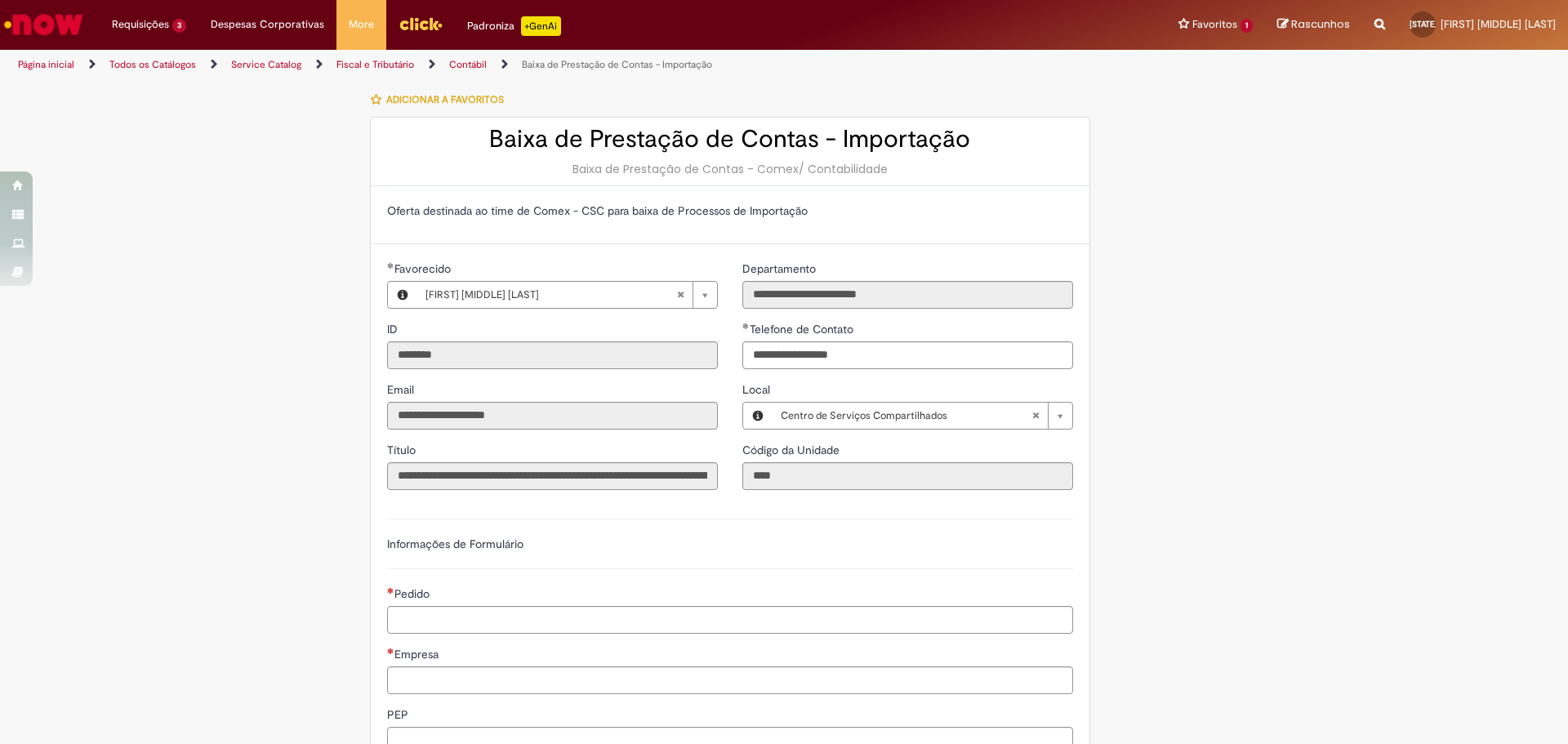 type on "**********" 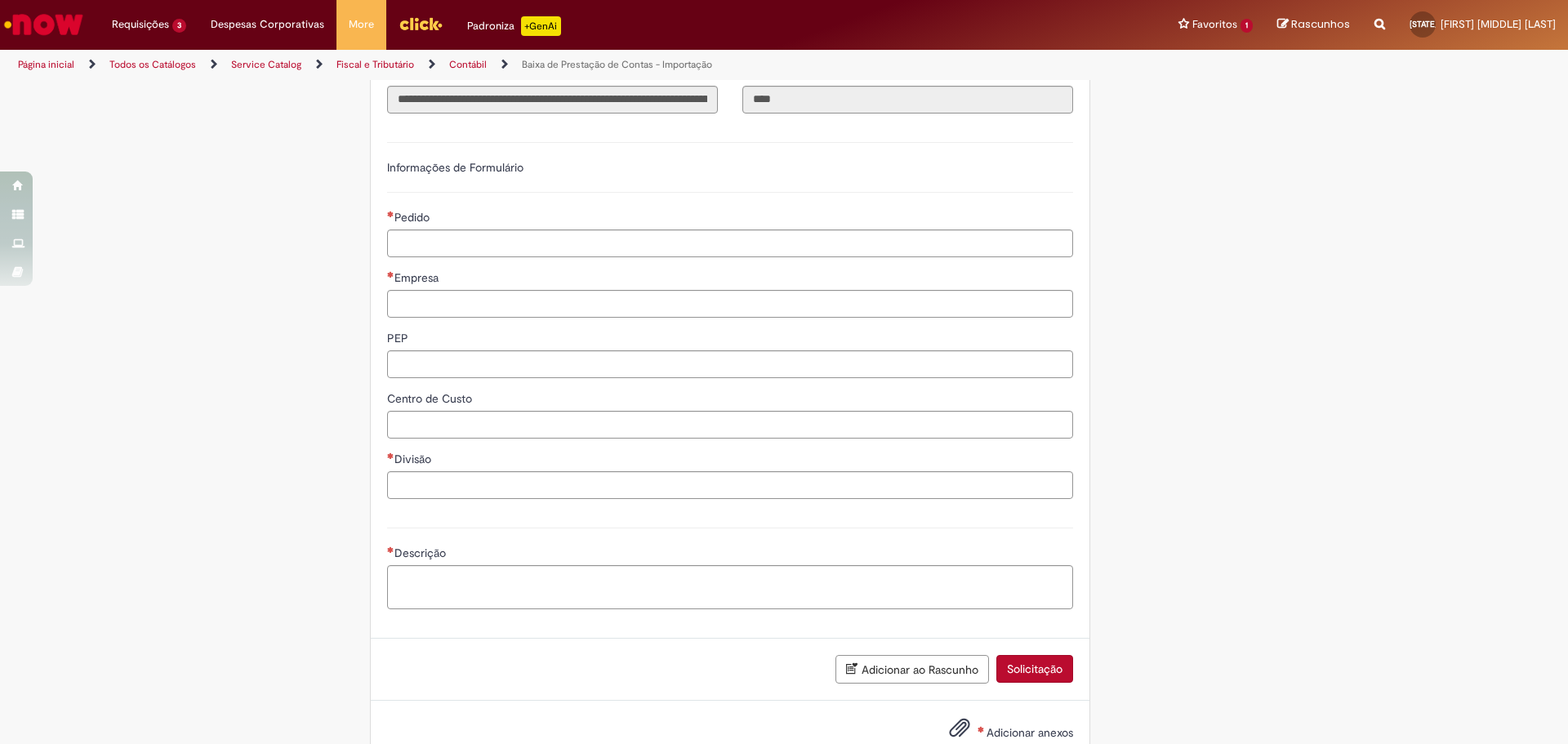 scroll, scrollTop: 422, scrollLeft: 0, axis: vertical 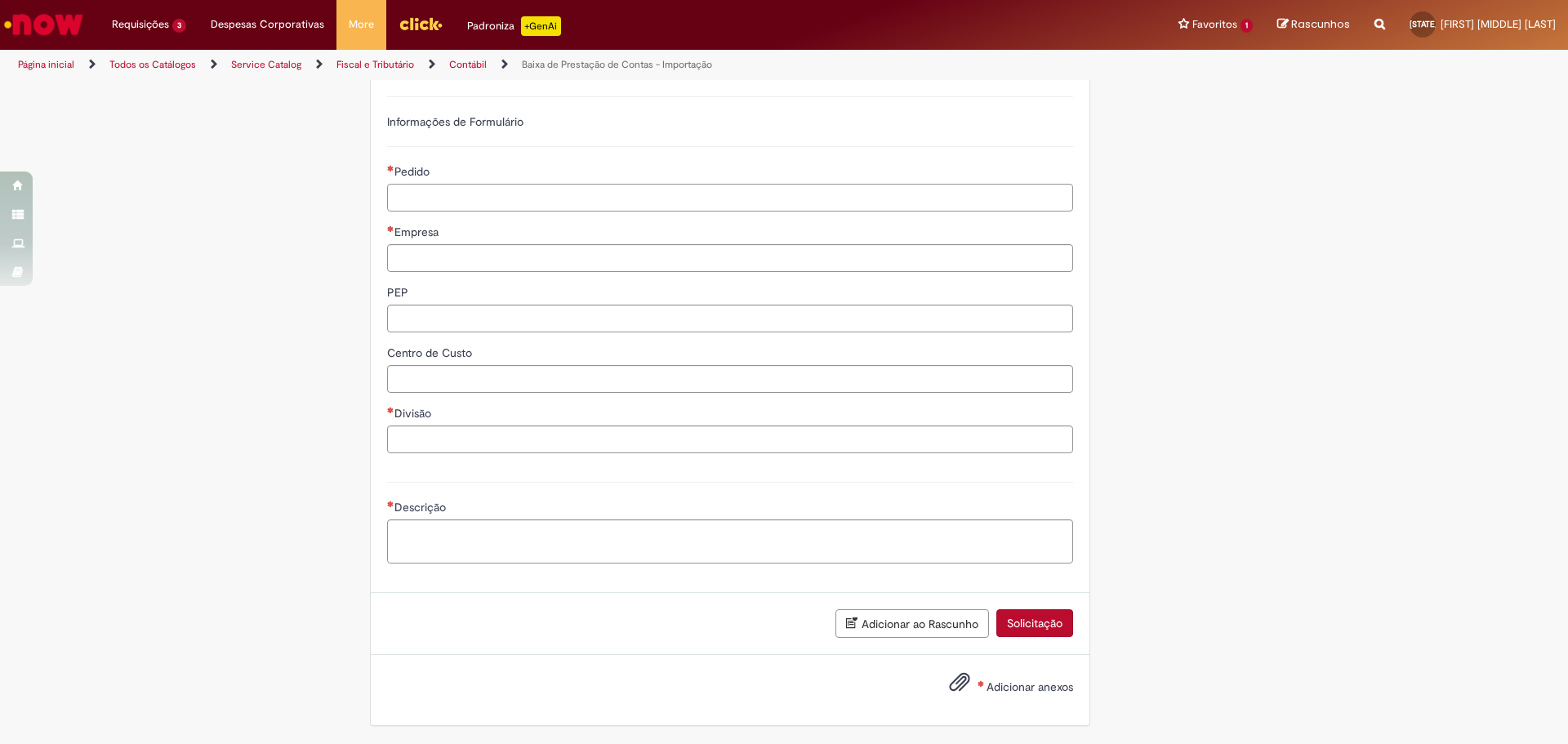 click on "Pedido" at bounding box center [730, 198] 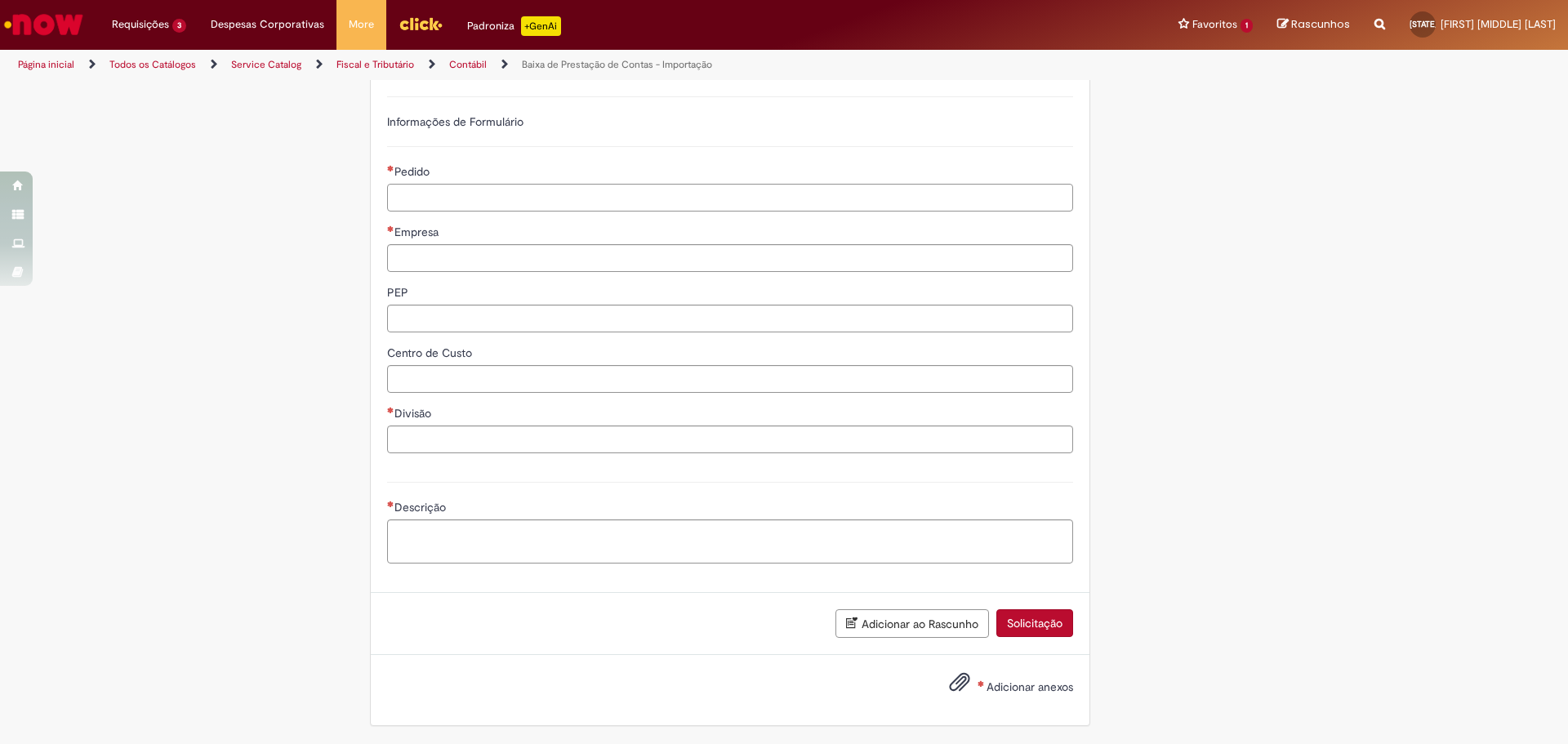 paste on "**********" 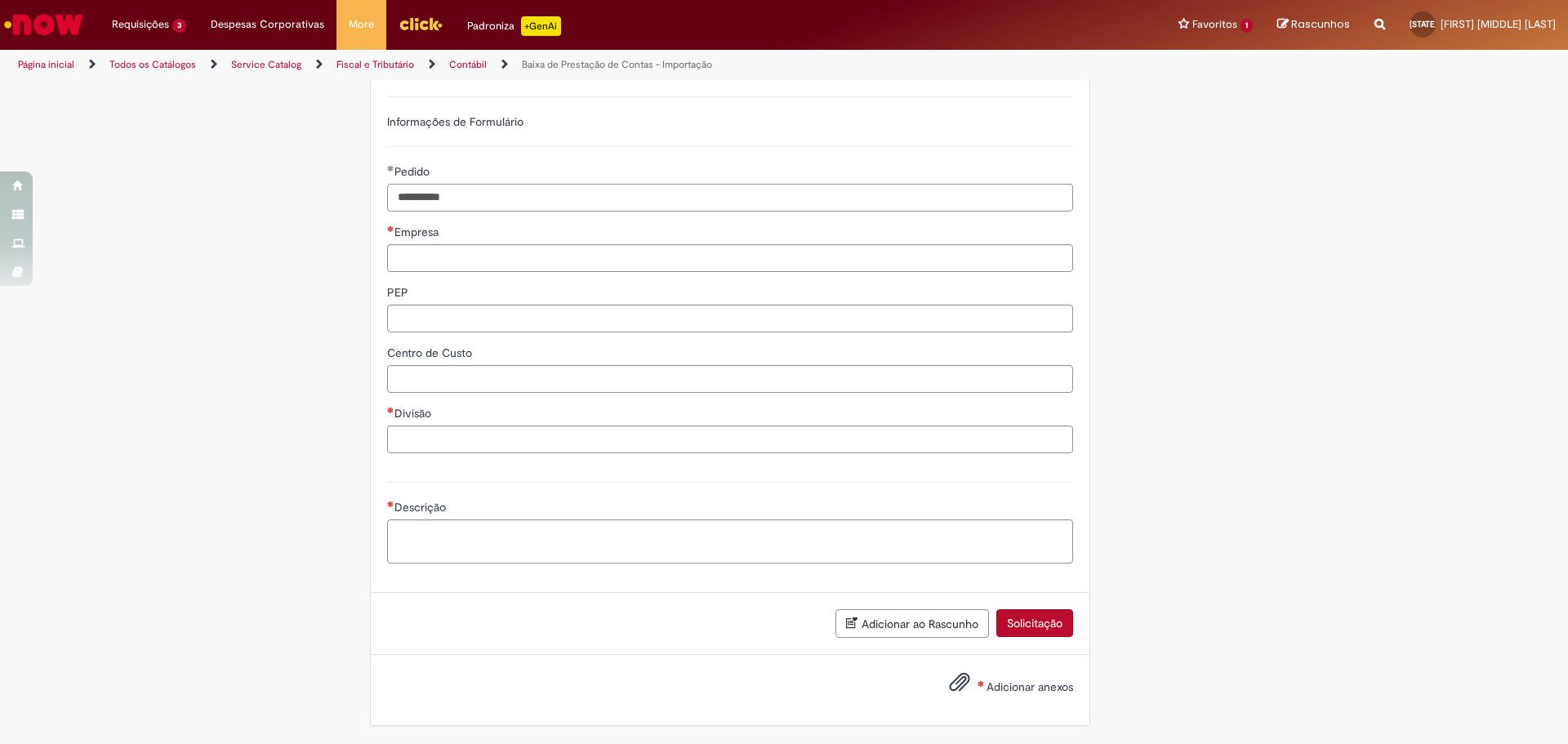 type on "**********" 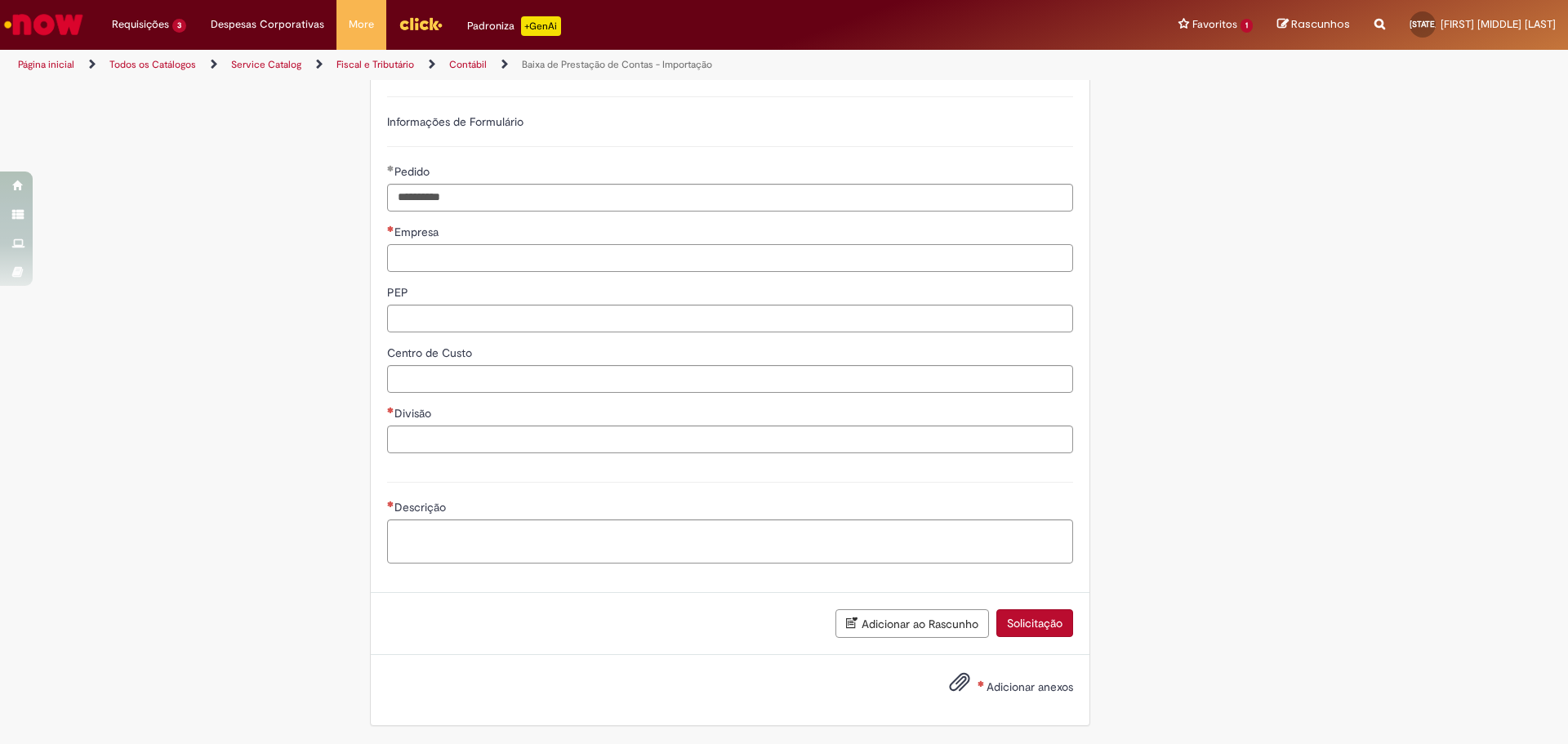 click on "Empresa" at bounding box center (730, 258) 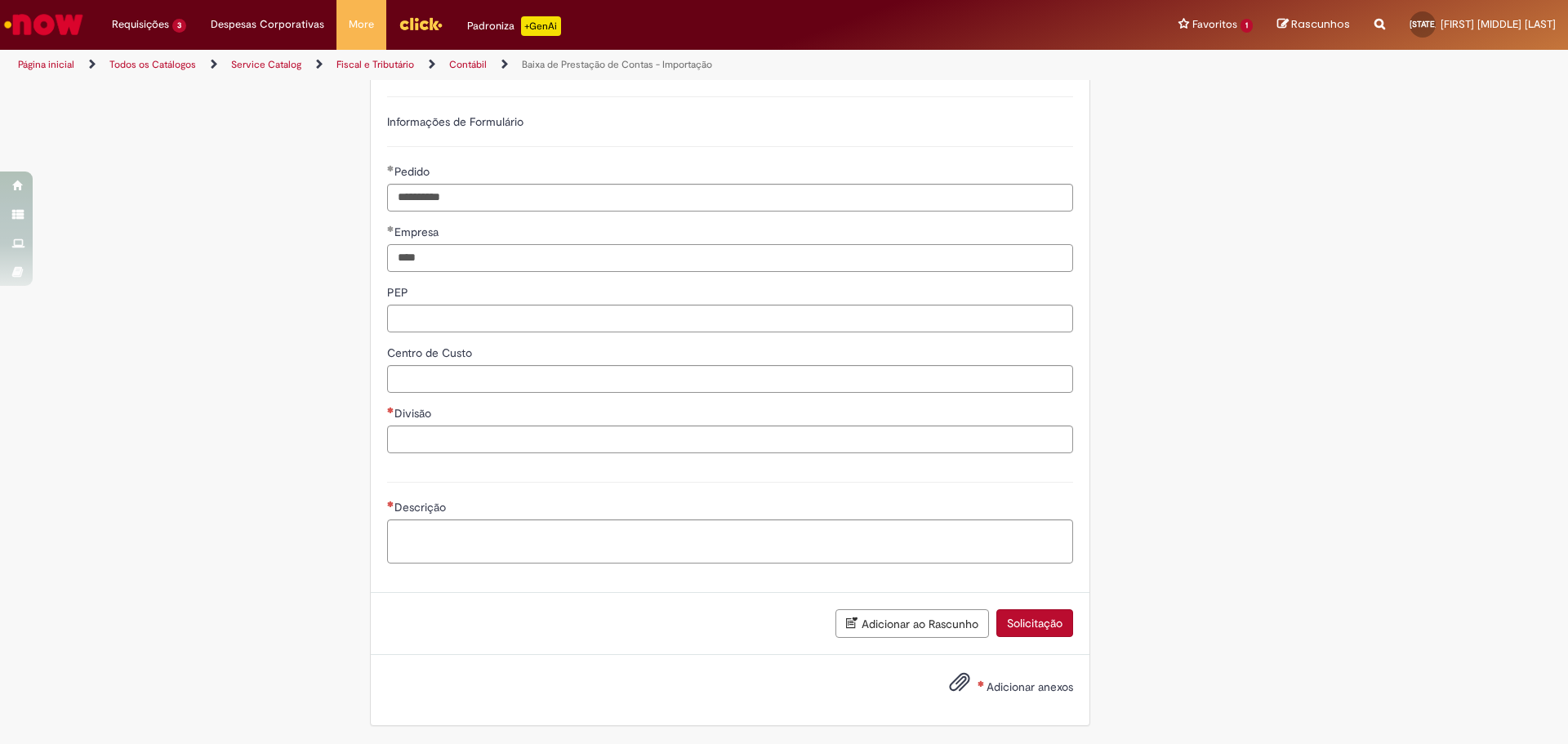 type on "****" 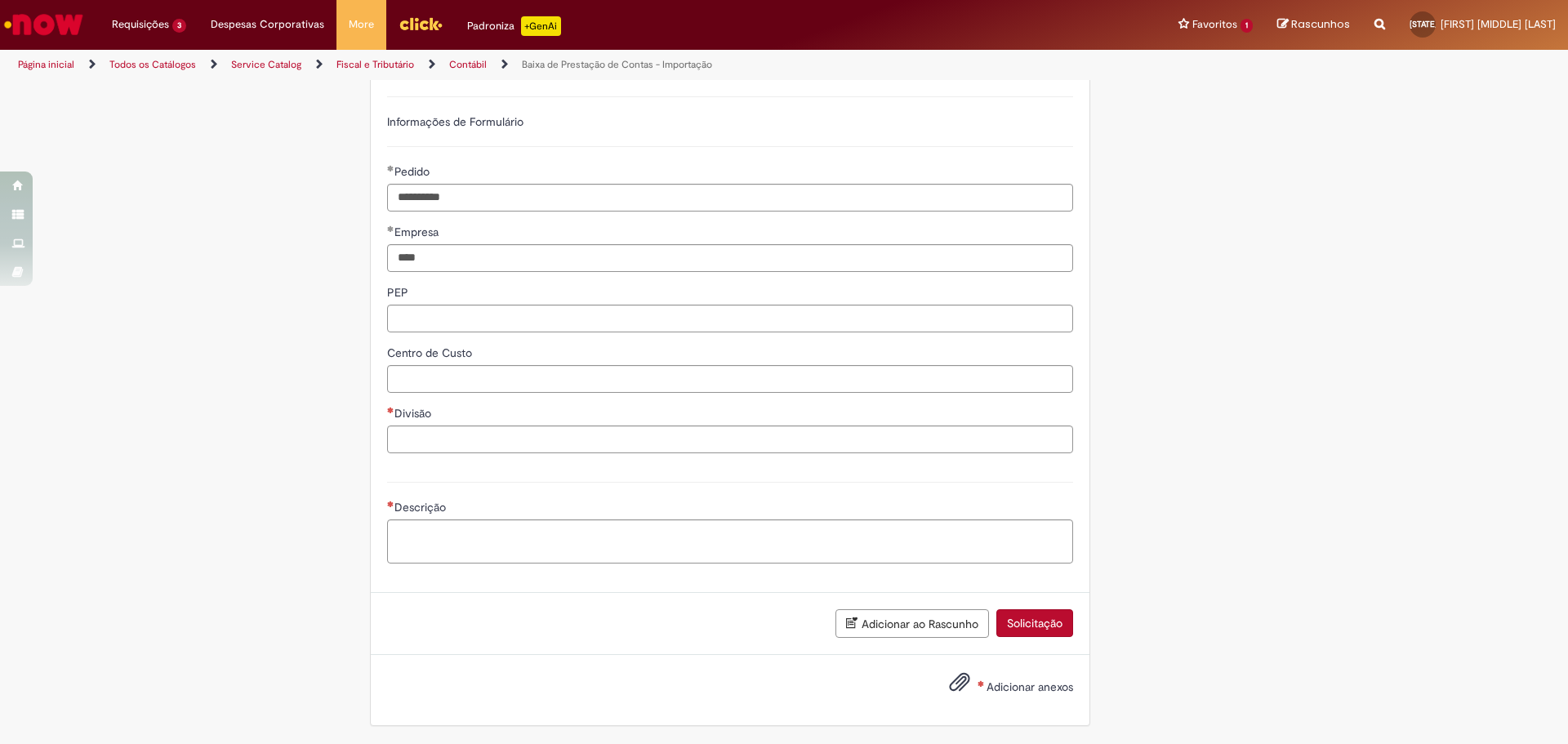drag, startPoint x: 519, startPoint y: 412, endPoint x: 518, endPoint y: 423, distance: 11.045361 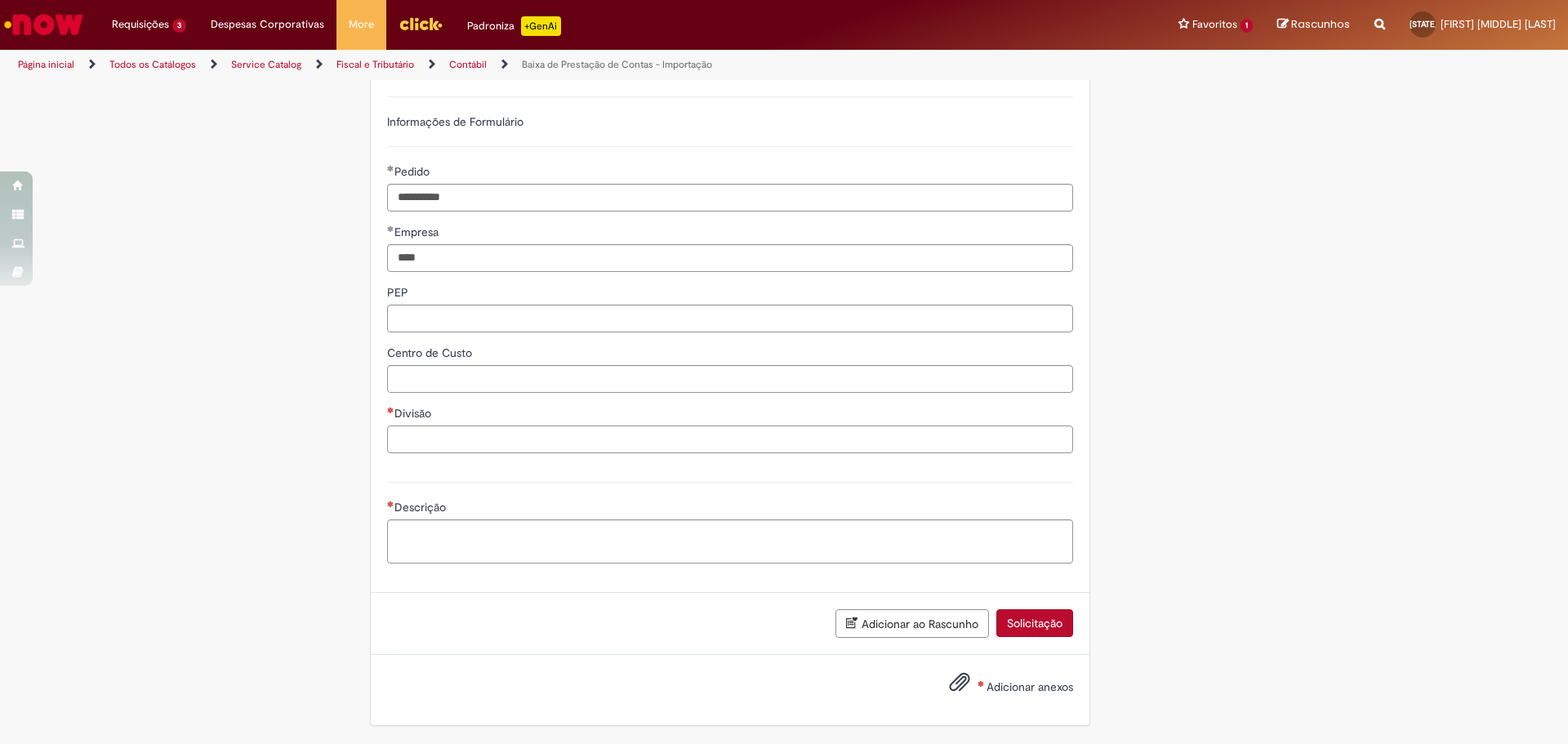 click on "Divisão" at bounding box center (730, 439) 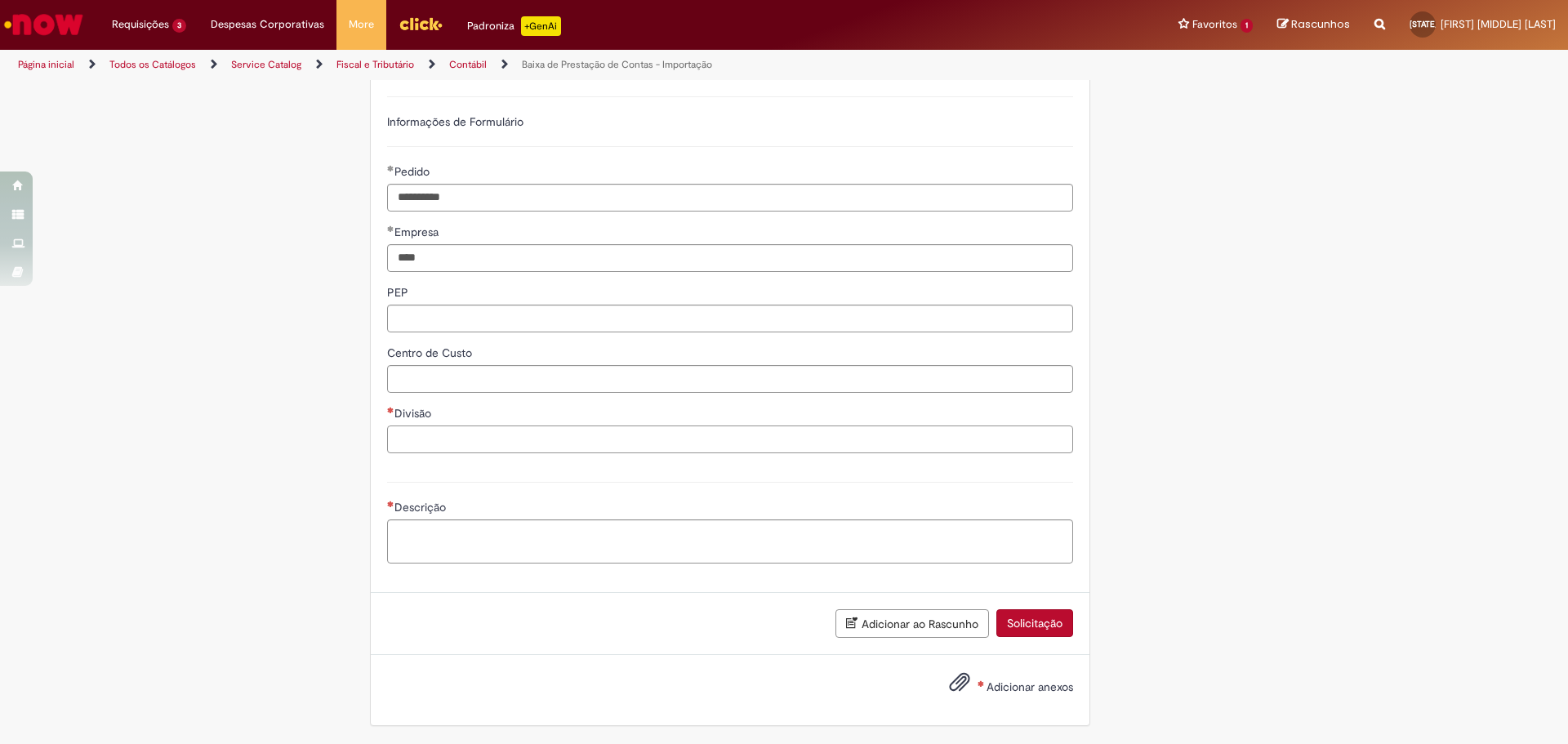 paste on "****" 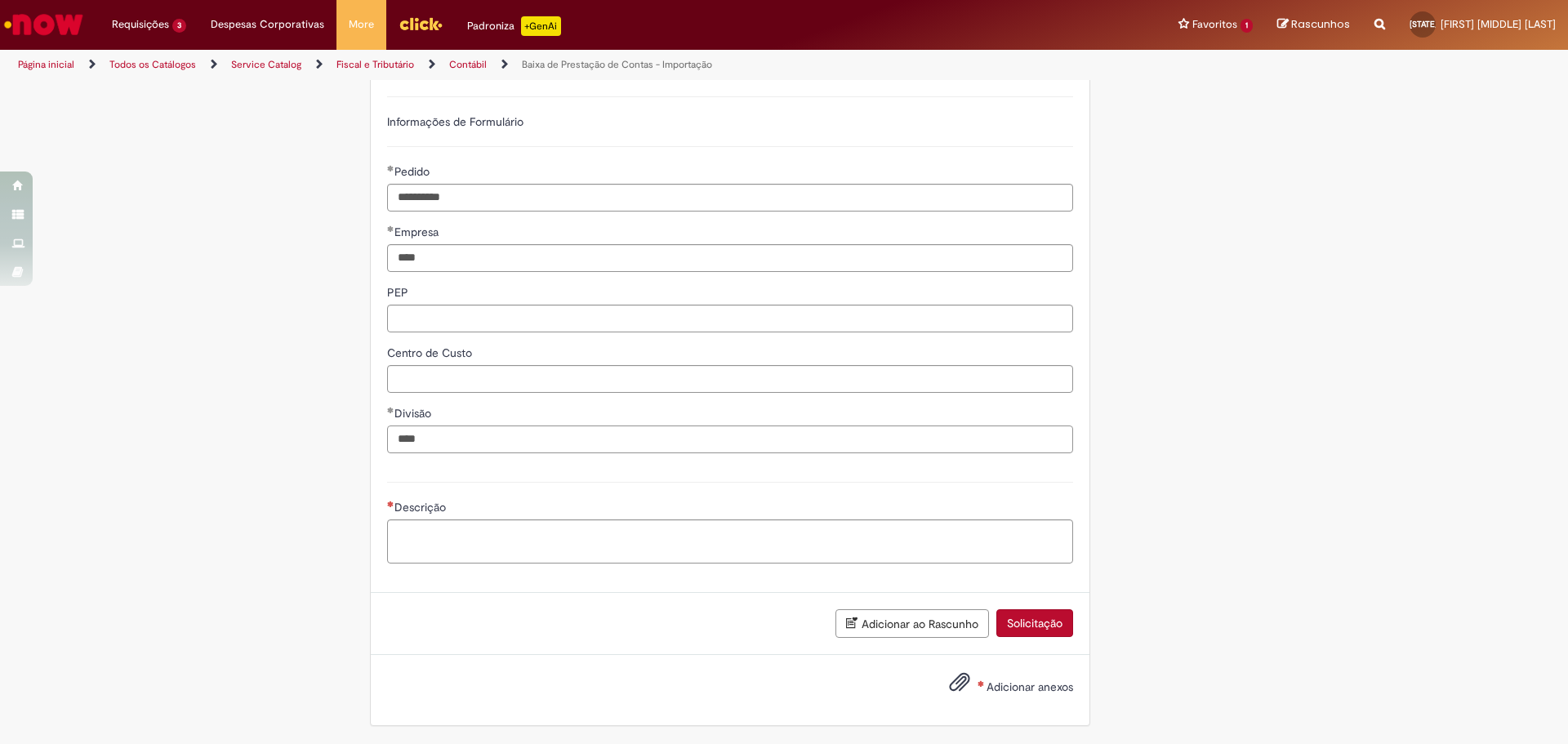 type on "****" 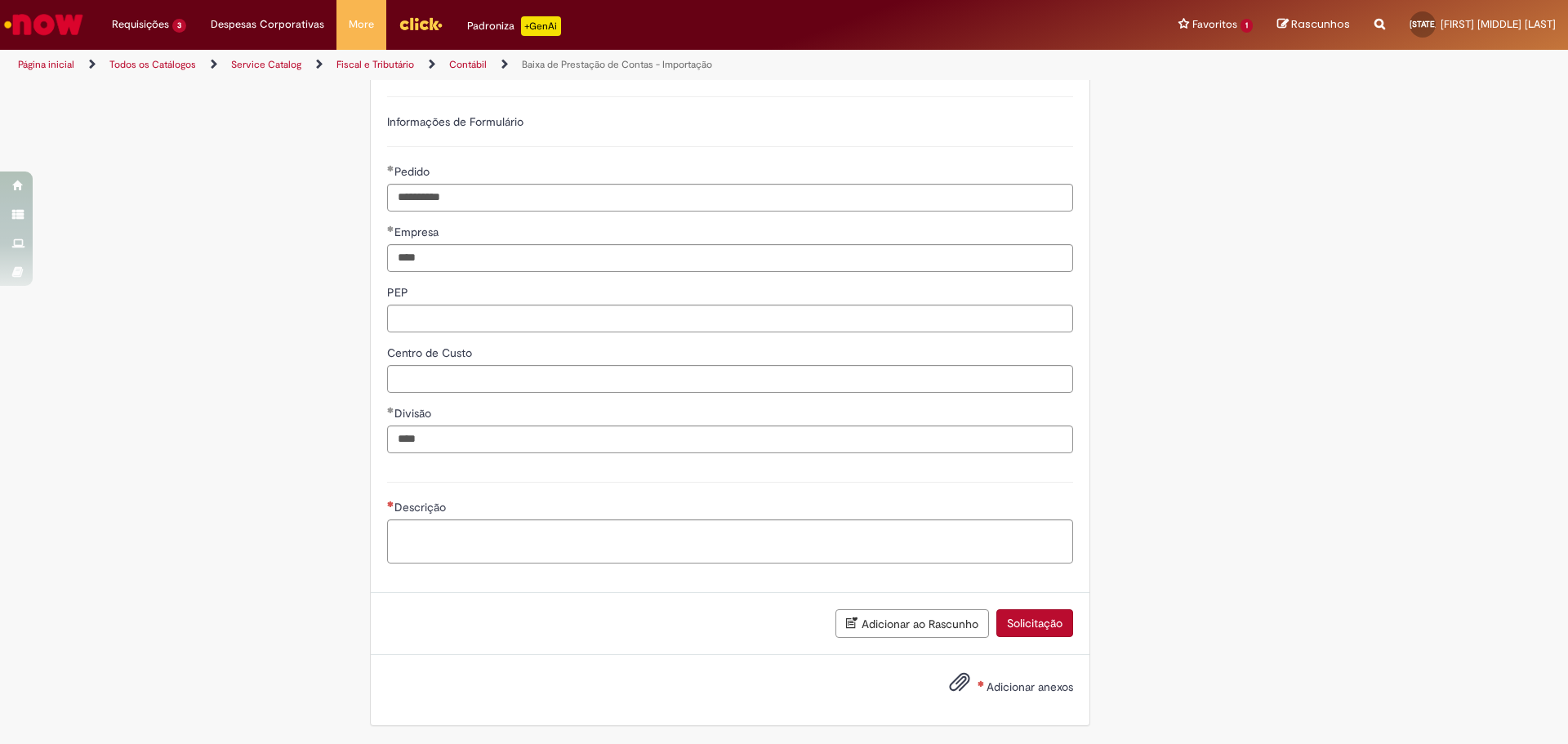 click on "**********" at bounding box center (730, 273) 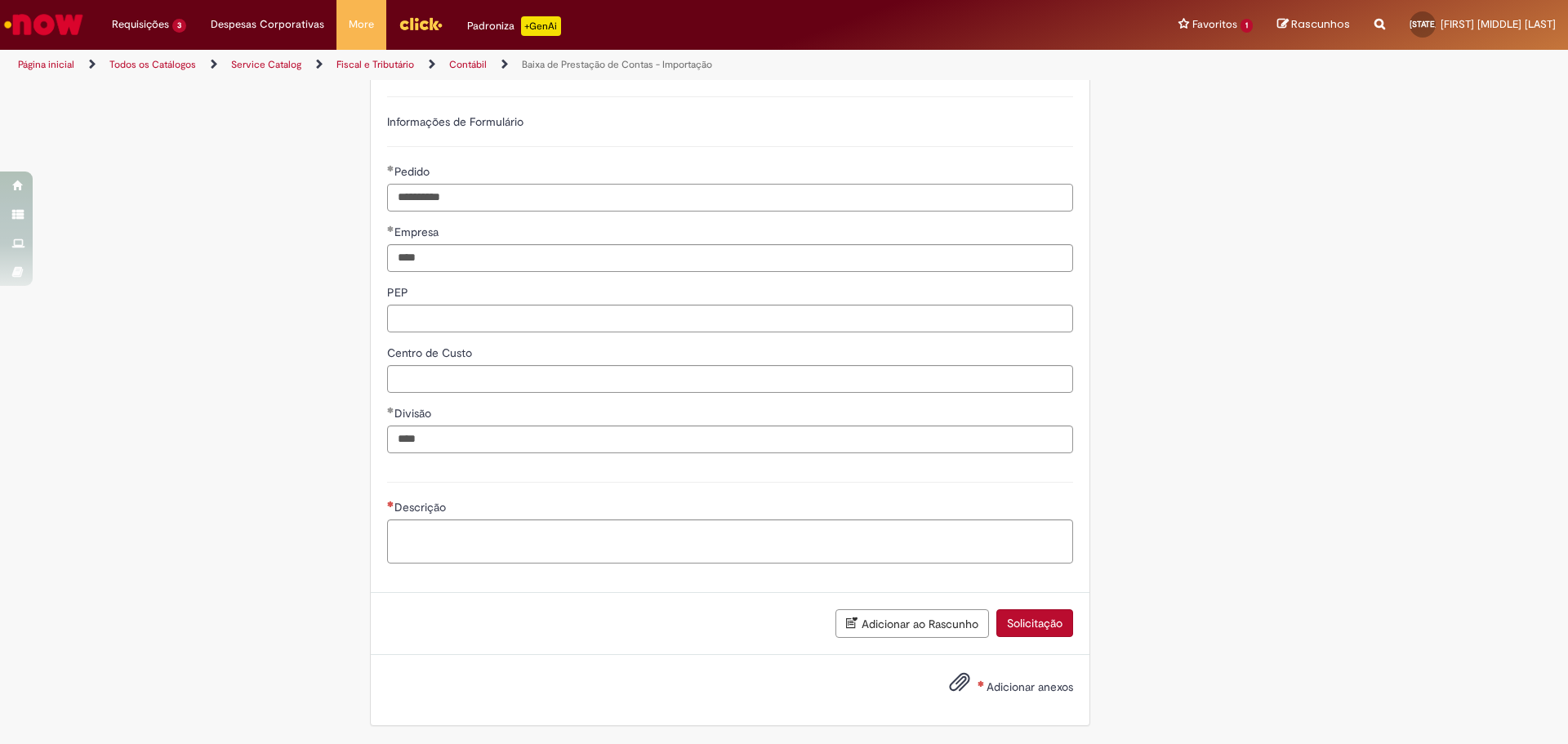 click on "**********" at bounding box center (730, 198) 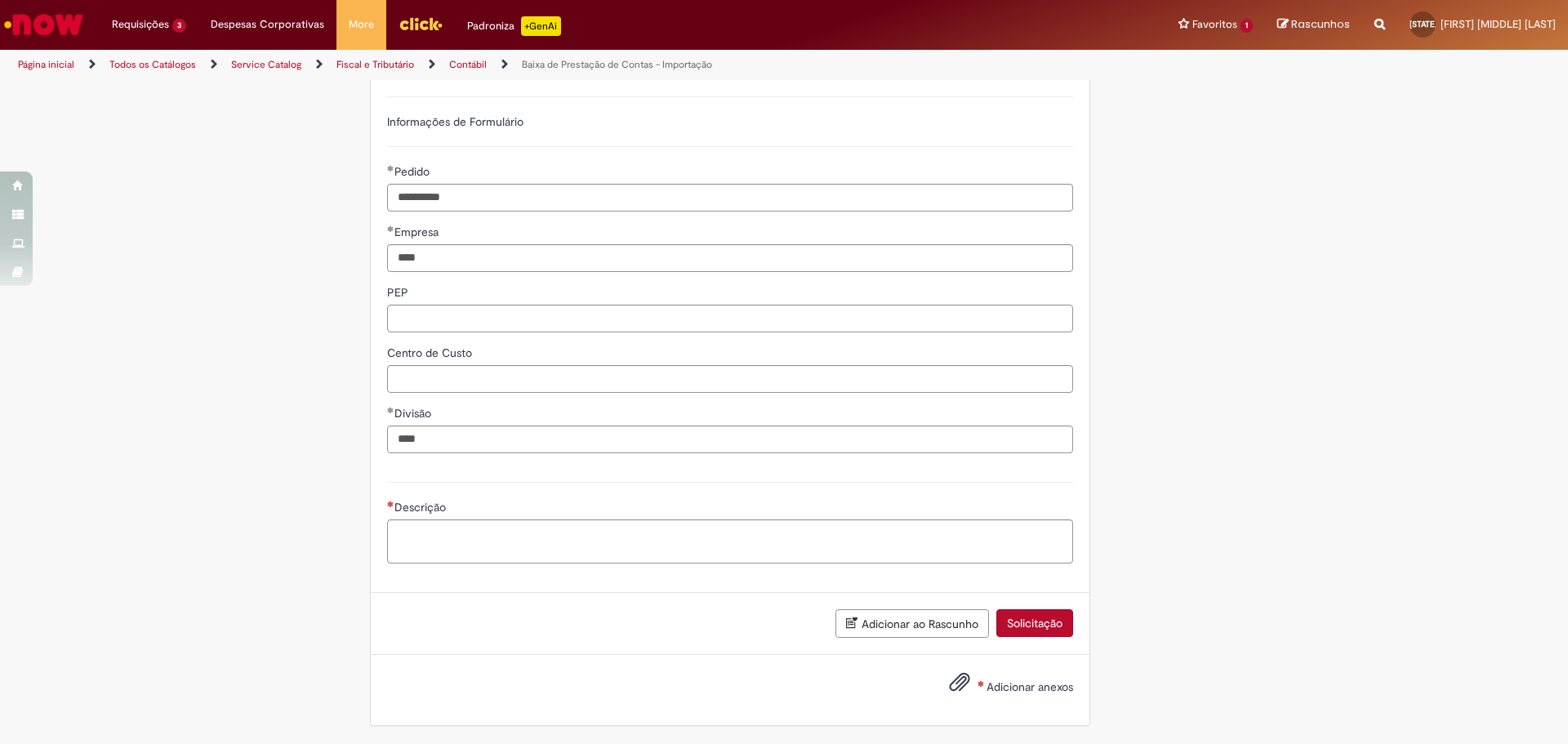 click on "Descrição" at bounding box center (730, 509) 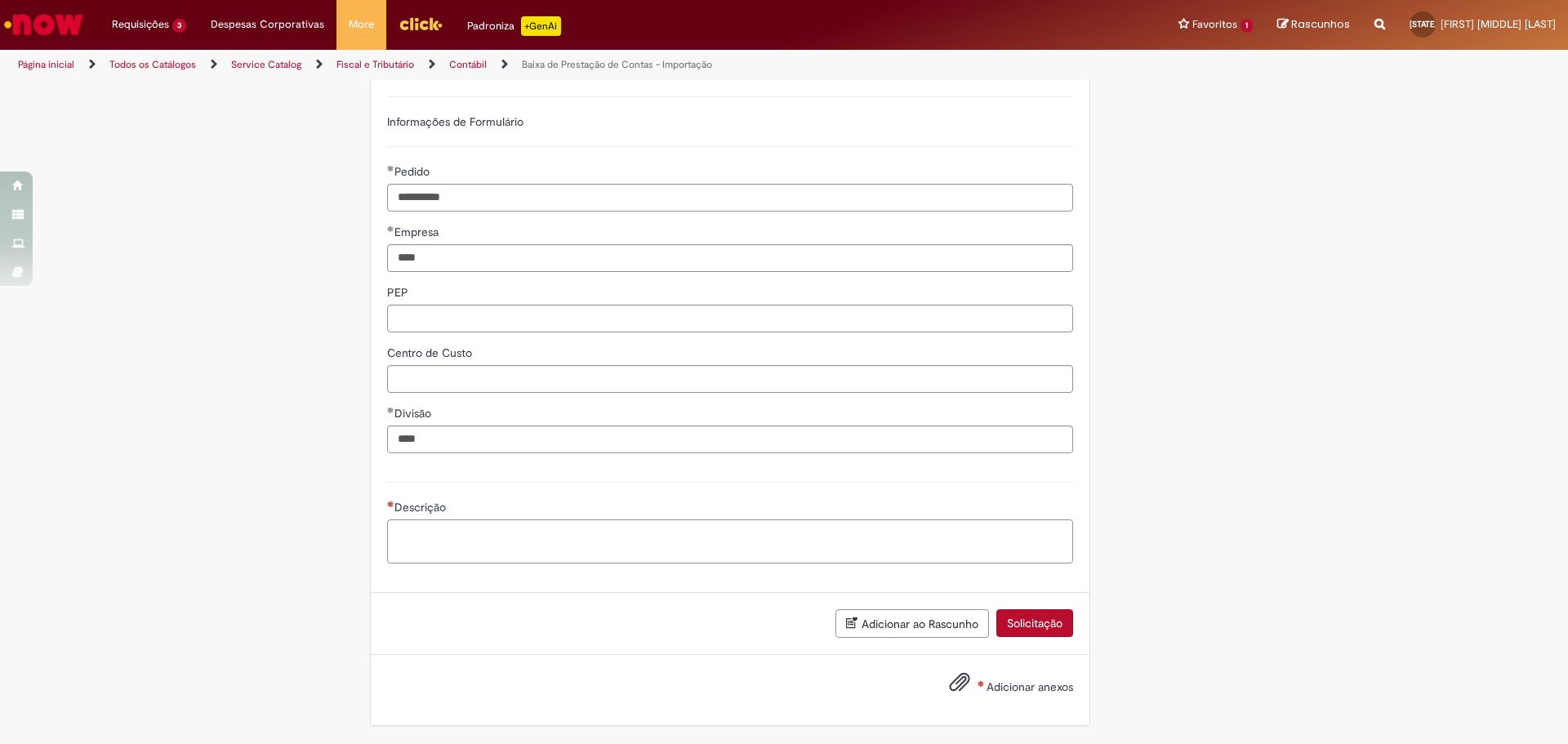 click on "Descrição" at bounding box center [730, 541] 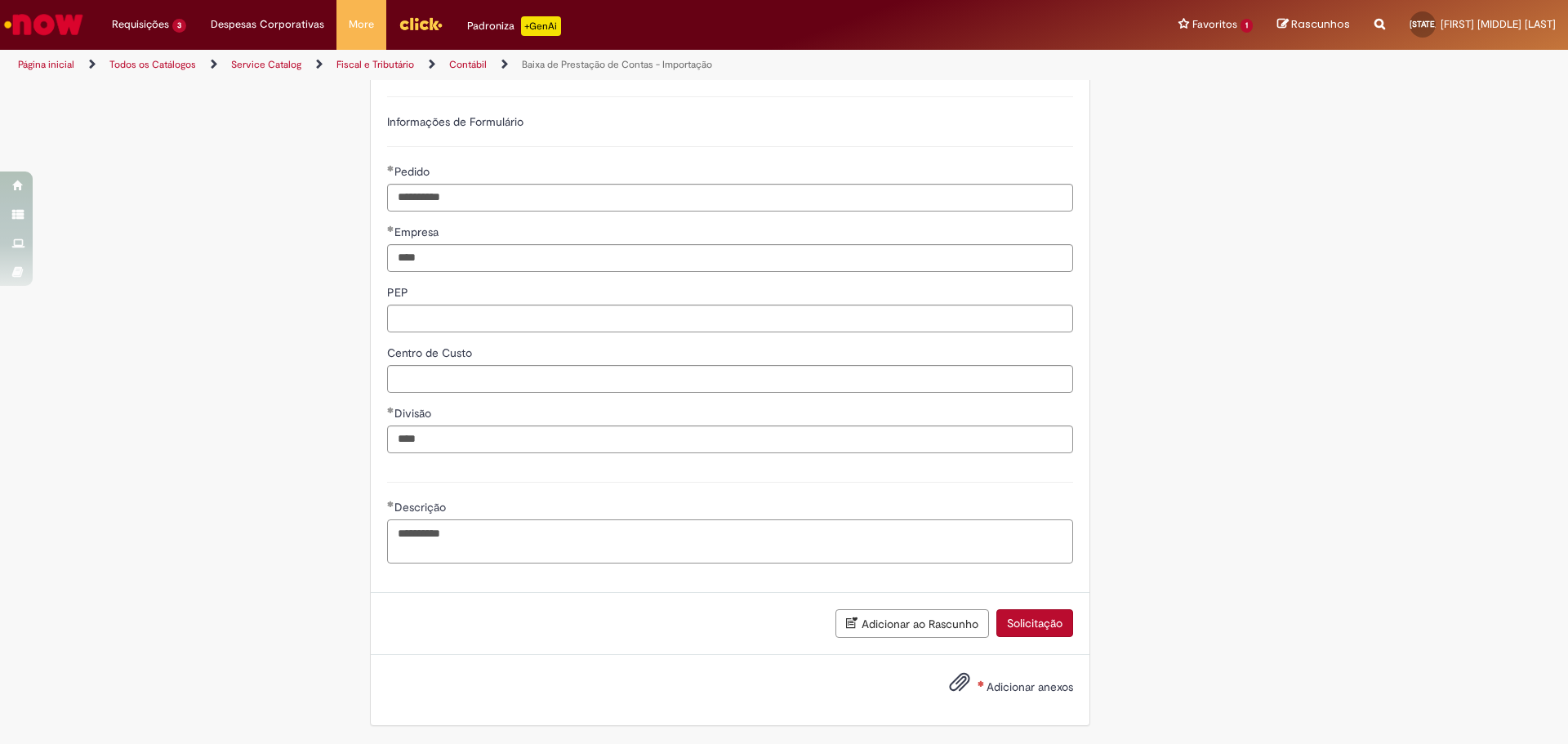 type on "**********" 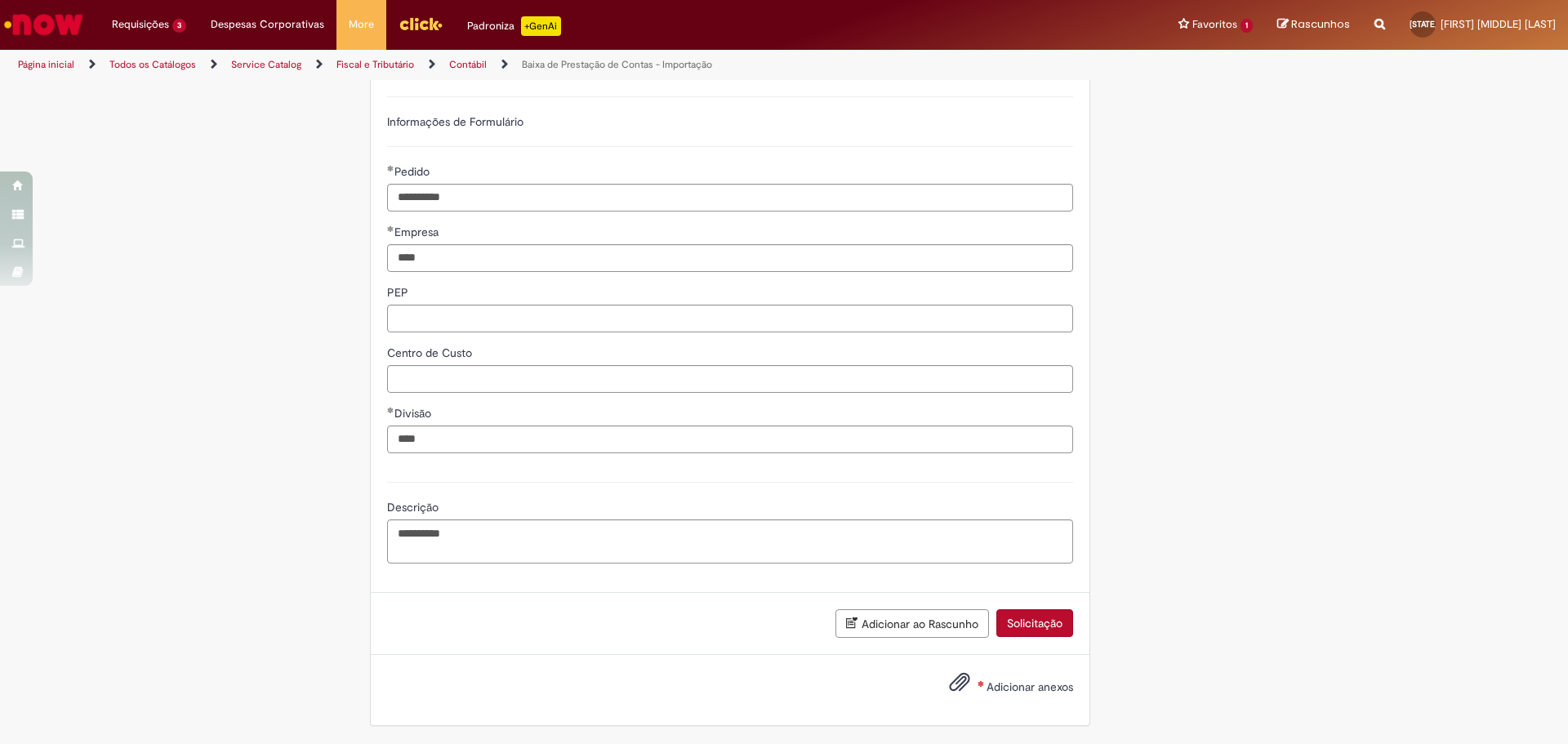 click on "Adicionar anexos" at bounding box center (1030, 687) 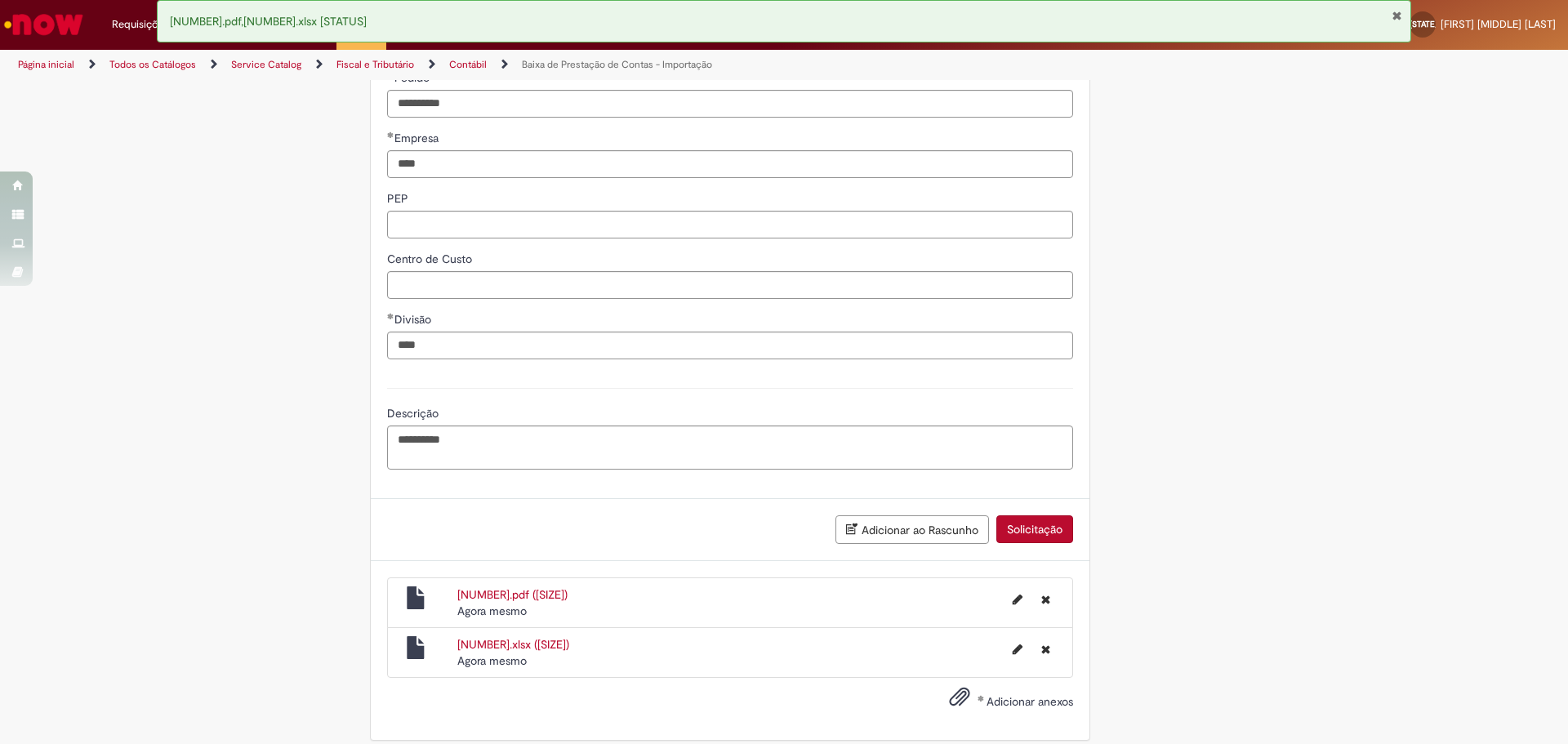 scroll, scrollTop: 531, scrollLeft: 0, axis: vertical 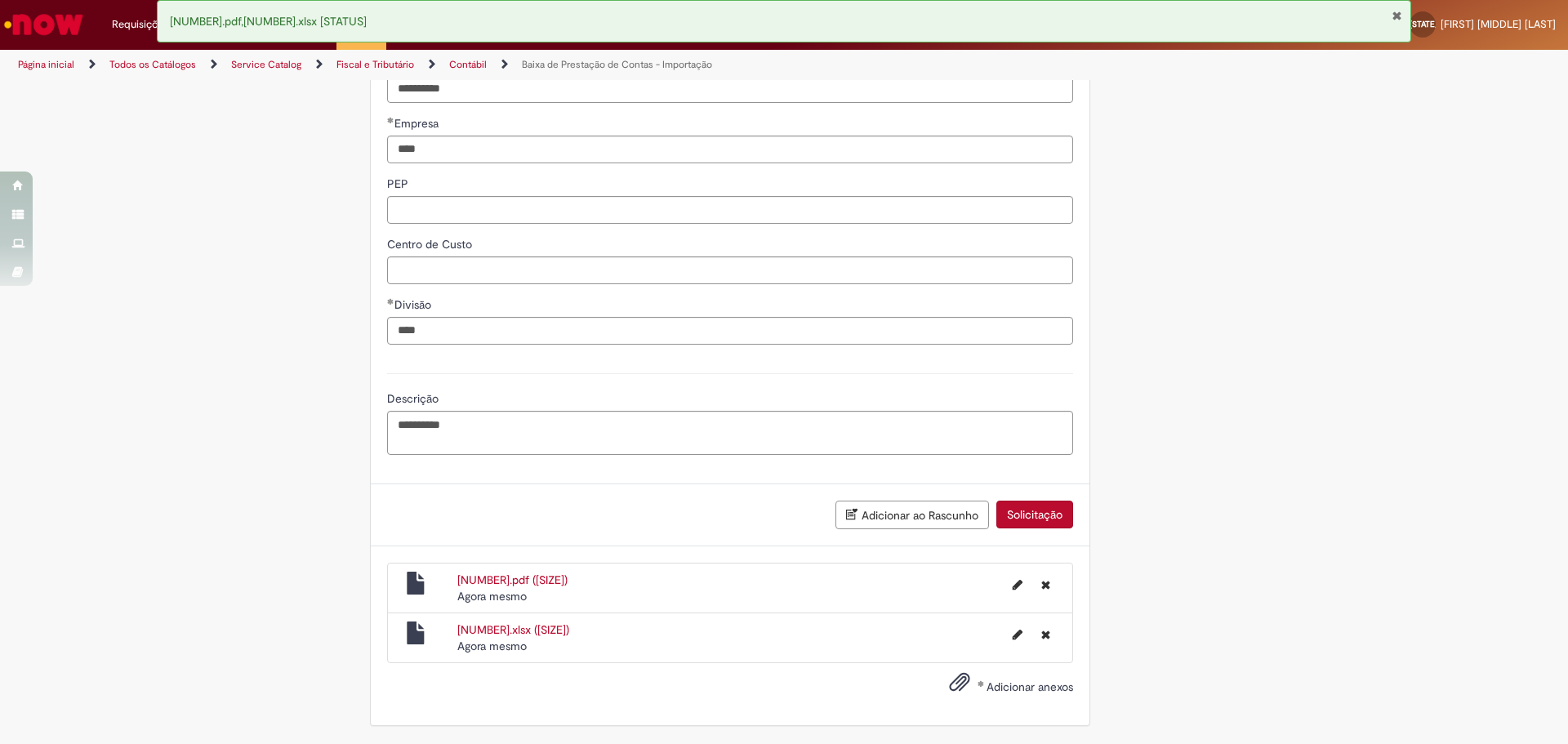 click on "Solicitação" at bounding box center (1035, 515) 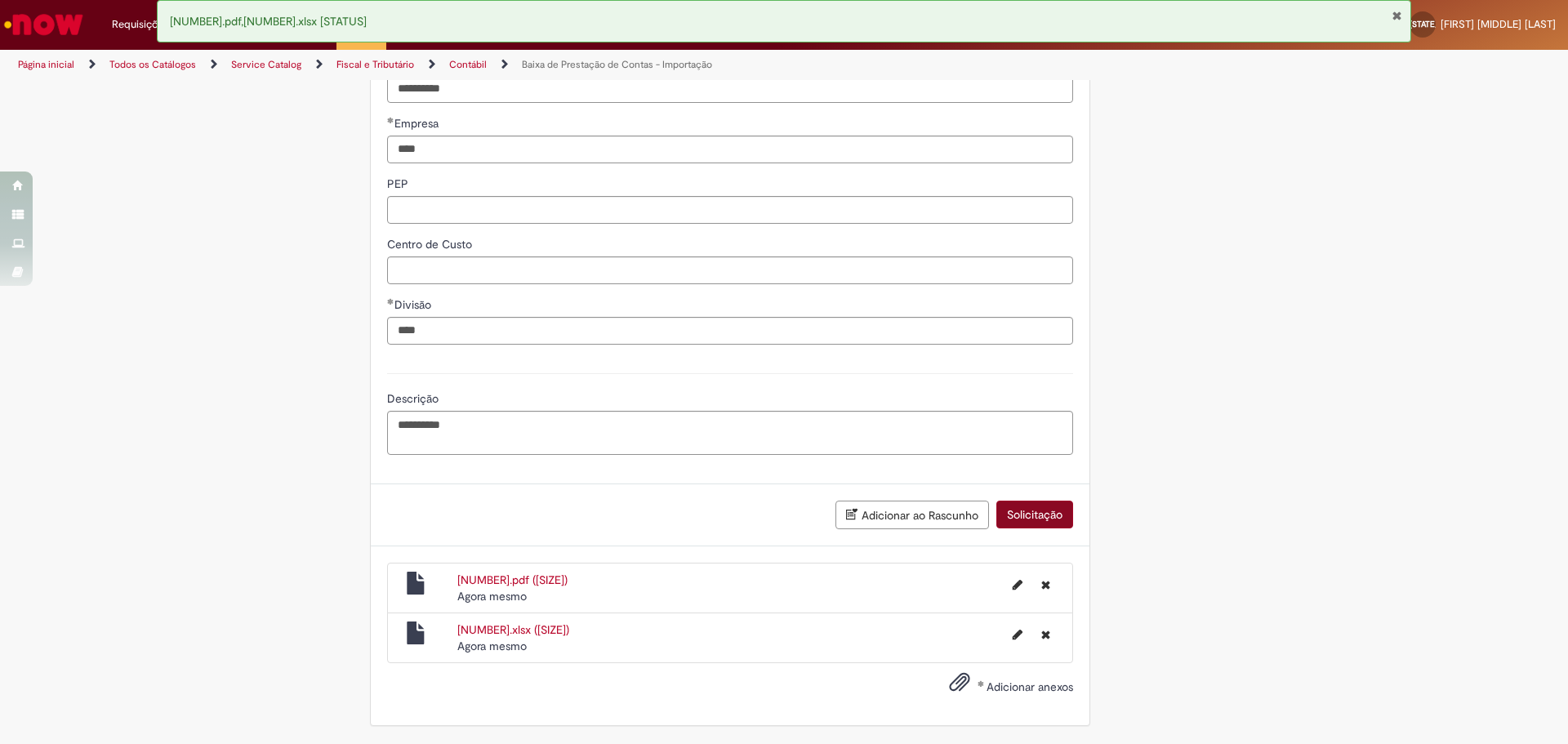 scroll, scrollTop: 493, scrollLeft: 0, axis: vertical 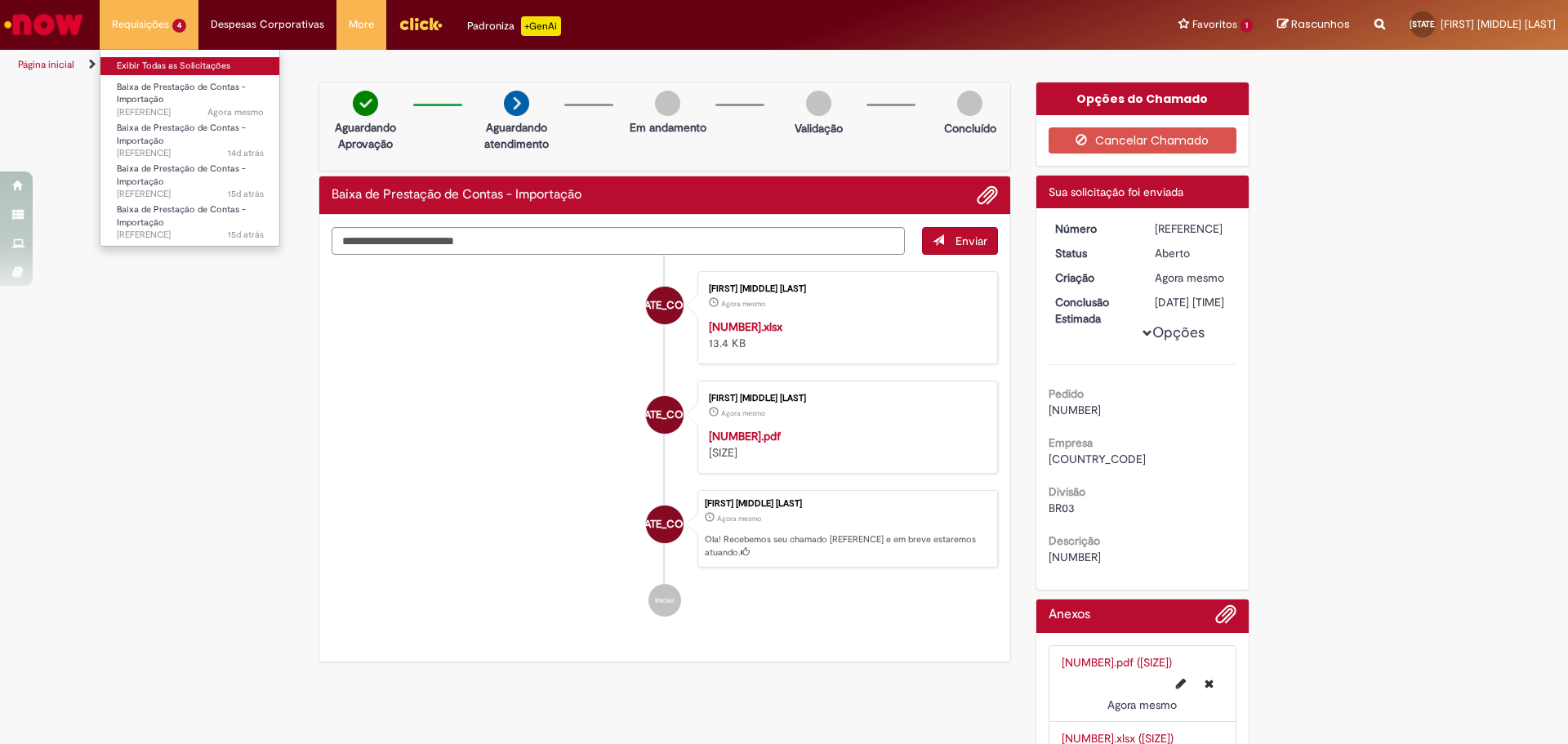 click on "Exibir Todas as Solicitações" at bounding box center (190, 66) 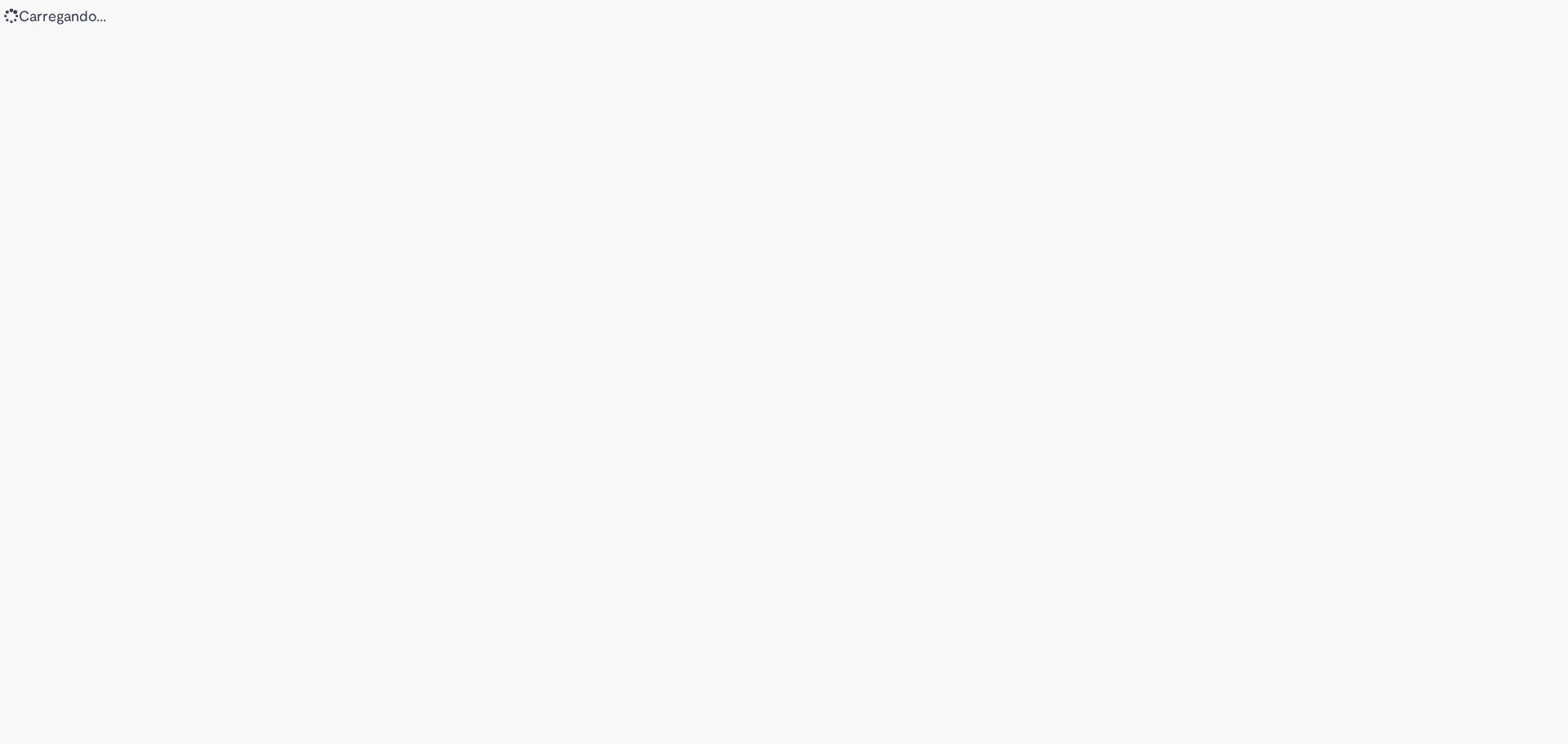 scroll, scrollTop: 0, scrollLeft: 0, axis: both 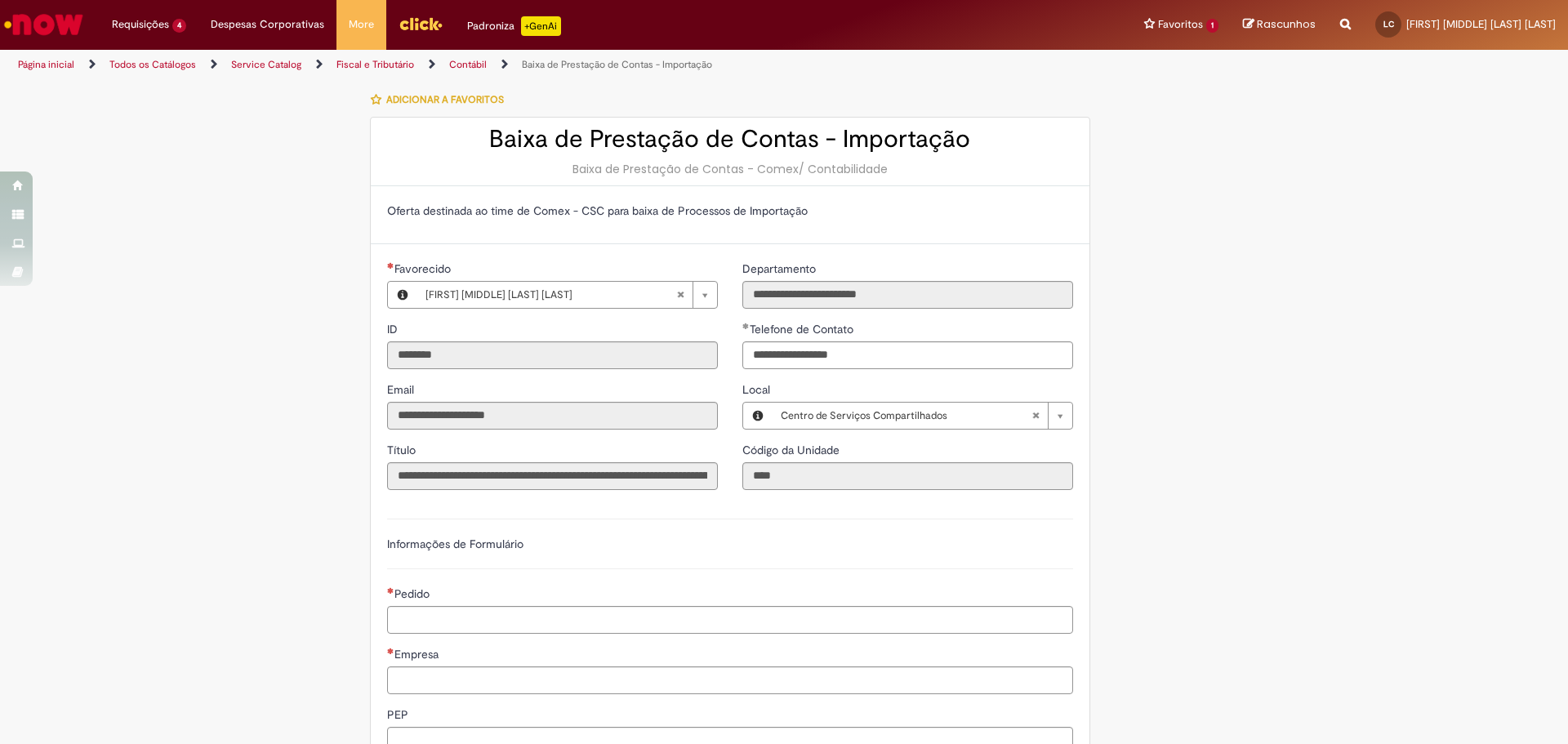 type on "**********" 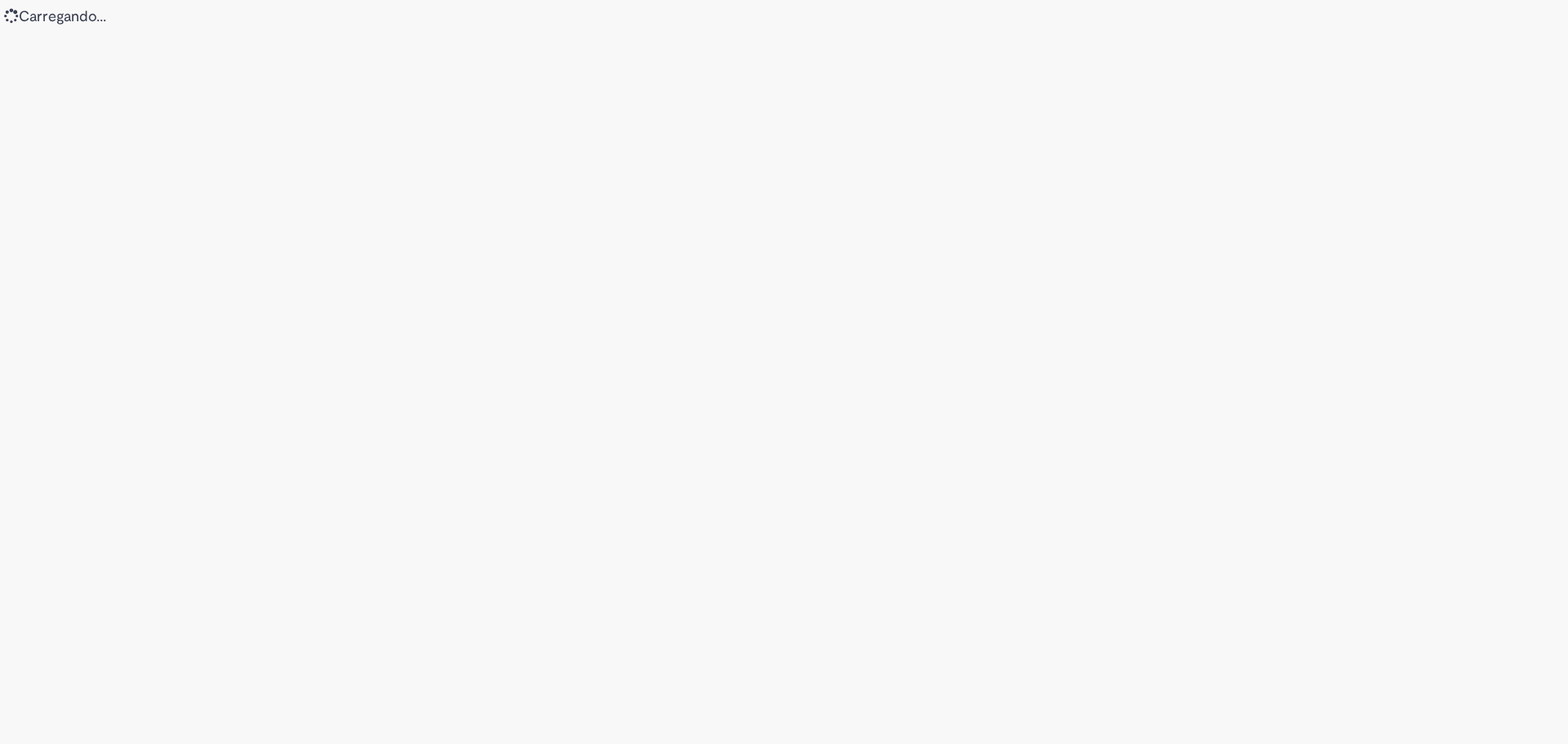 scroll, scrollTop: 0, scrollLeft: 0, axis: both 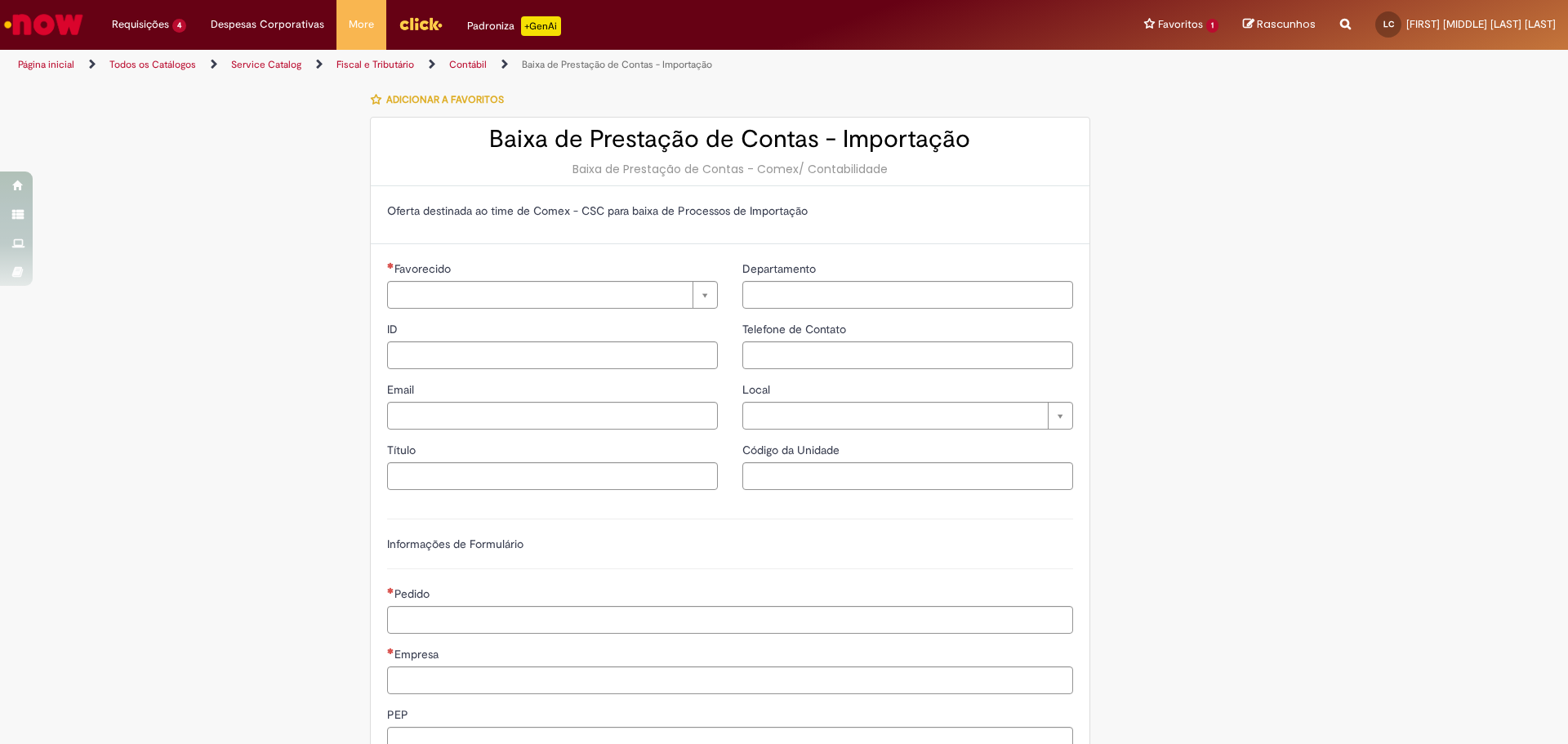 type on "********" 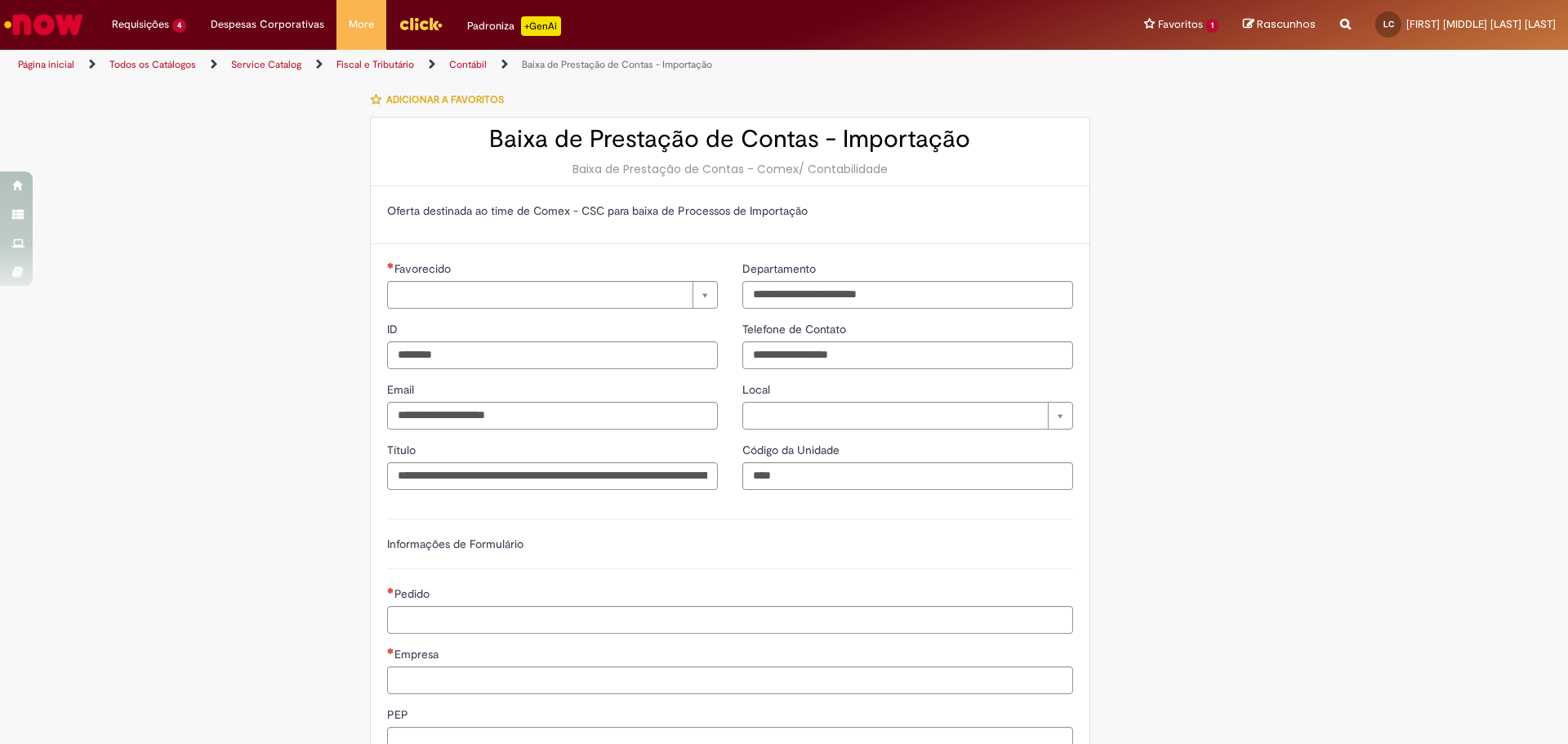 type on "**********" 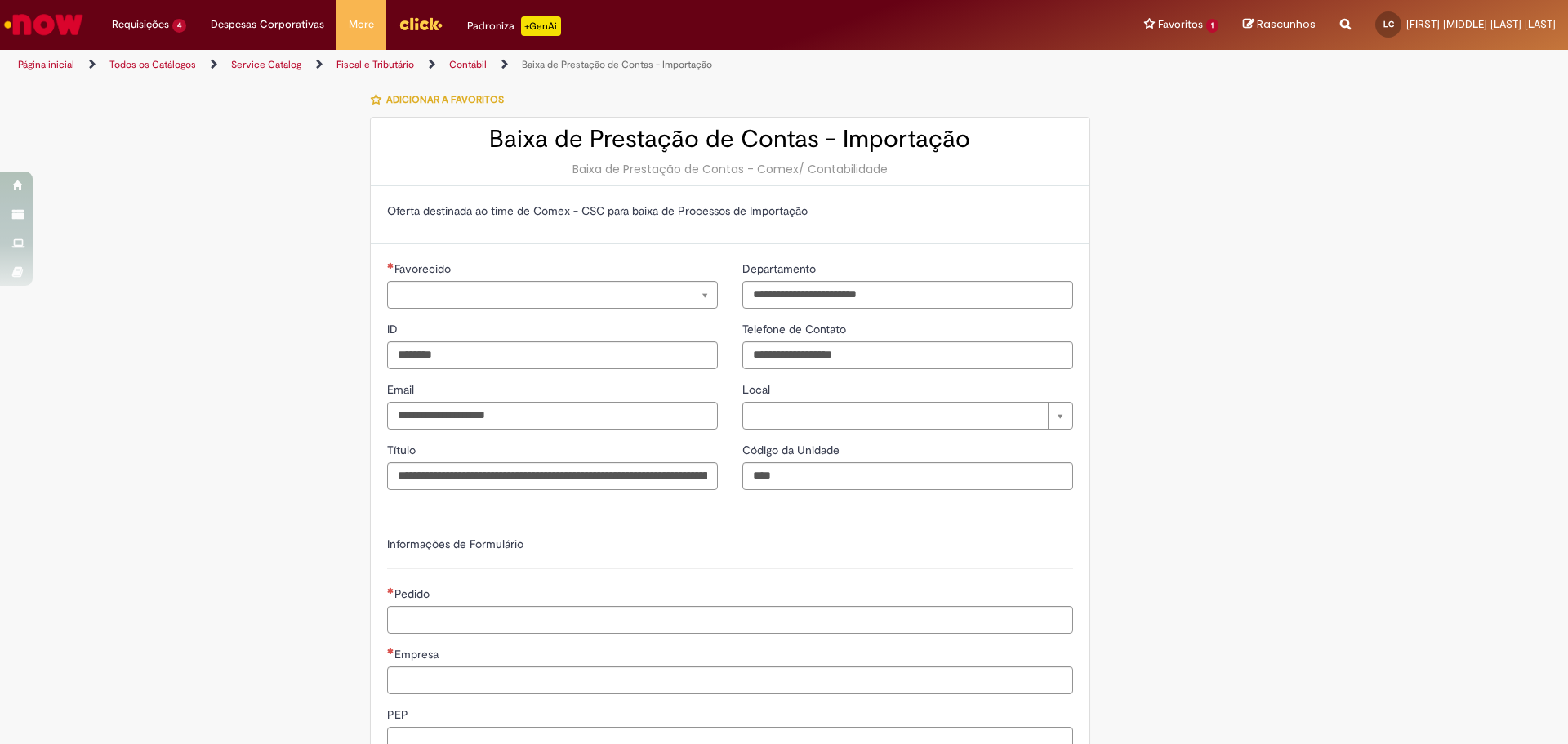 type on "**********" 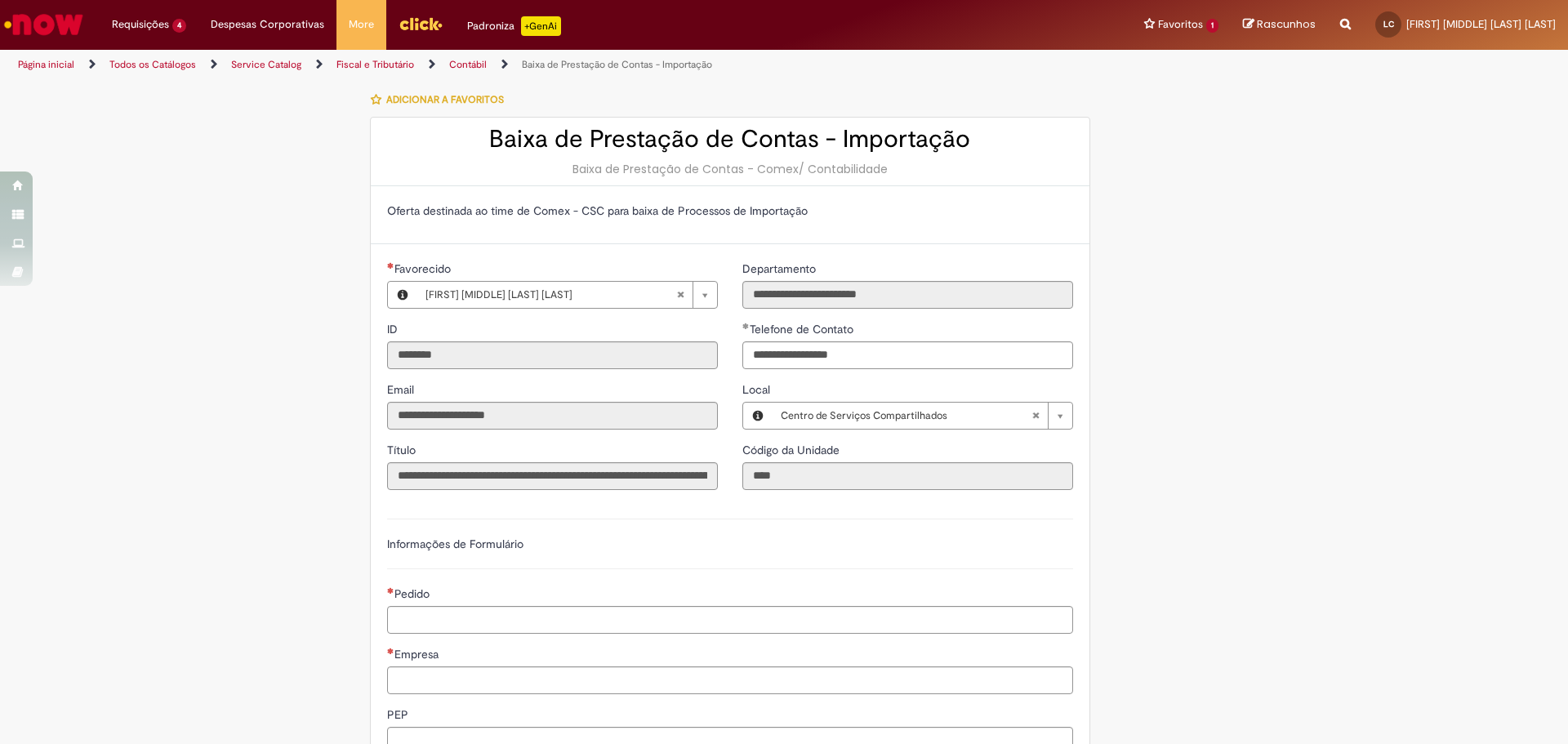 type on "**********" 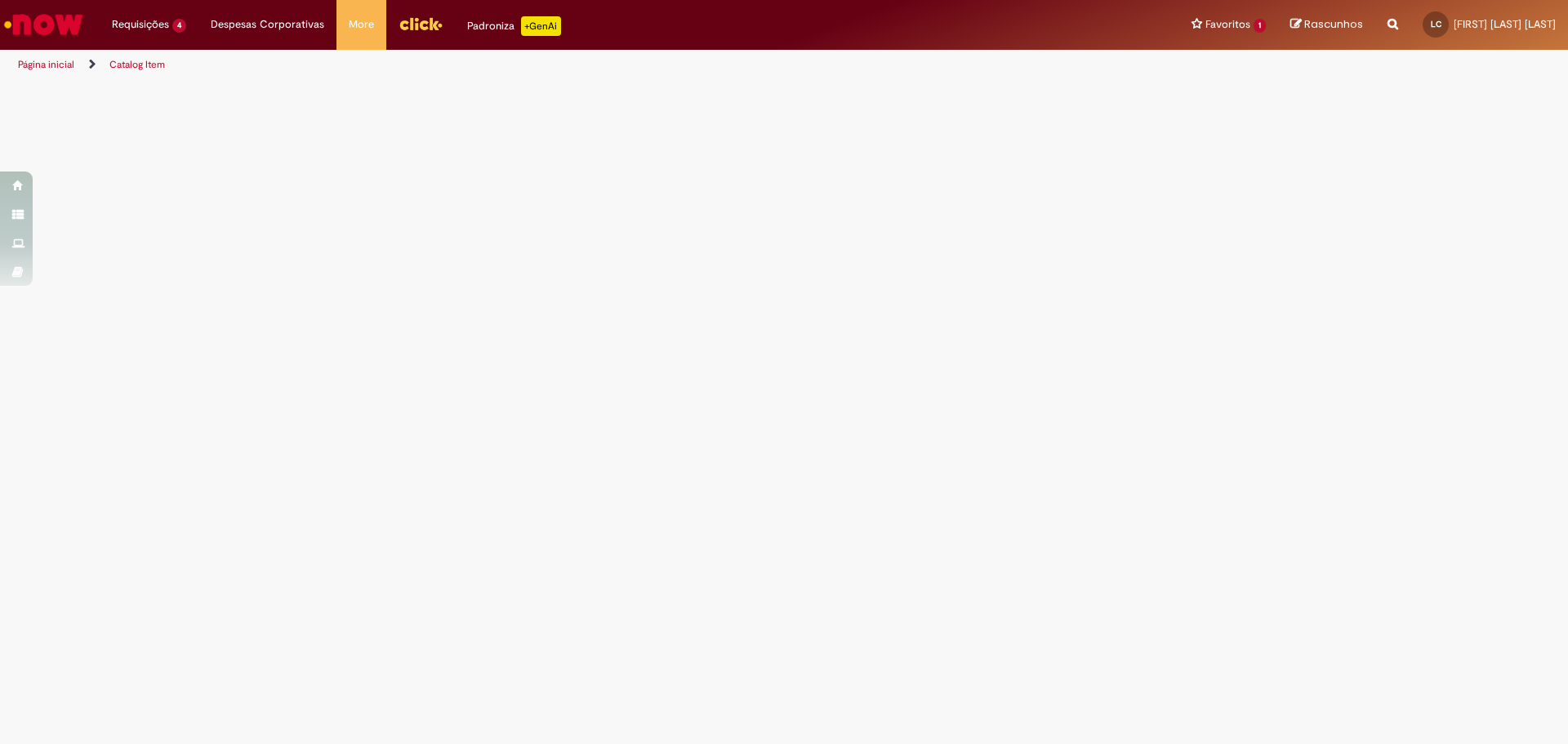 scroll, scrollTop: 0, scrollLeft: 0, axis: both 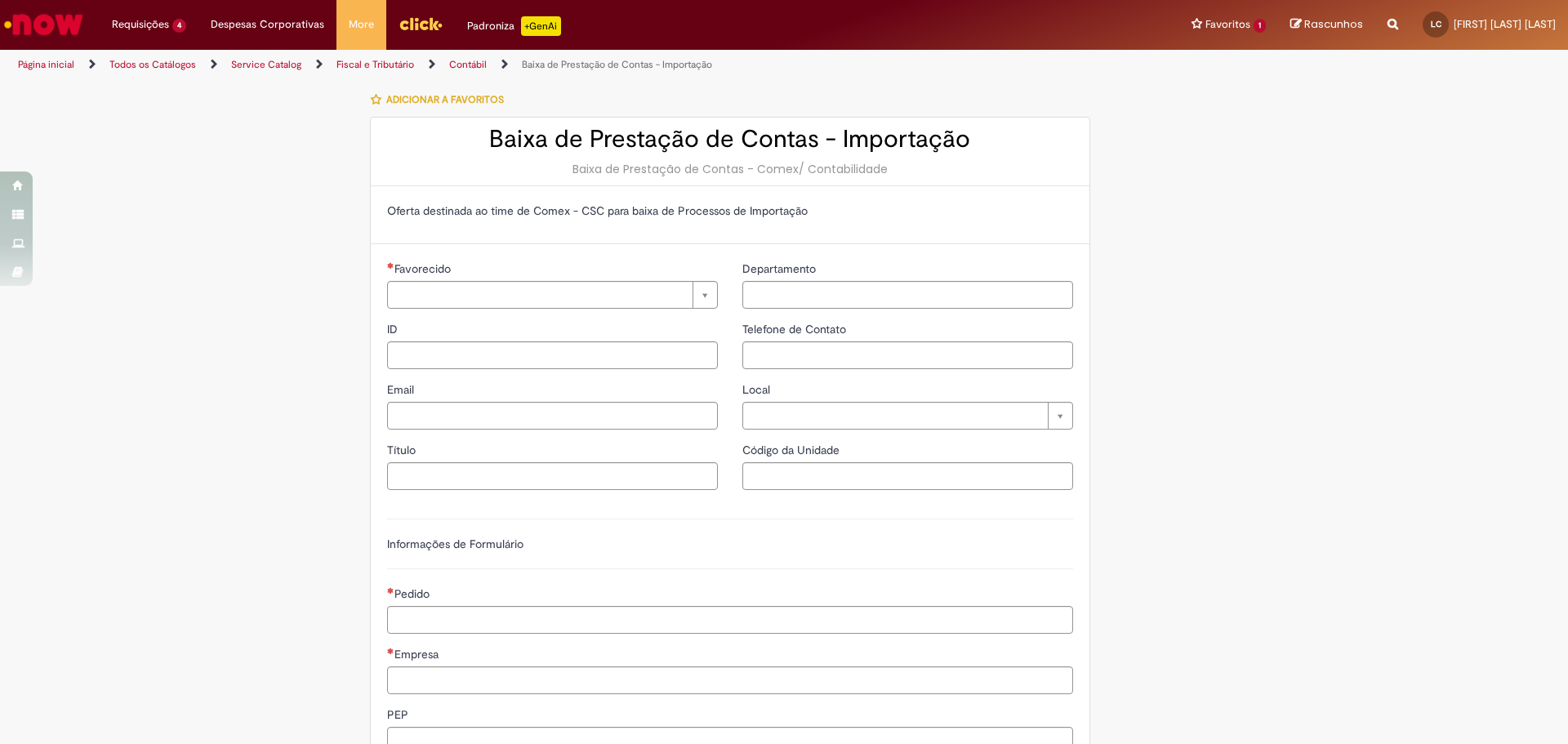 type on "********" 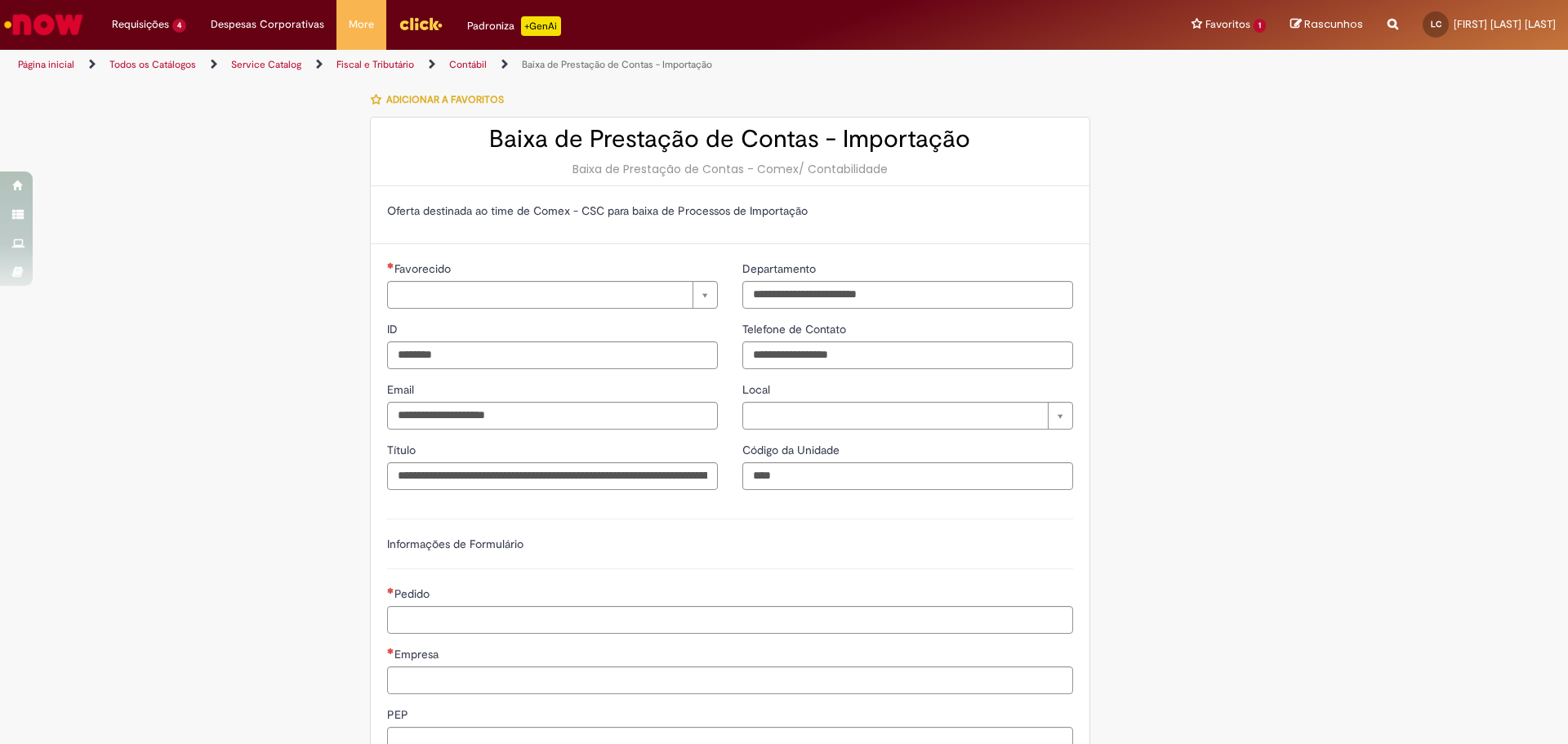 type on "**********" 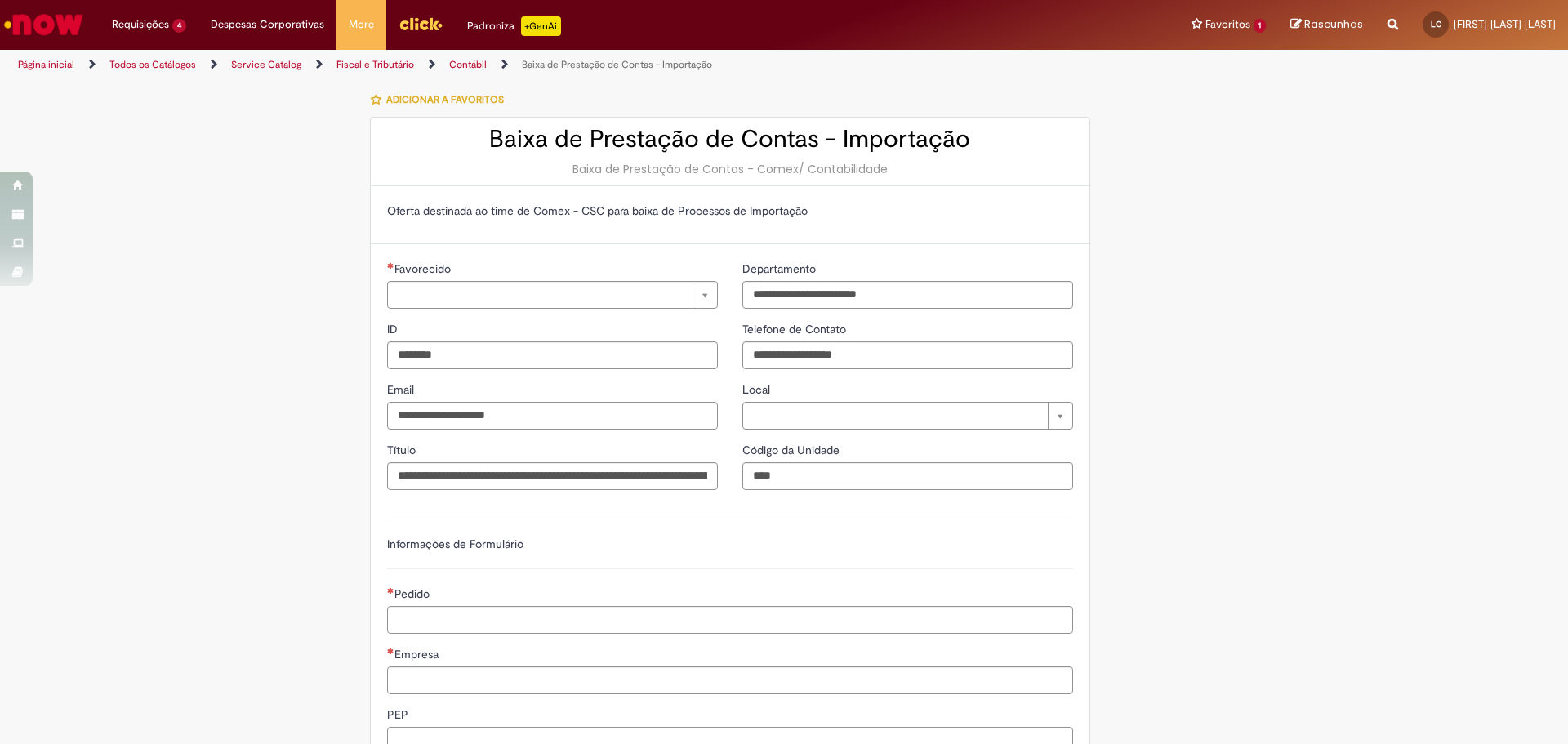 type on "**********" 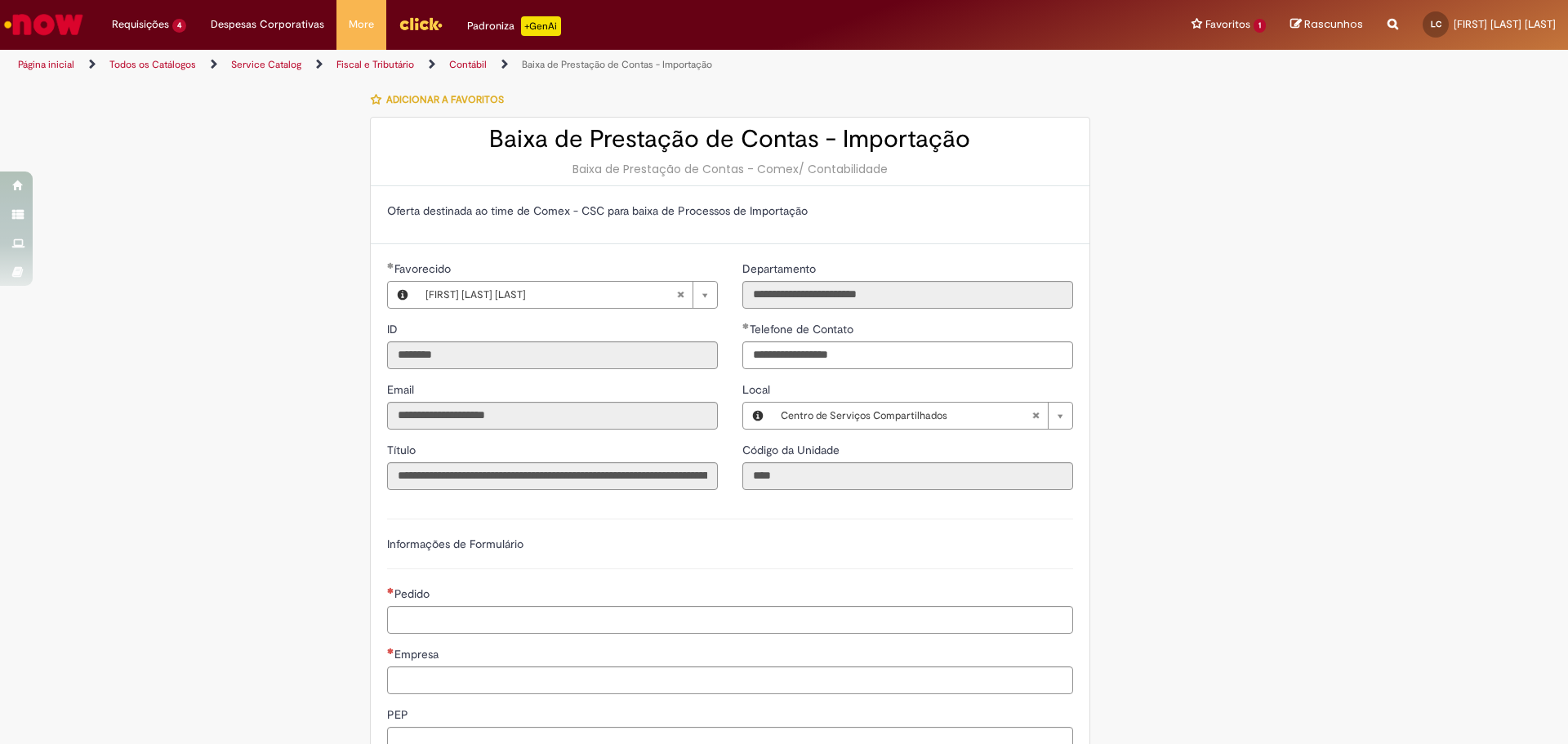 type on "**********" 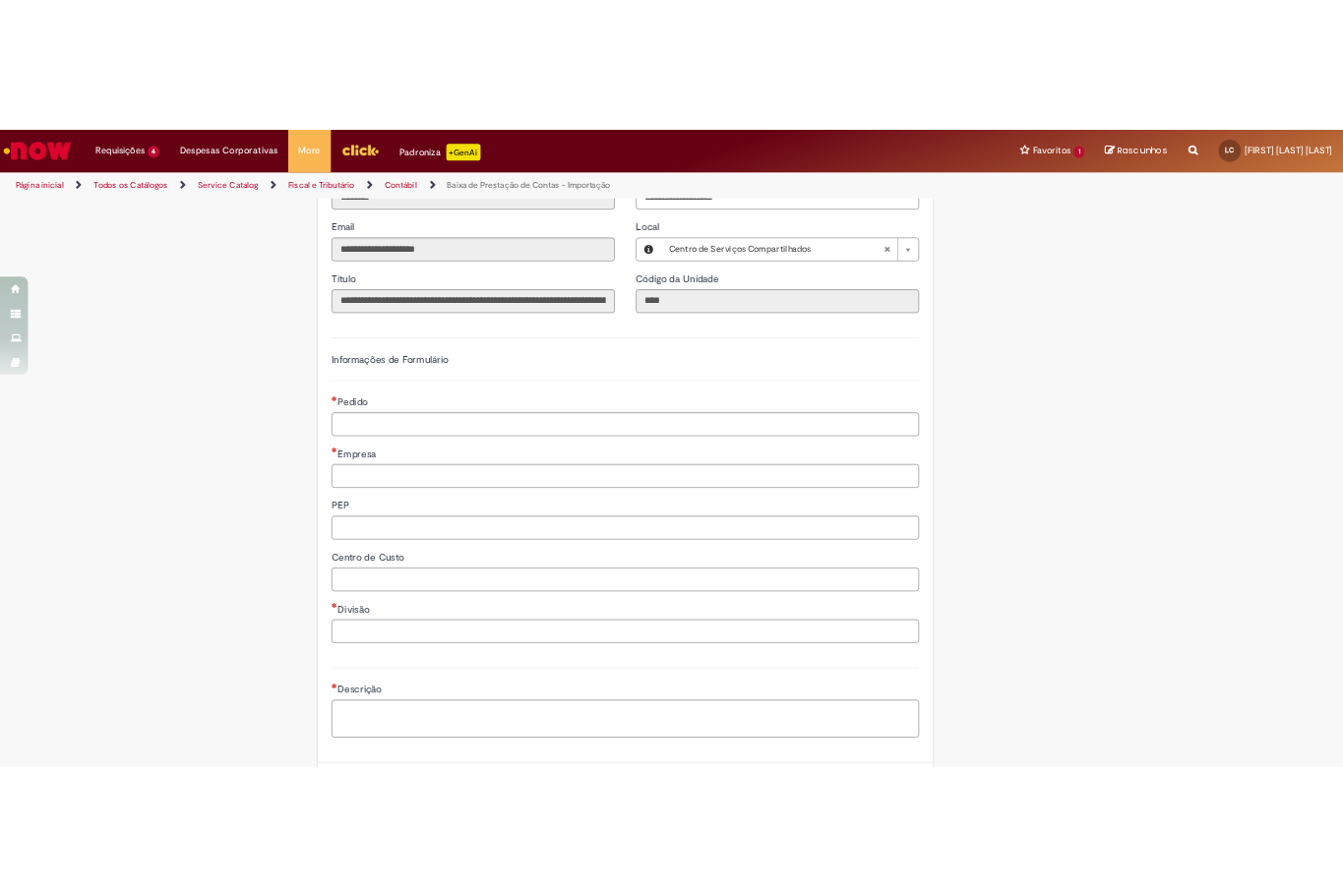 scroll, scrollTop: 393, scrollLeft: 0, axis: vertical 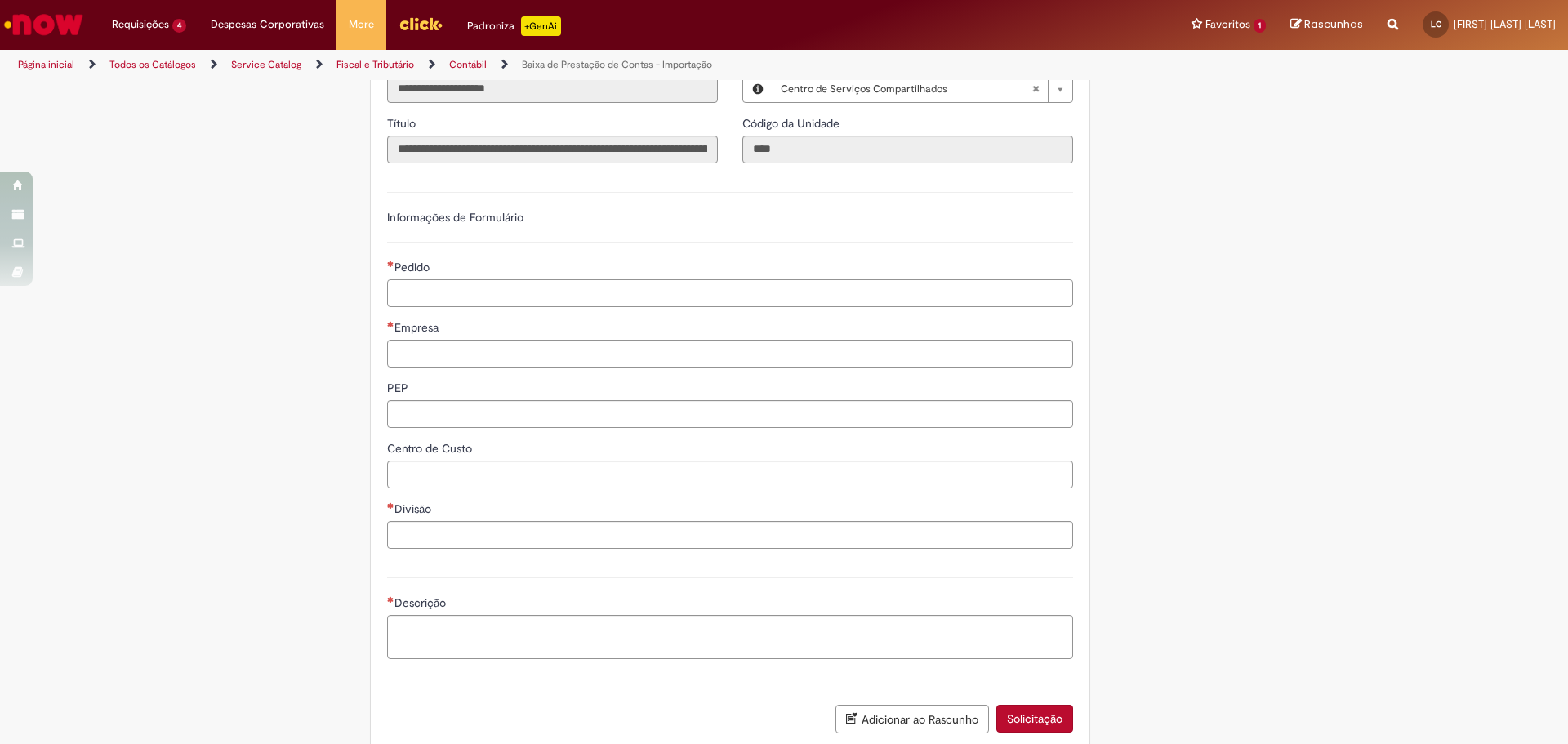 click on "Pedido" at bounding box center [730, 293] 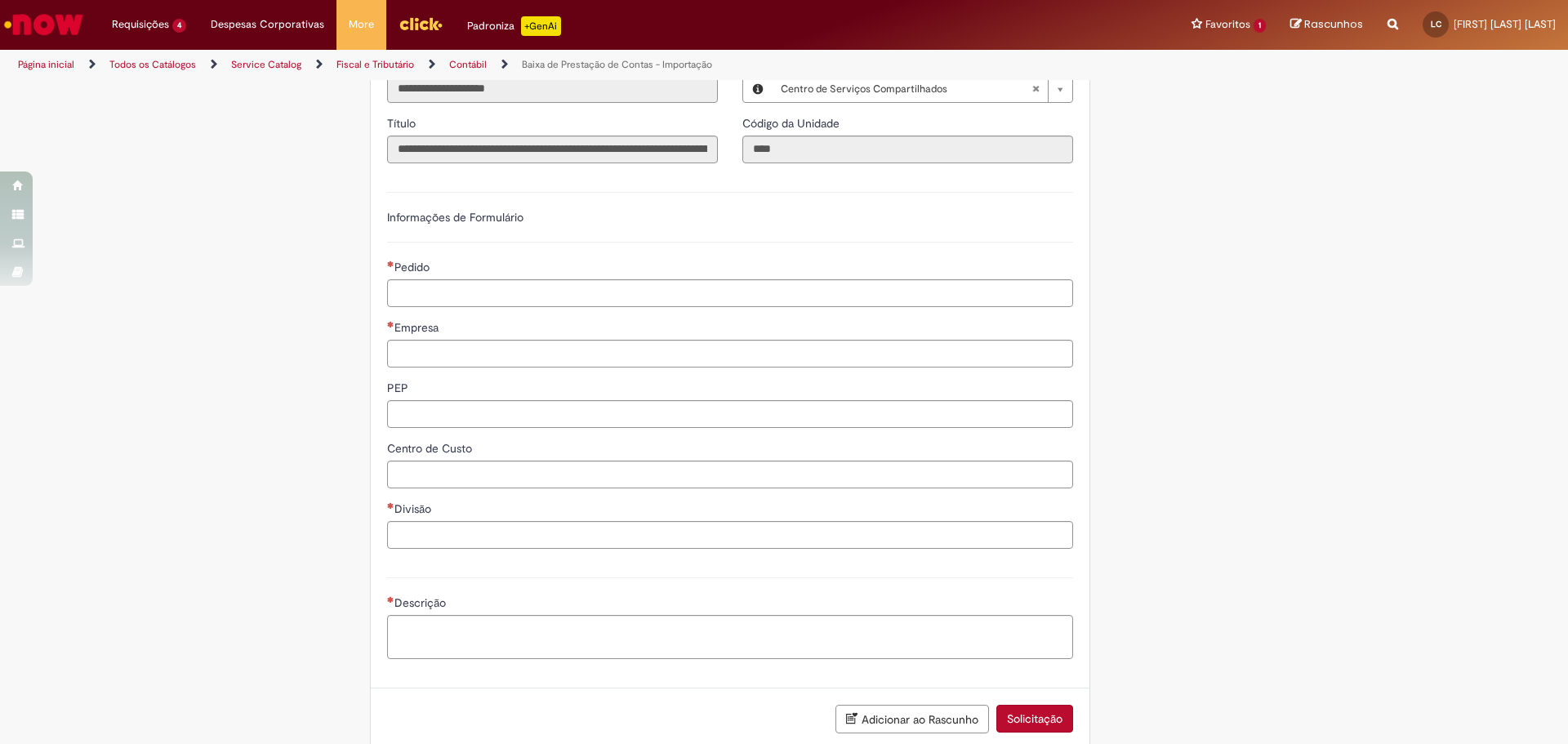 click on "**********" at bounding box center [730, 368] 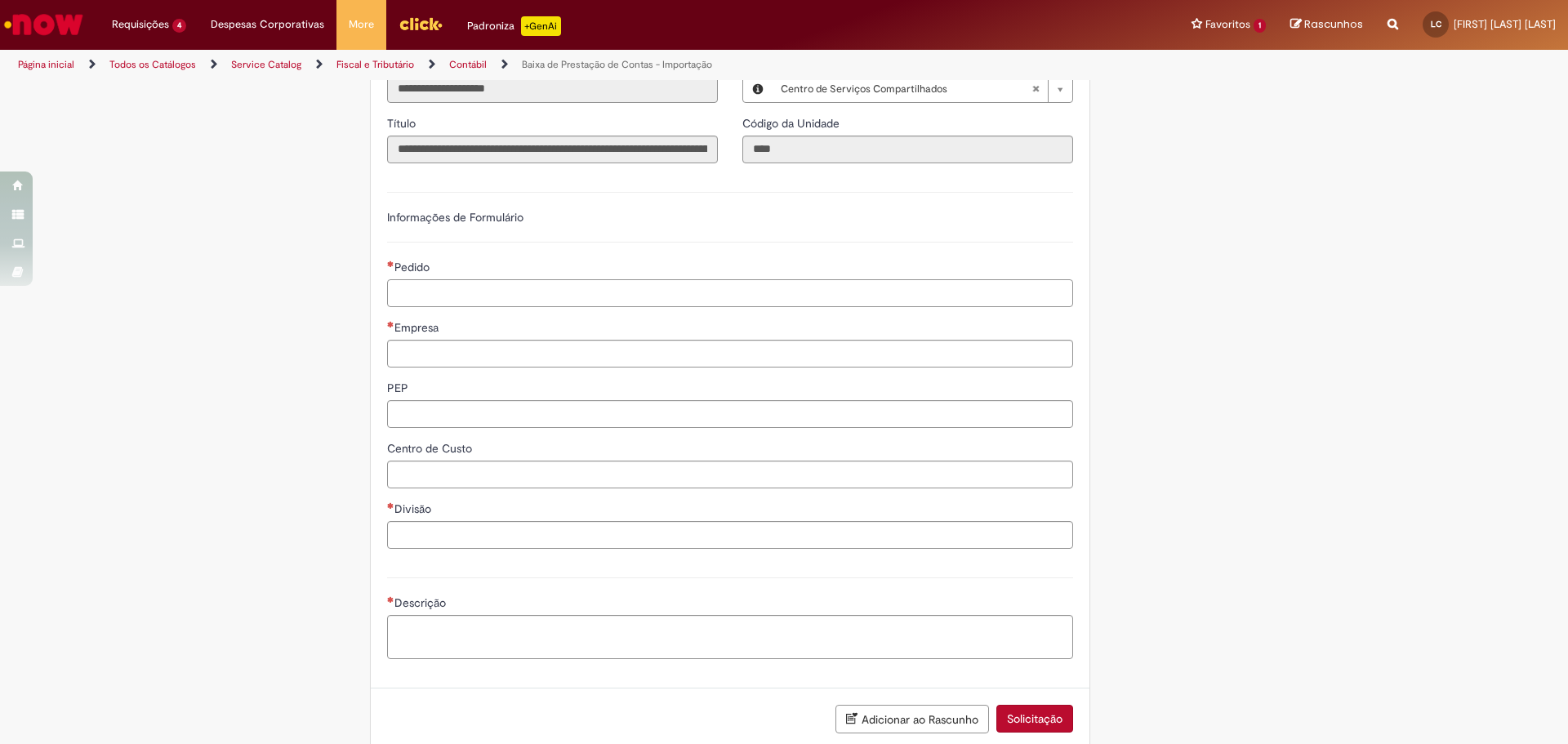 click on "Pedido" at bounding box center [730, 293] 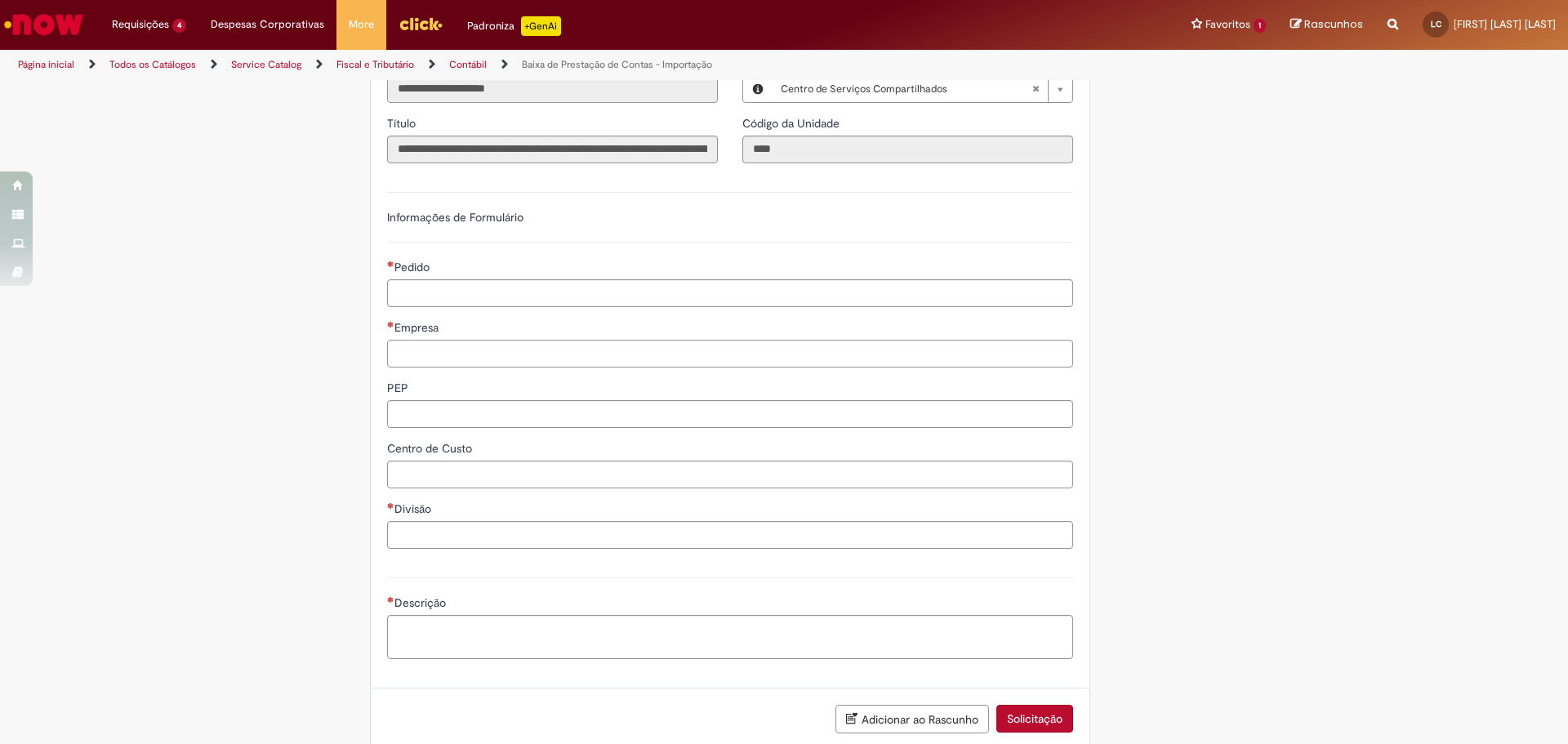 click on "Empresa" at bounding box center (730, 354) 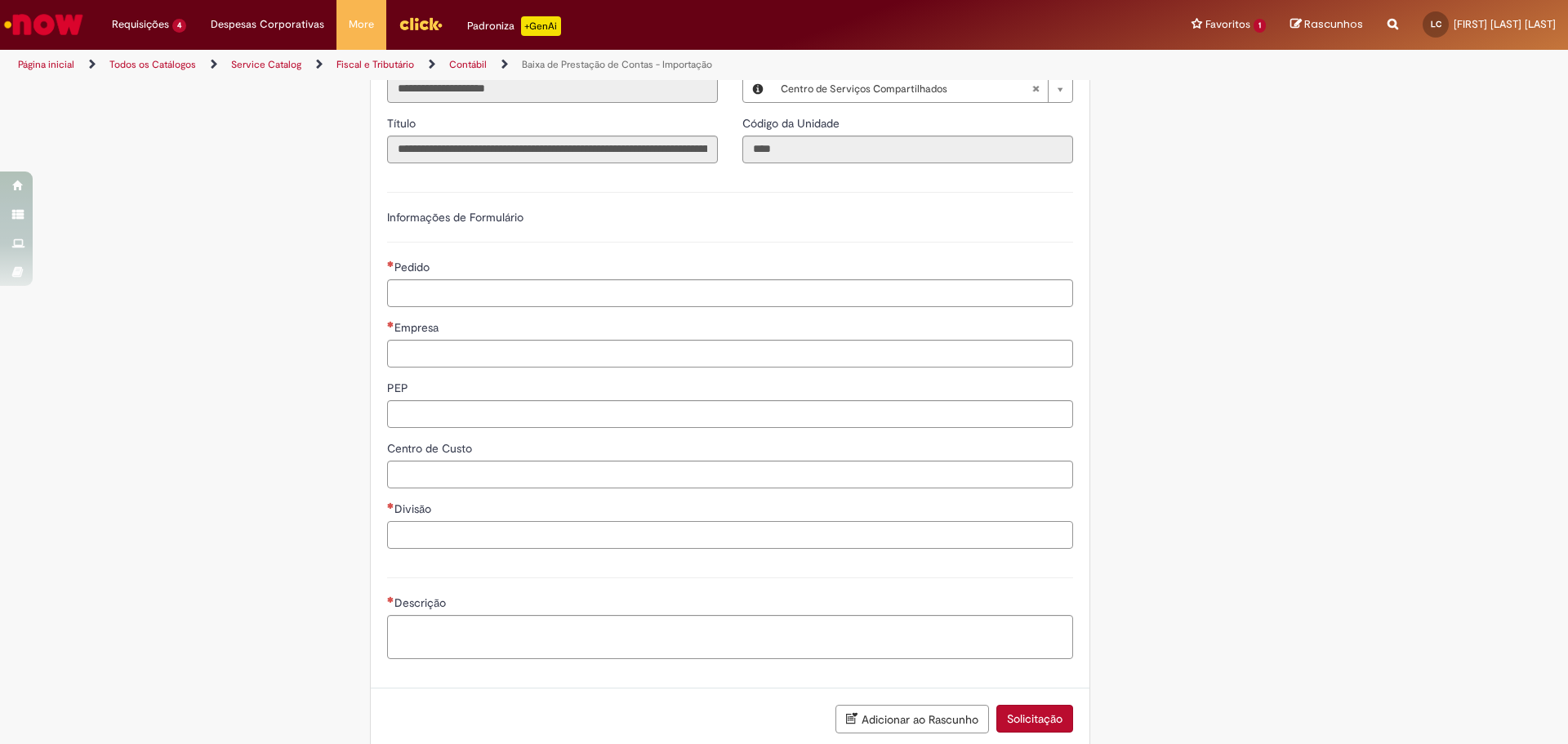 click on "Divisão" at bounding box center [730, 535] 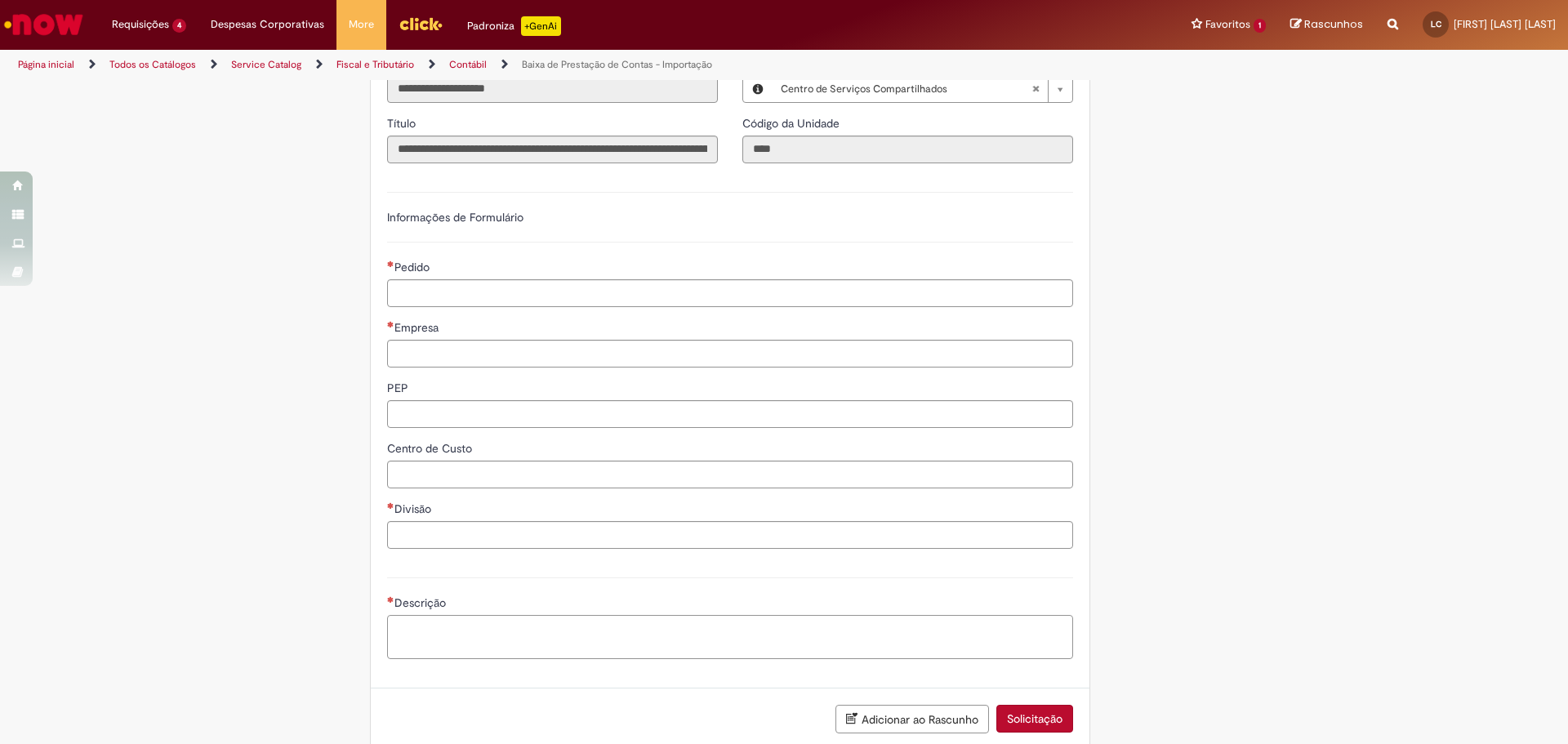 click on "Descrição" at bounding box center [730, 637] 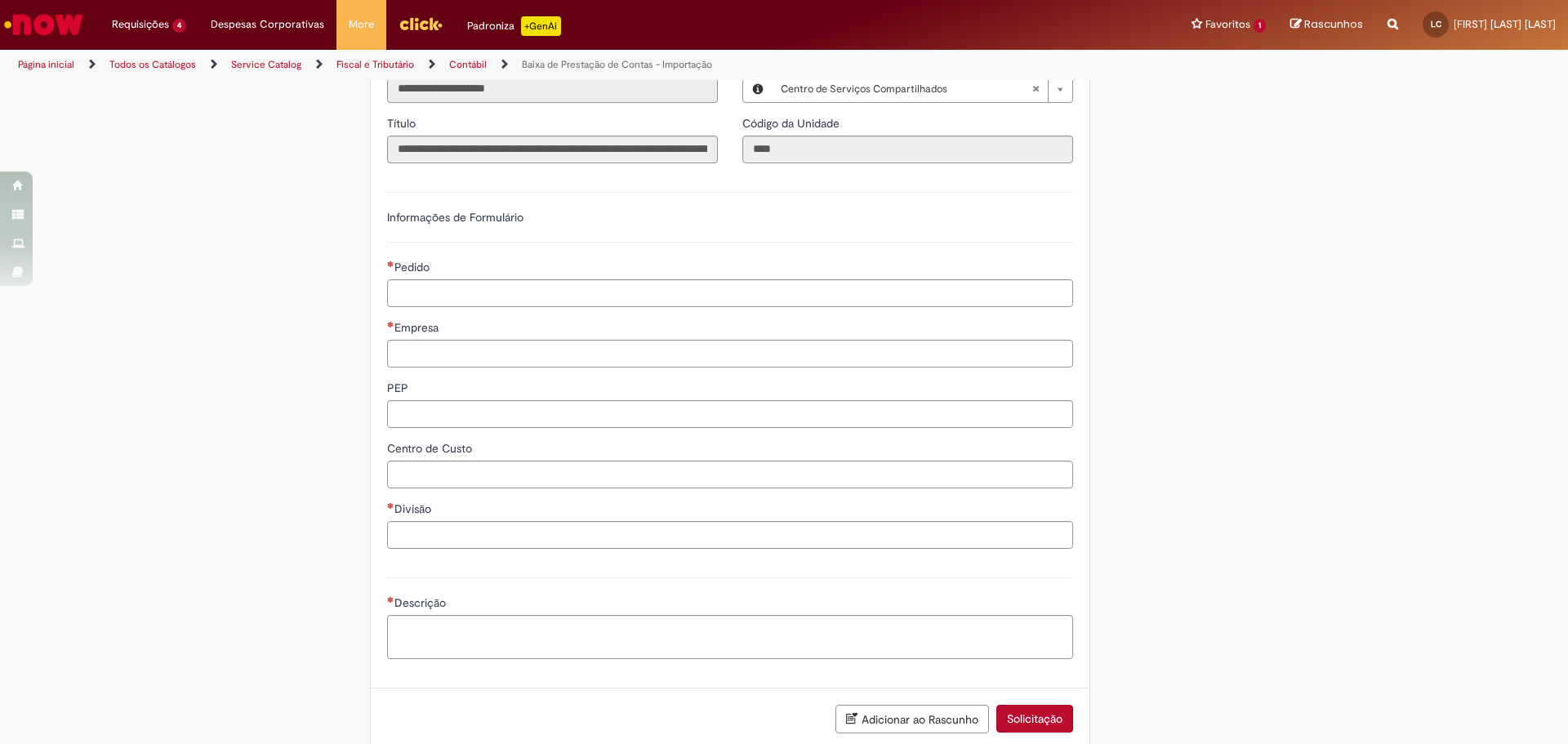 click on "**********" at bounding box center [784, 296] 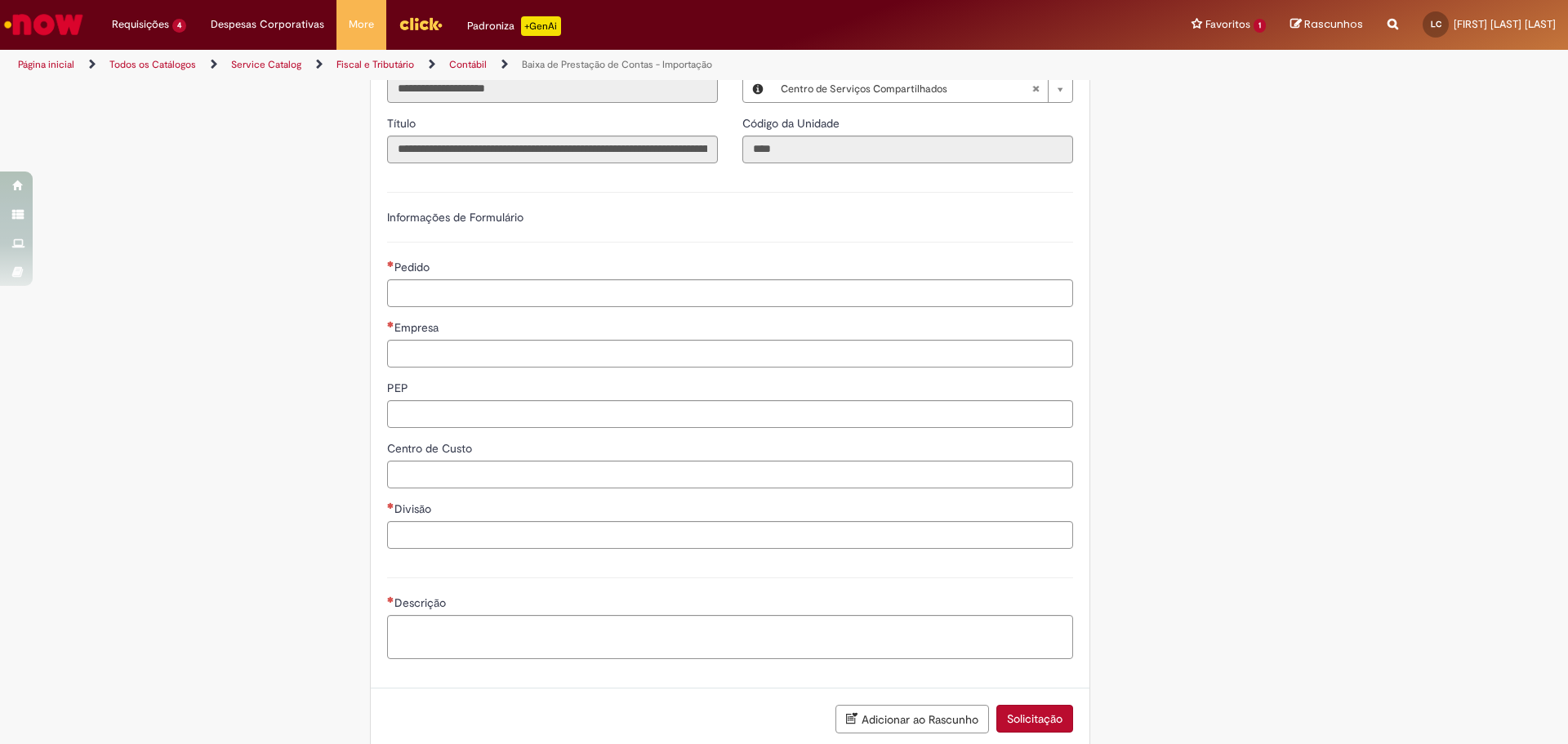 drag, startPoint x: 795, startPoint y: 314, endPoint x: 793, endPoint y: 305, distance: 9.21954 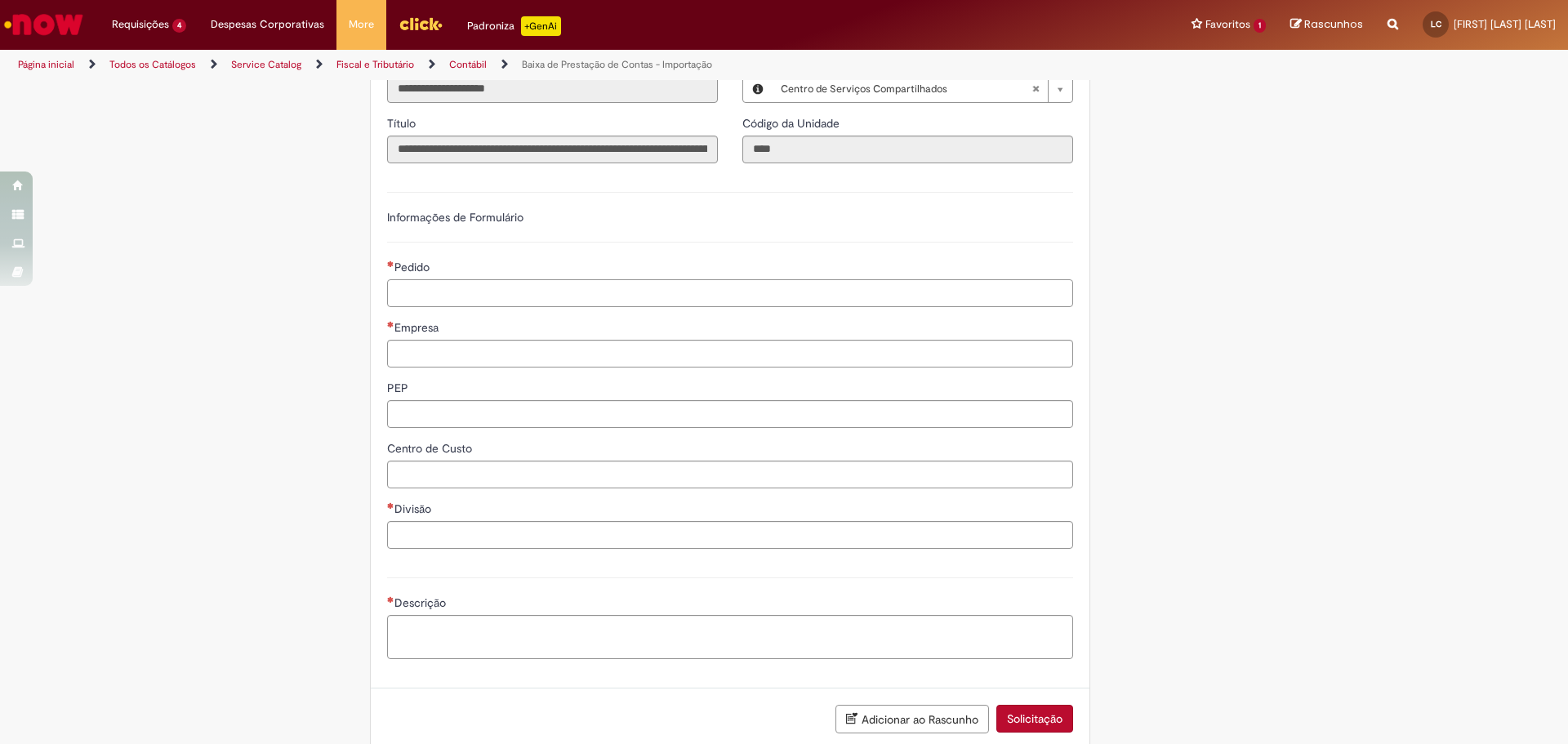 click on "Pedido" at bounding box center (730, 293) 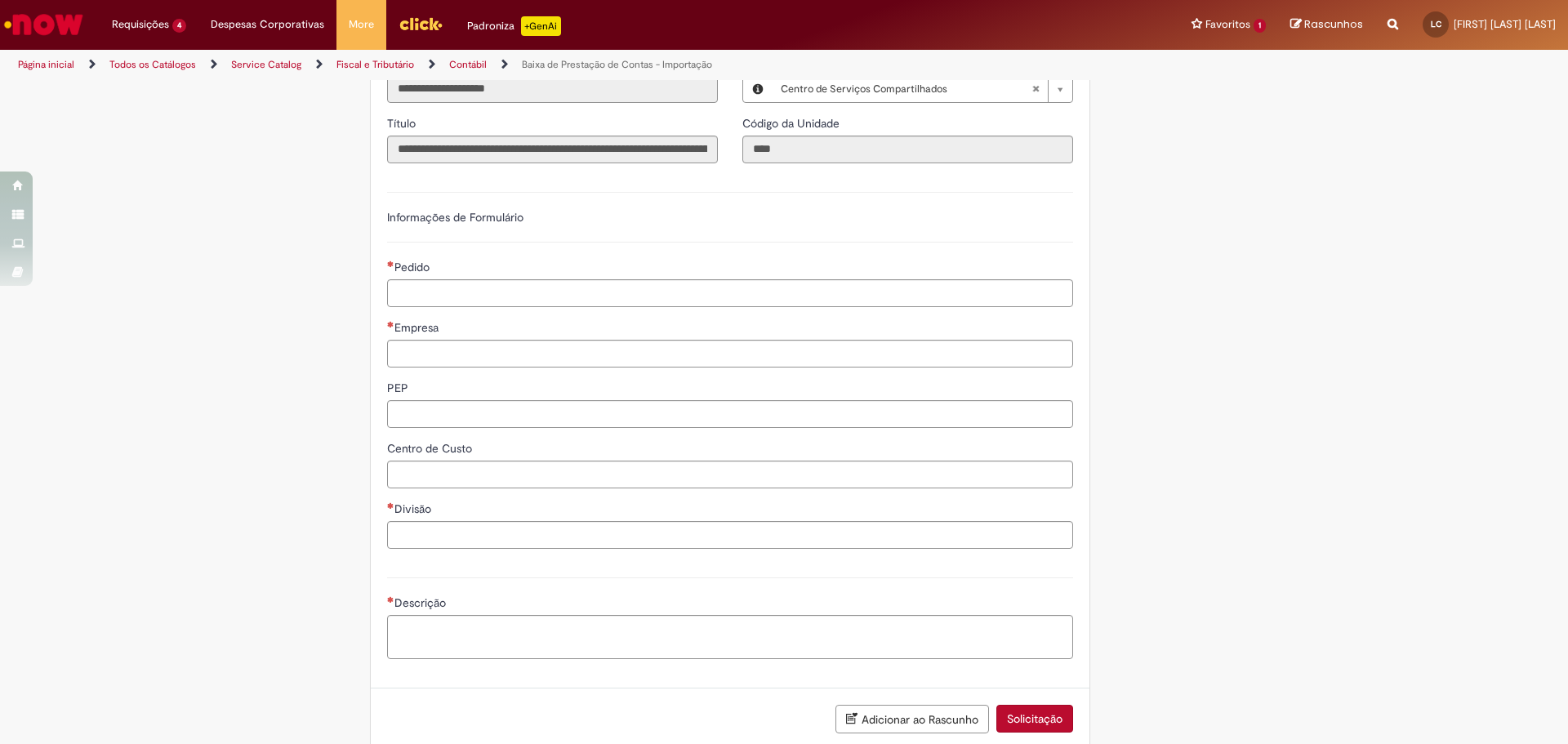 drag, startPoint x: 796, startPoint y: 299, endPoint x: 911, endPoint y: 677, distance: 395.1063 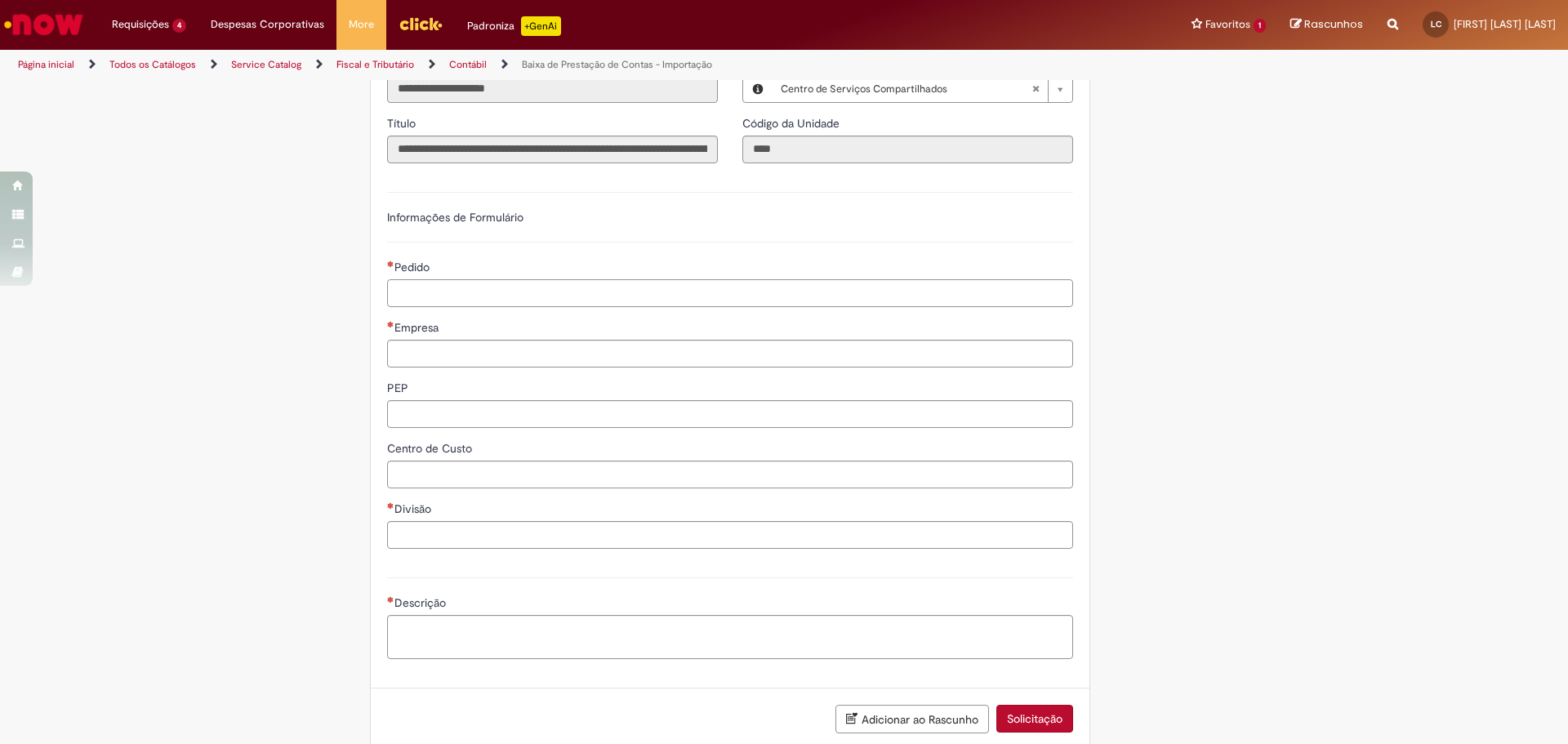 click on "Pedido" at bounding box center [730, 293] 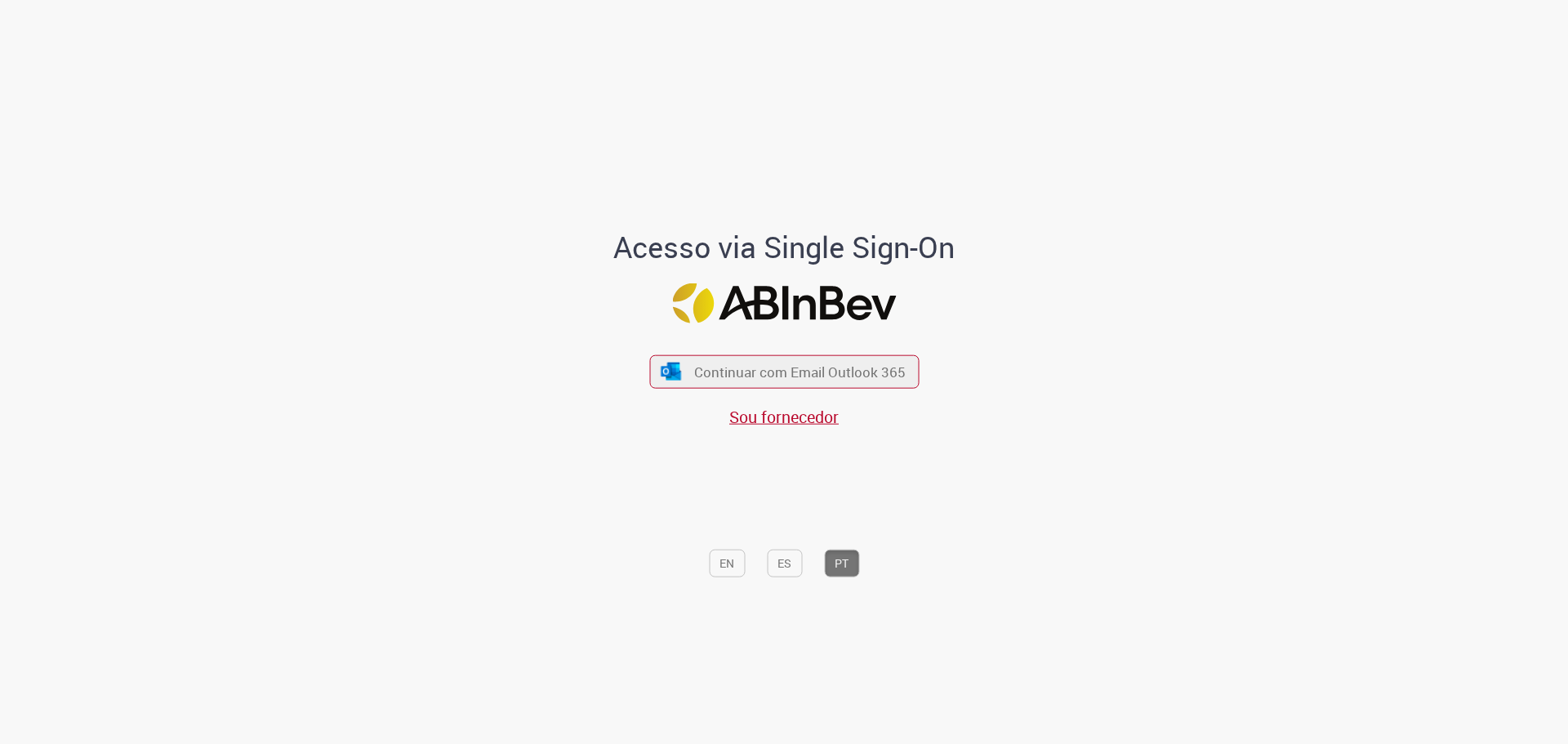 scroll, scrollTop: 0, scrollLeft: 0, axis: both 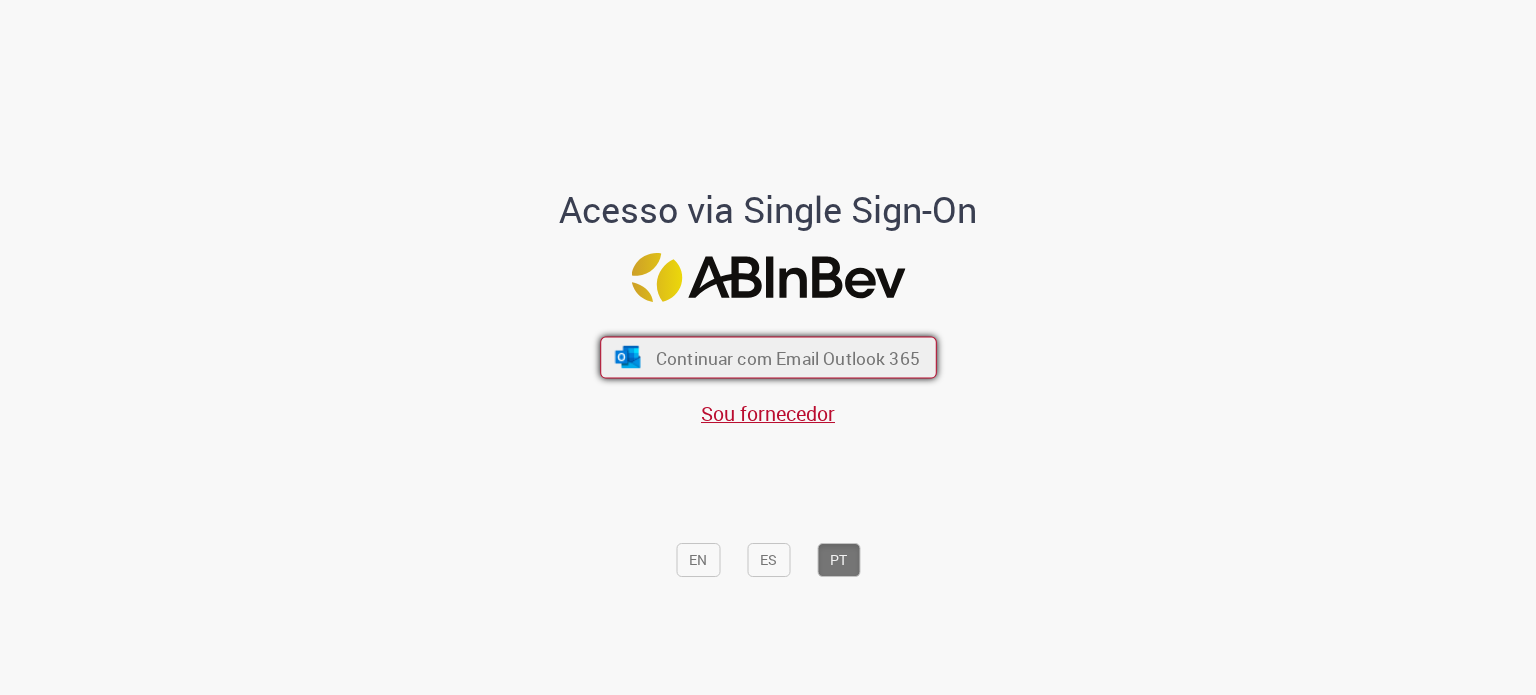 click on "Continuar com Email Outlook 365" at bounding box center [787, 357] 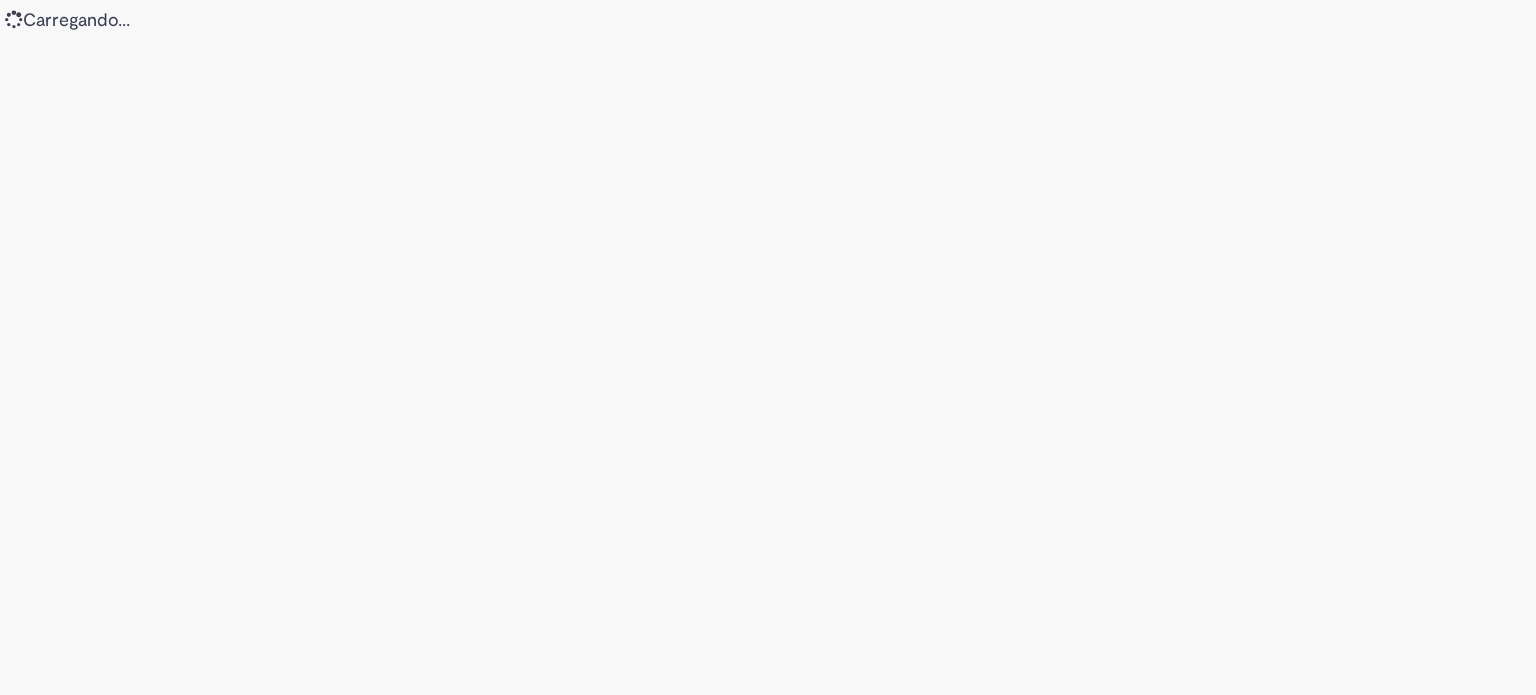 scroll, scrollTop: 0, scrollLeft: 0, axis: both 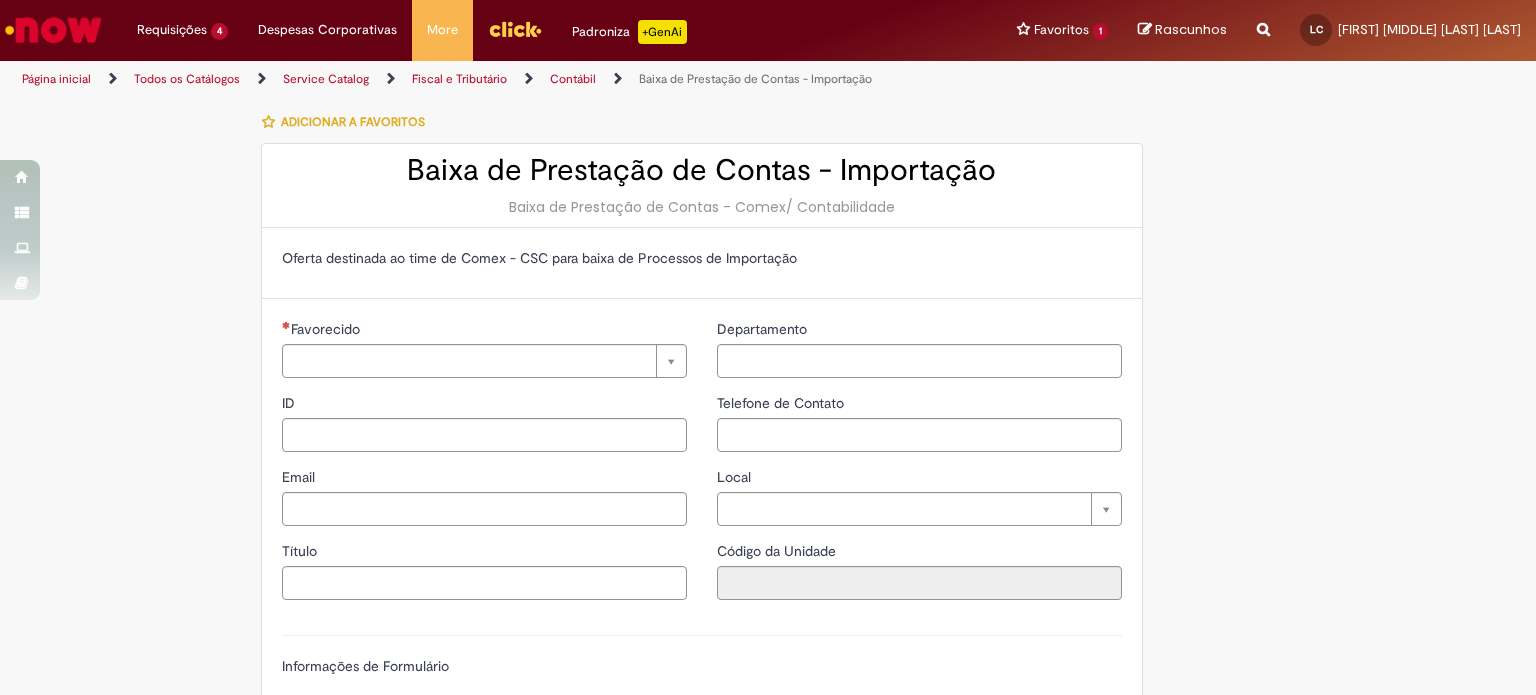 type on "********" 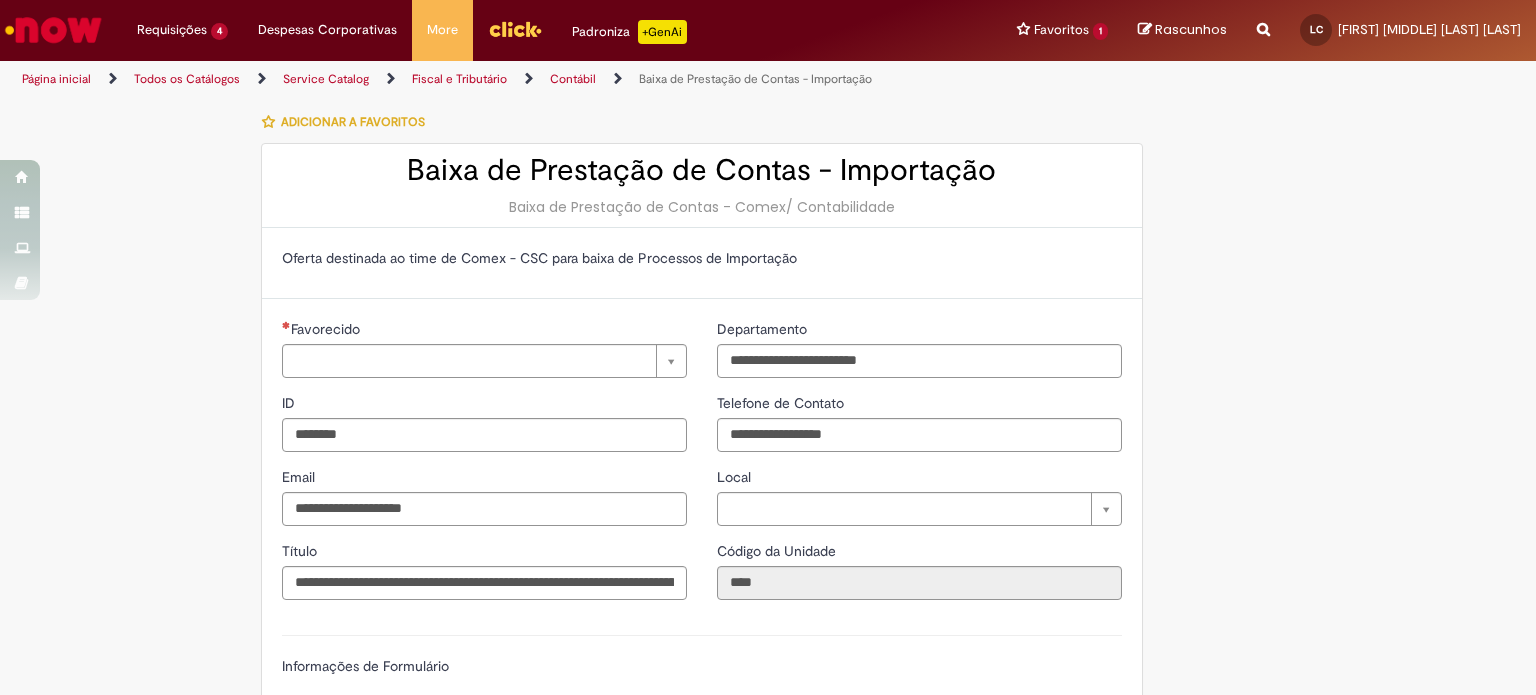 type on "**********" 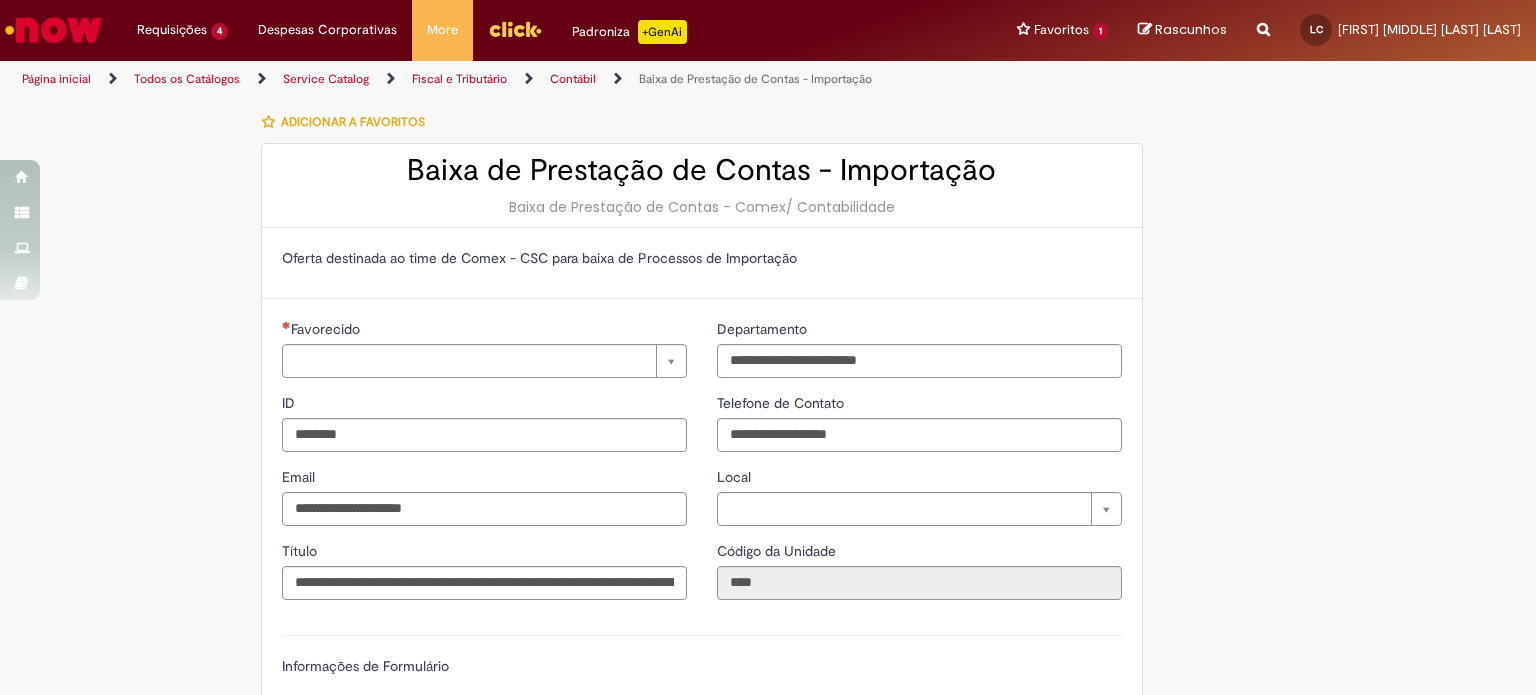 type on "**********" 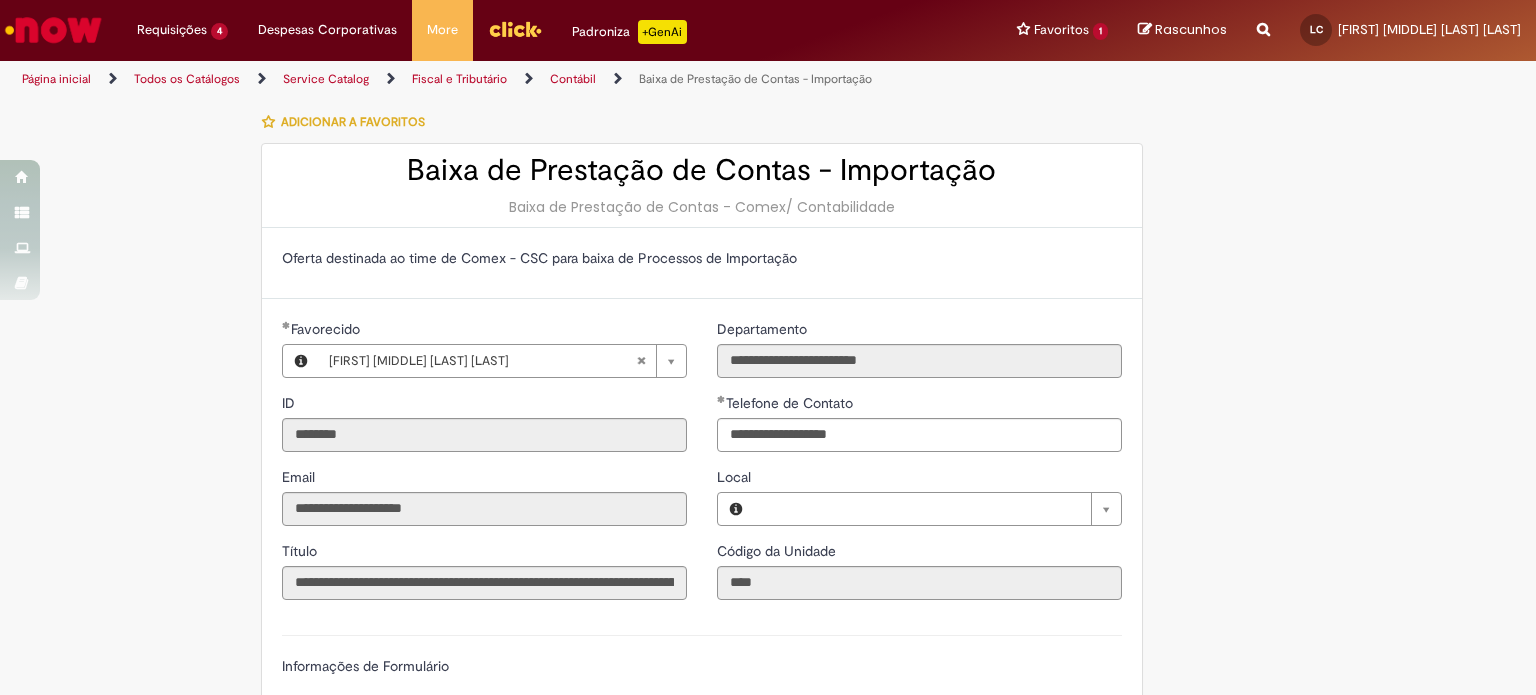 type on "**********" 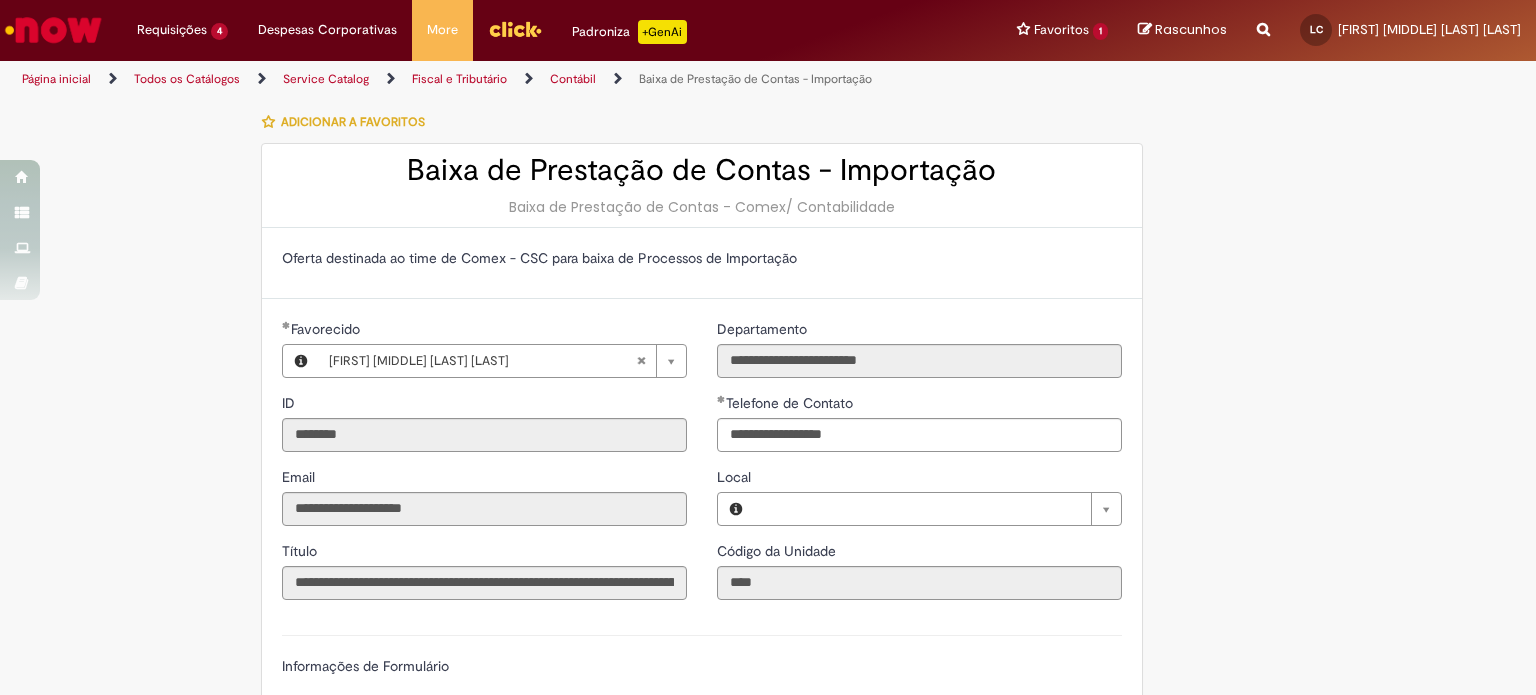 type on "**********" 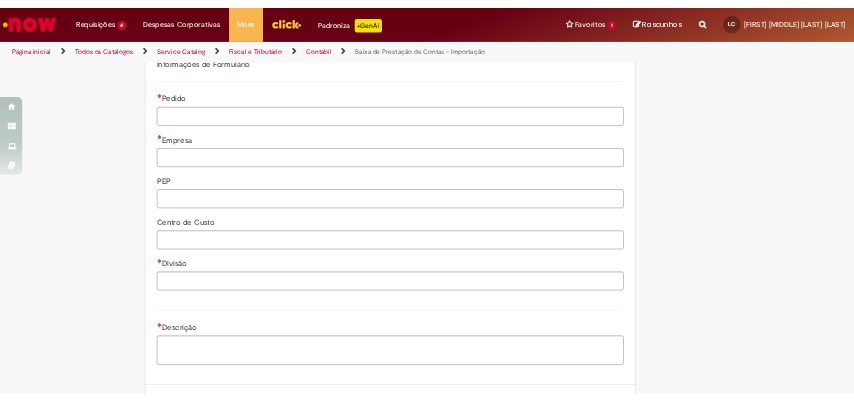 scroll, scrollTop: 528, scrollLeft: 0, axis: vertical 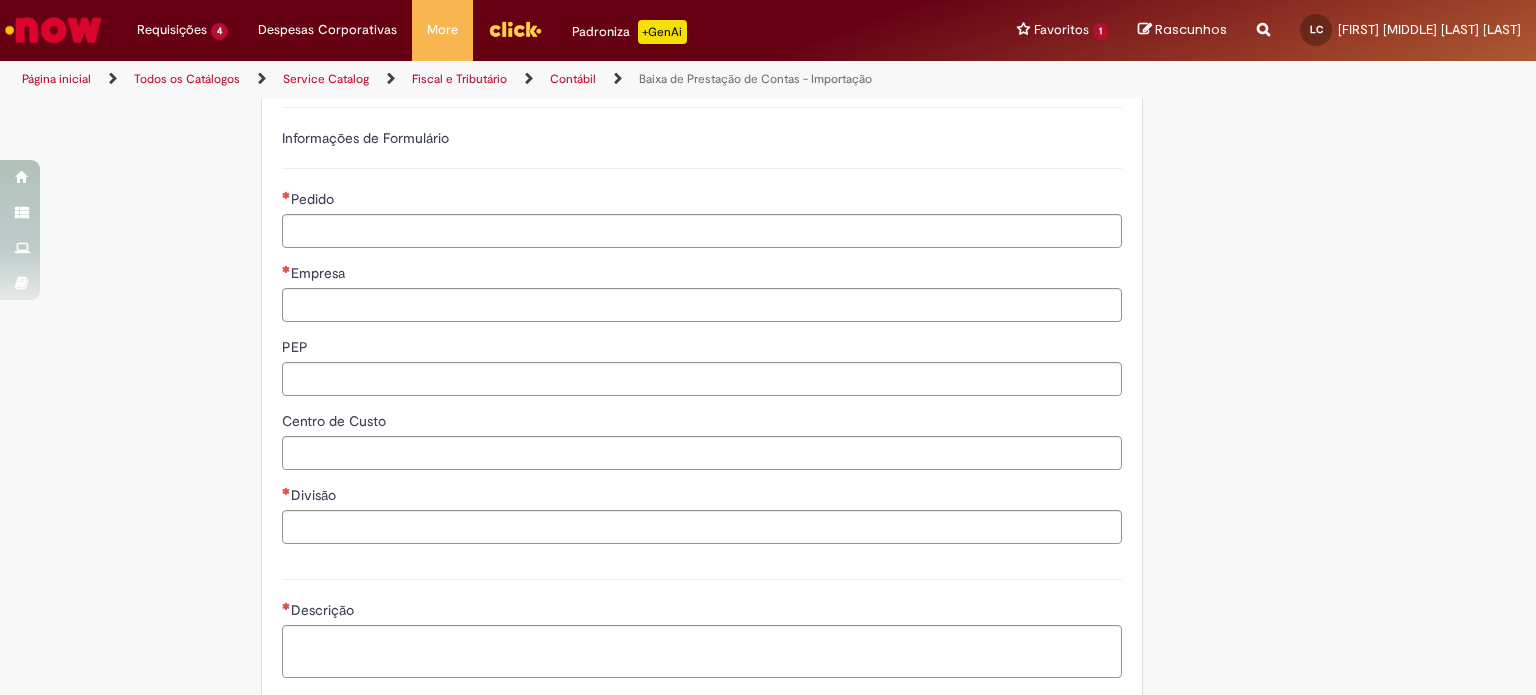 click on "Tire dúvidas com LupiAssist    +GenAI
Oi! Eu sou LupiAssist, uma Inteligência Artificial Generativa em constante aprendizado   Meu conteúdo é monitorado para trazer uma melhor experiência
Dúvidas comuns:
Só mais um instante, estou consultando nossas bases de conhecimento  e escrevendo a melhor resposta pra você!
Title
Lorem ipsum dolor sit amet    Fazer uma nova pergunta
Gerei esta resposta utilizando IA Generativa em conjunto com os nossos padrões. Em caso de divergência, os documentos oficiais prevalecerão.
Saiba mais em:
Ou ligue para:
E aí, te ajudei?
Sim, obrigado!" at bounding box center (768, 236) 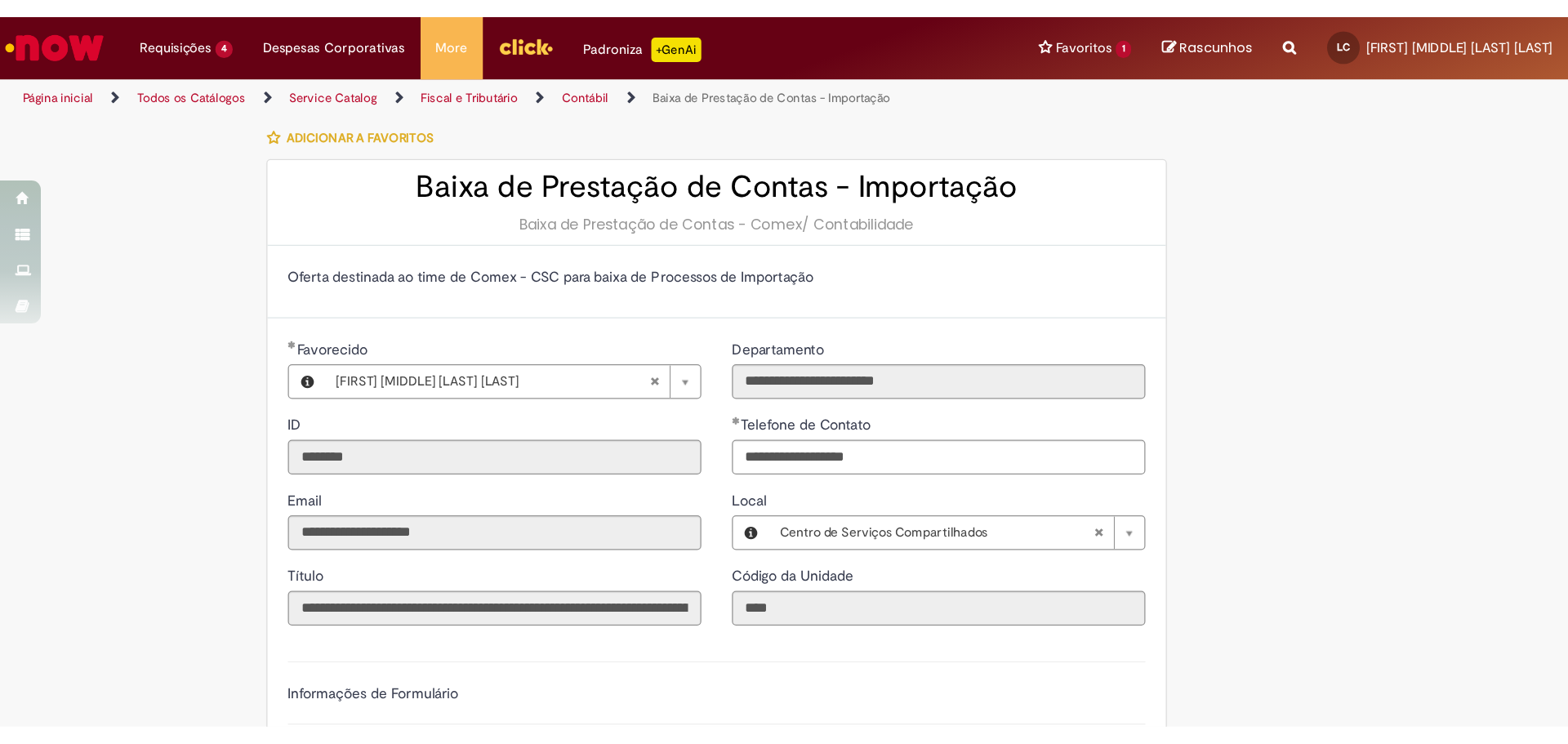 scroll, scrollTop: 0, scrollLeft: 0, axis: both 